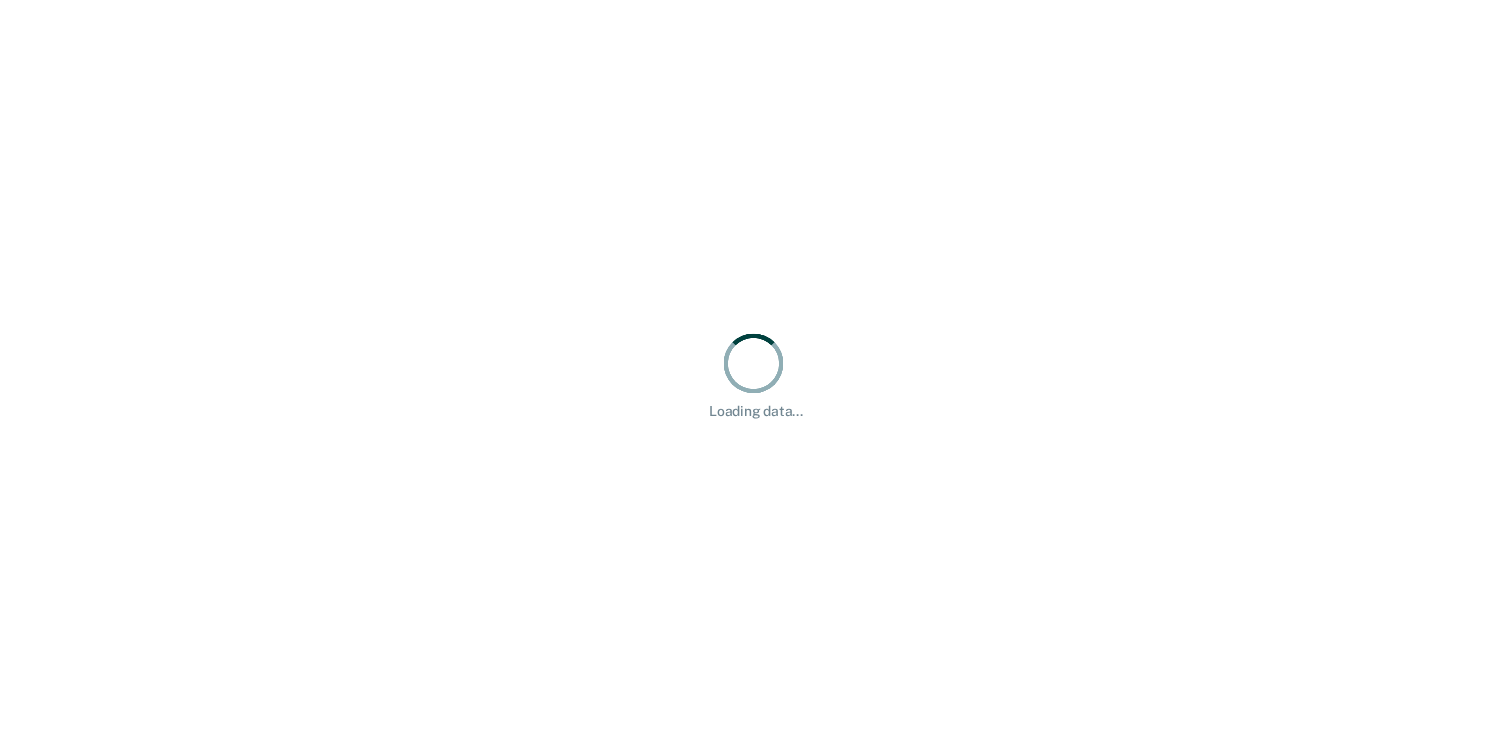 scroll, scrollTop: 0, scrollLeft: 0, axis: both 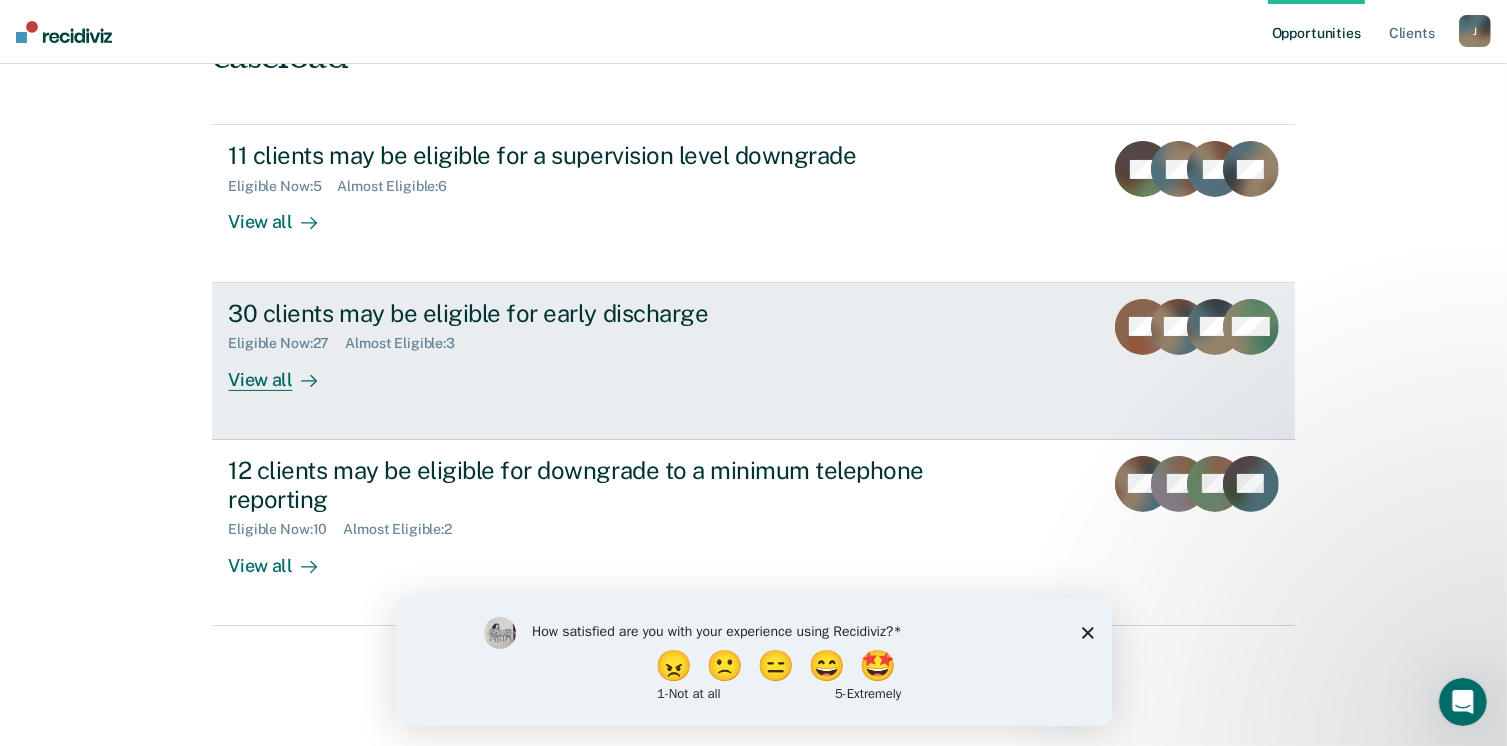 click 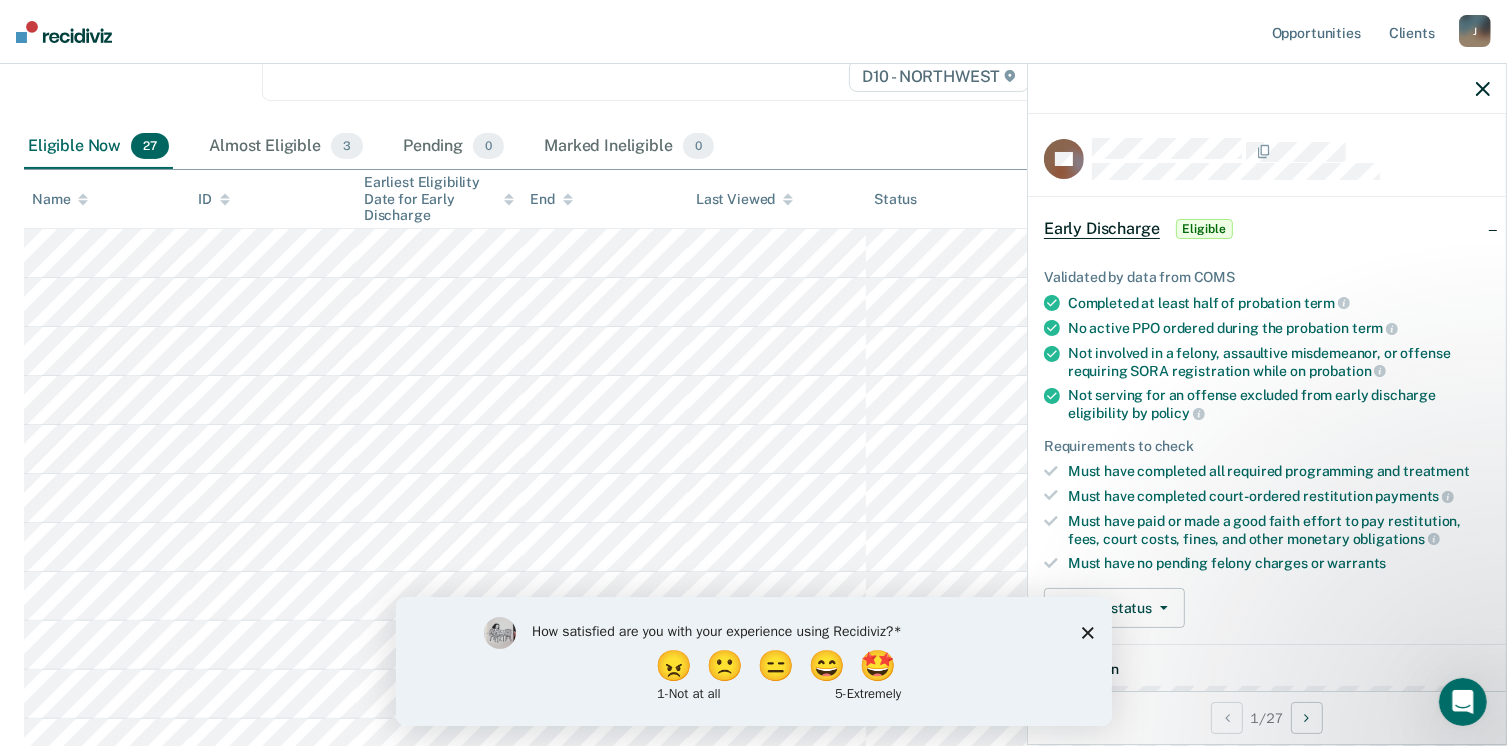scroll, scrollTop: 500, scrollLeft: 0, axis: vertical 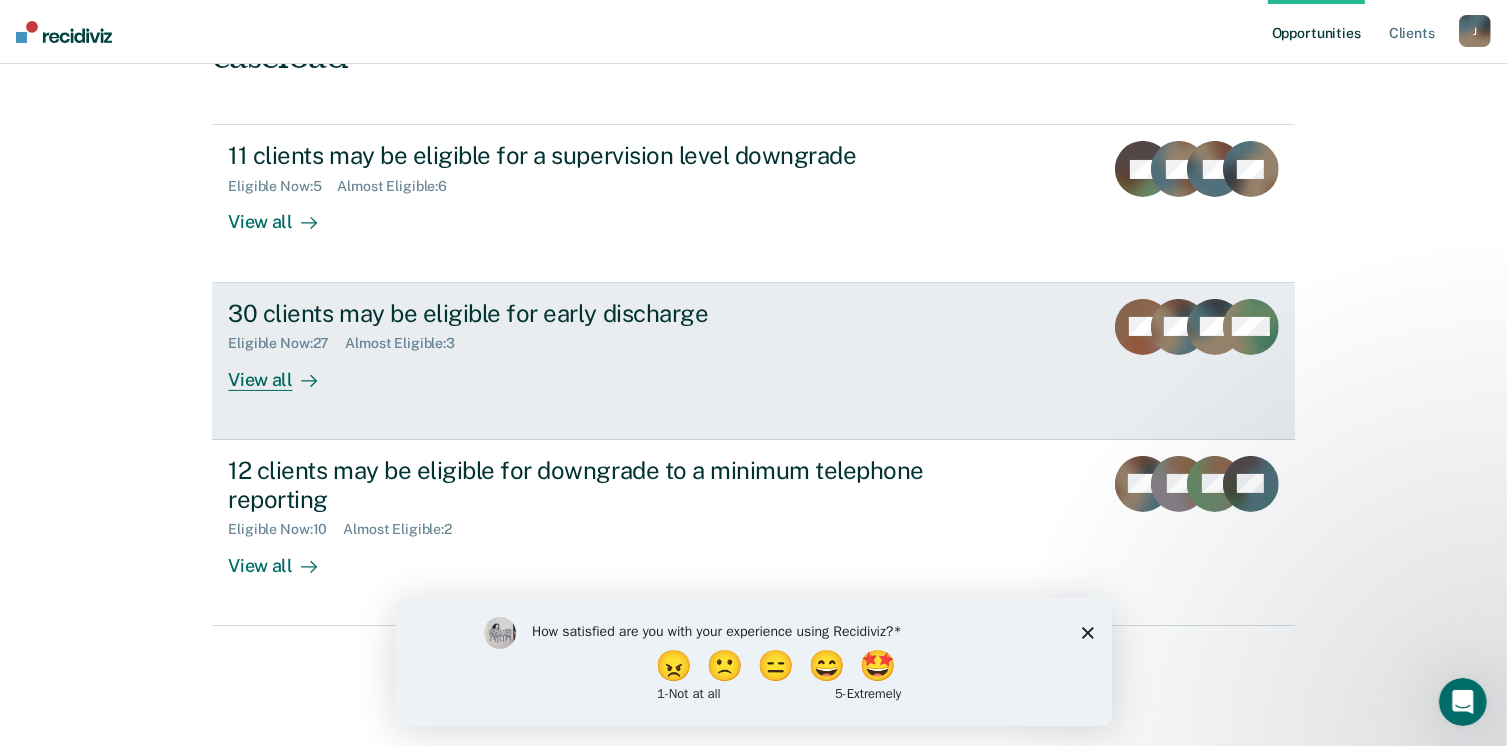 click on "30 clients may be eligible for early discharge Eligible Now :  27 Almost Eligible :  3 View all" at bounding box center [603, 345] 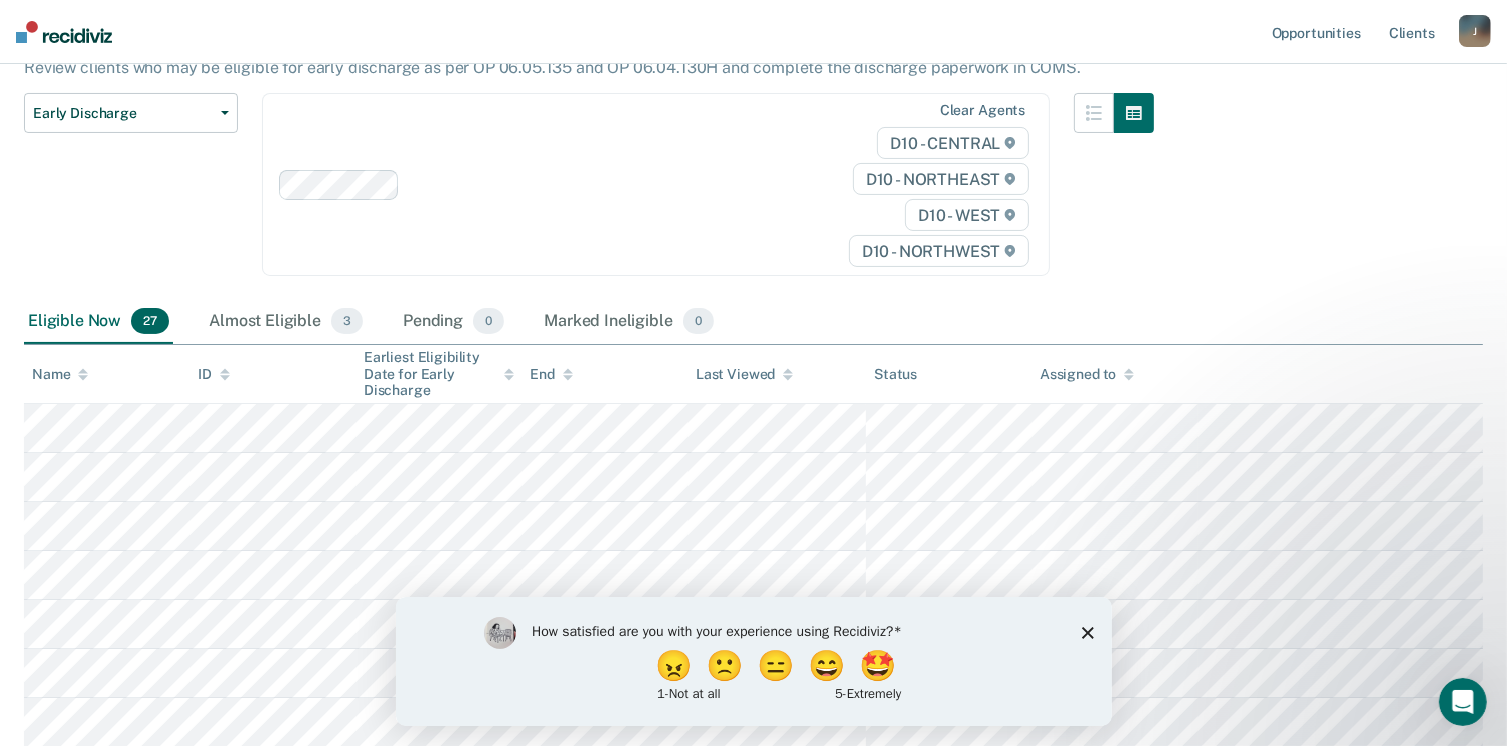 scroll, scrollTop: 200, scrollLeft: 0, axis: vertical 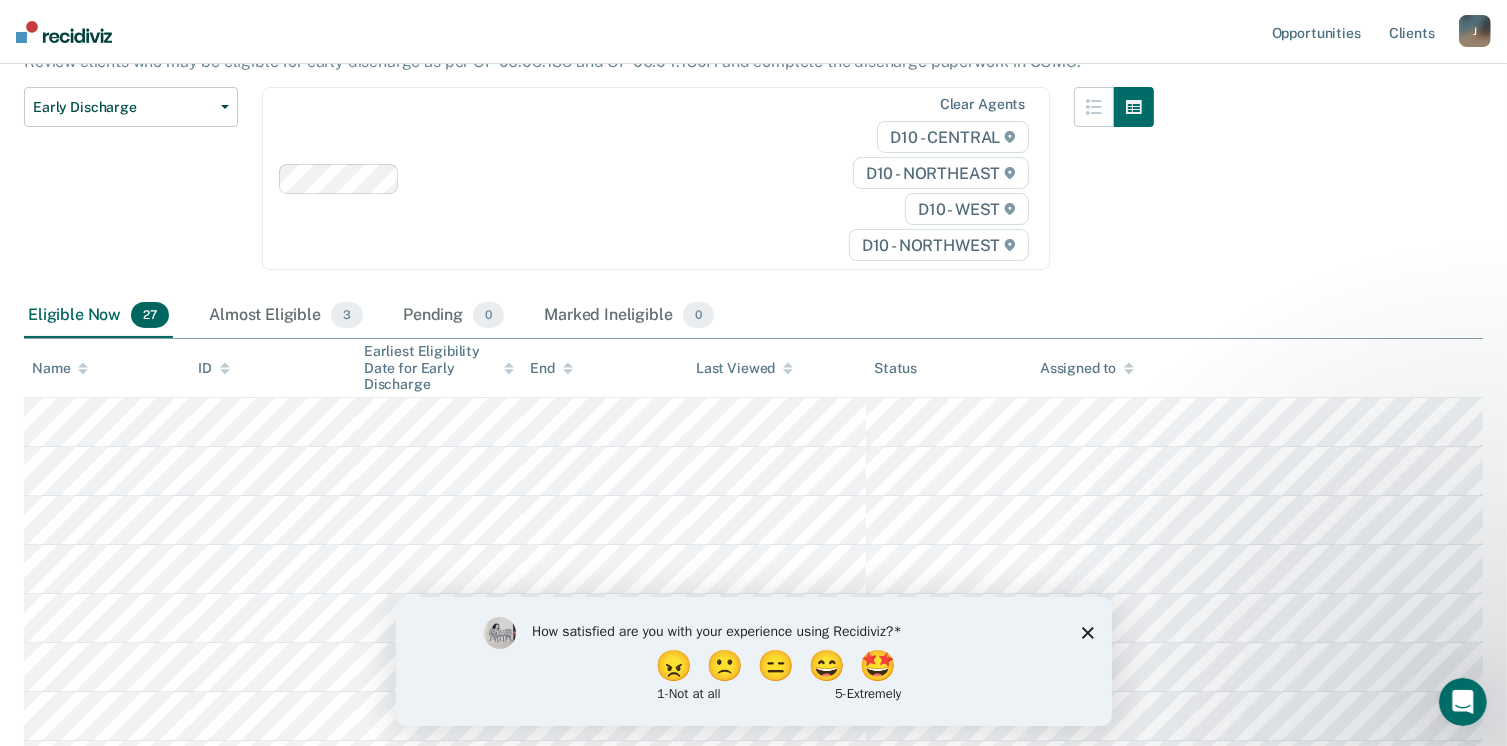 click on "How satisfied are you with your experience using Recidiviz? 😠 🙁 😑 😄 🤩 1  -  Not at all 5  -  Extremely" at bounding box center (753, 660) 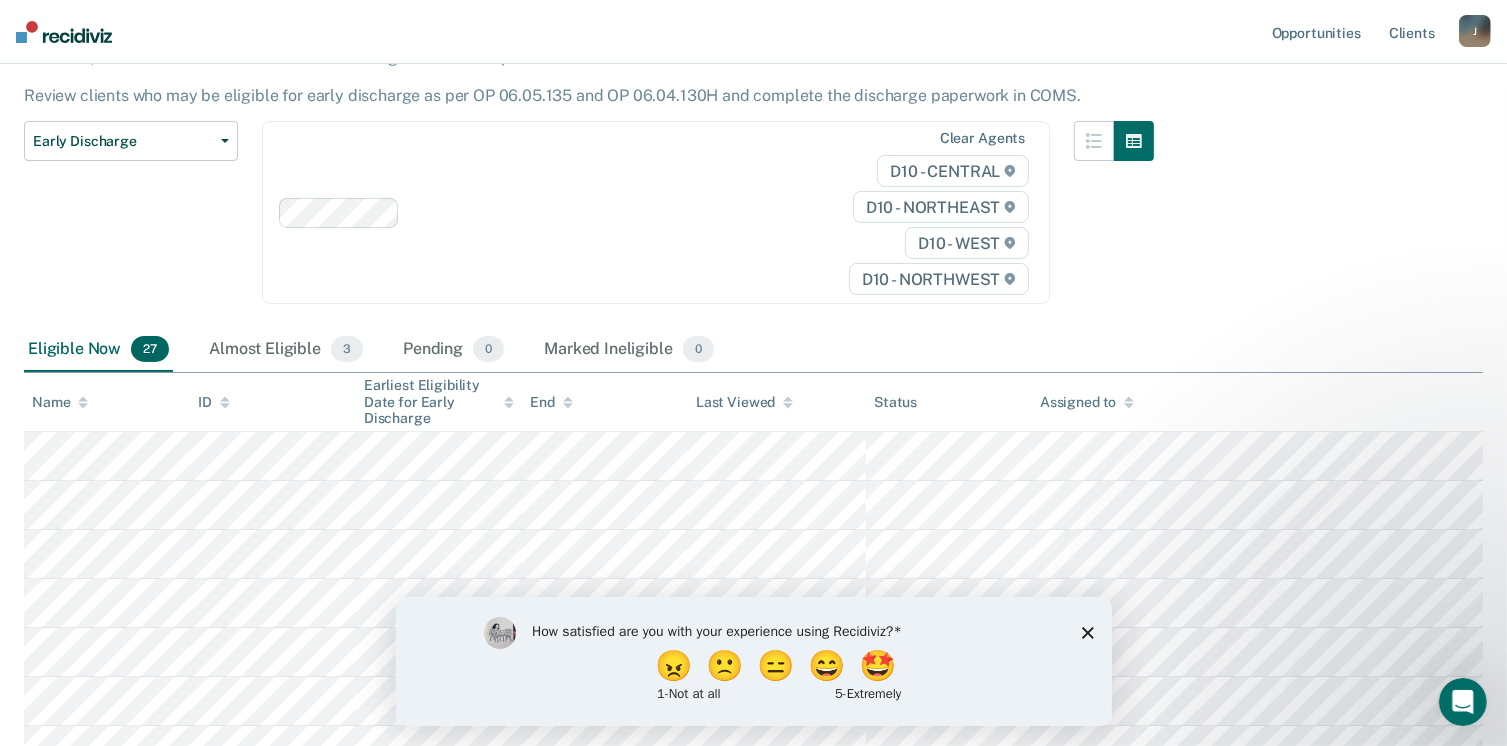 scroll, scrollTop: 200, scrollLeft: 0, axis: vertical 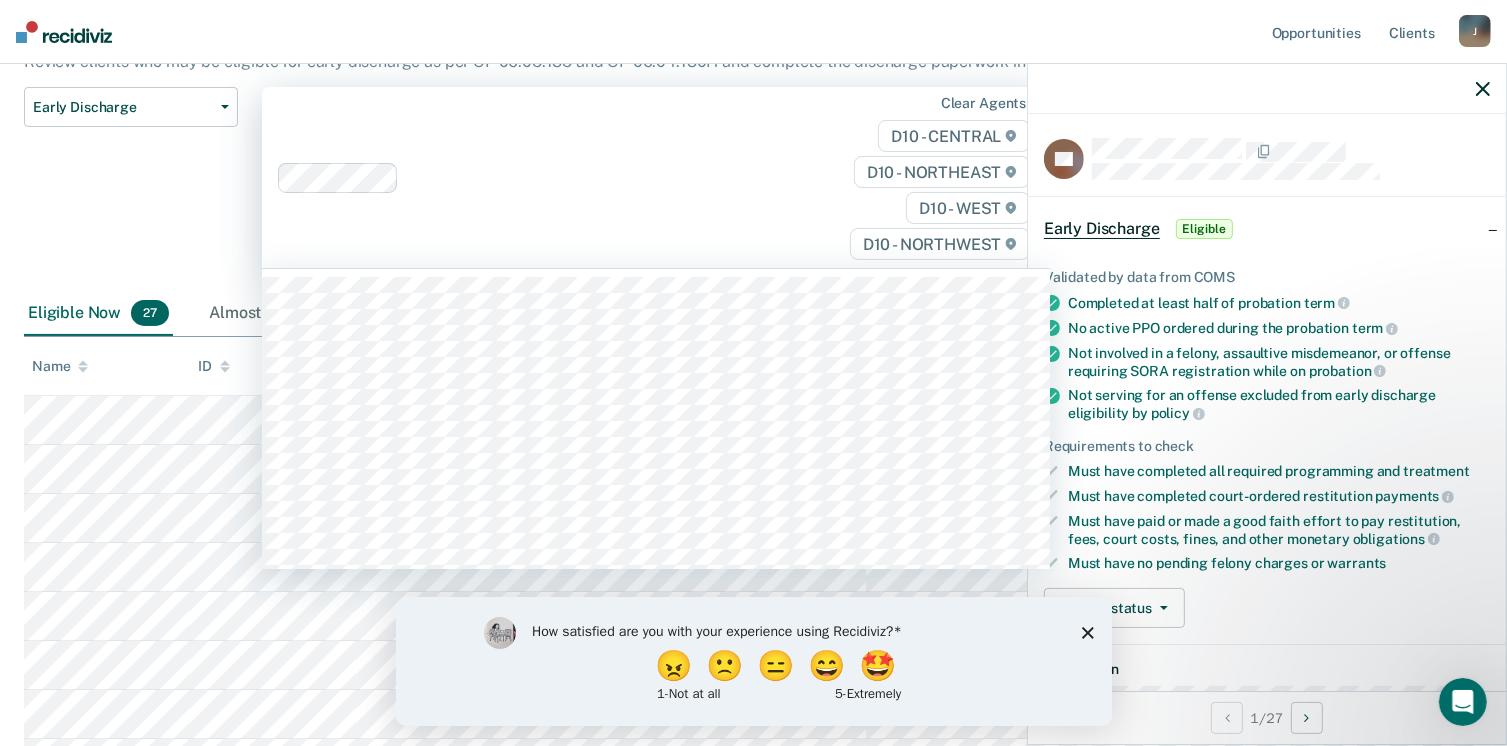 click on "Clear   agents D10 - CENTRAL   D10 - NORTHEAST   D10 - WEST   D10 - NORTHWEST" at bounding box center [656, 177] 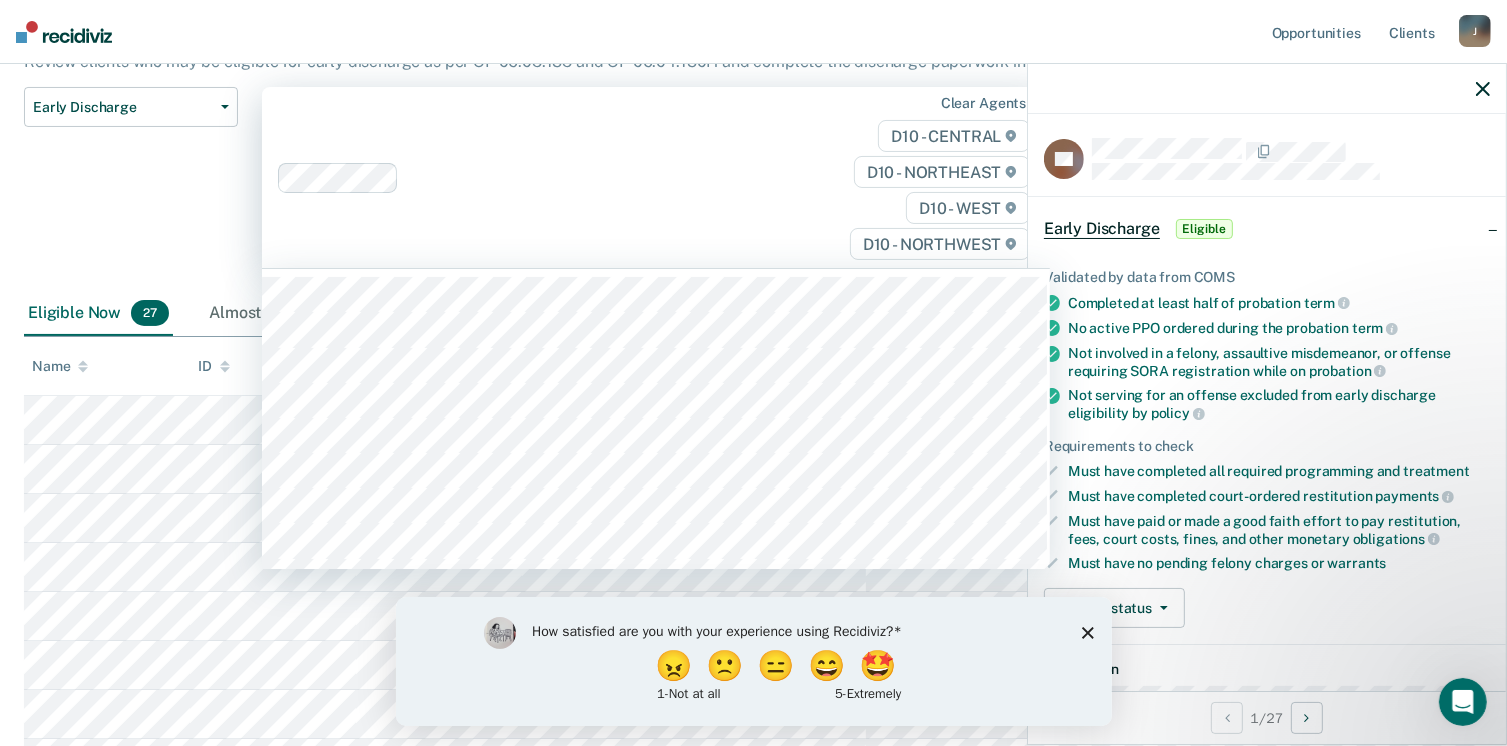 click on "Early Discharge Classification Review Early Discharge Minimum Telephone Reporting Overdue for Discharge Supervision Level Mismatch" at bounding box center (131, 189) 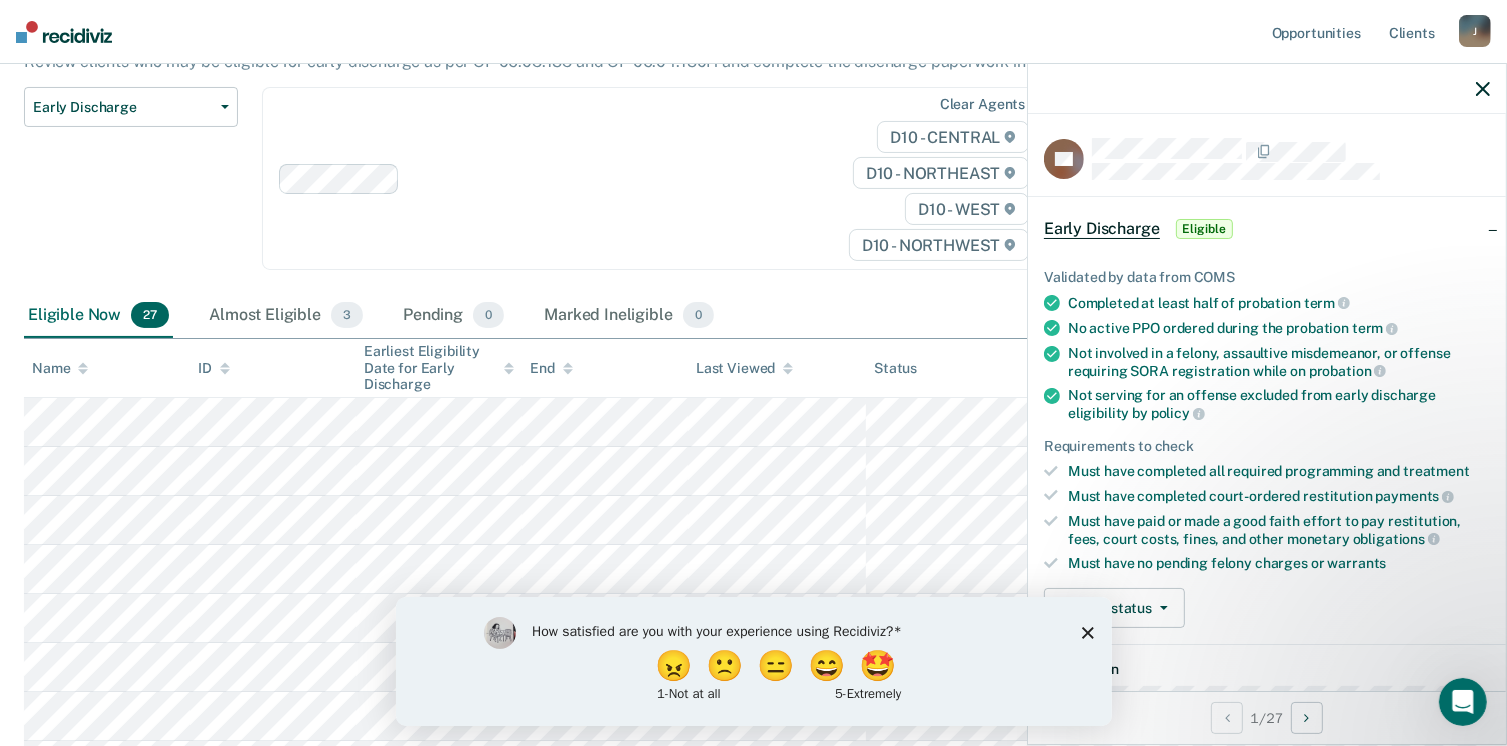 click on "Clear   agents D10 - CENTRAL   D10 - NORTHEAST   D10 - WEST   D10 - NORTHWEST" at bounding box center (656, 178) 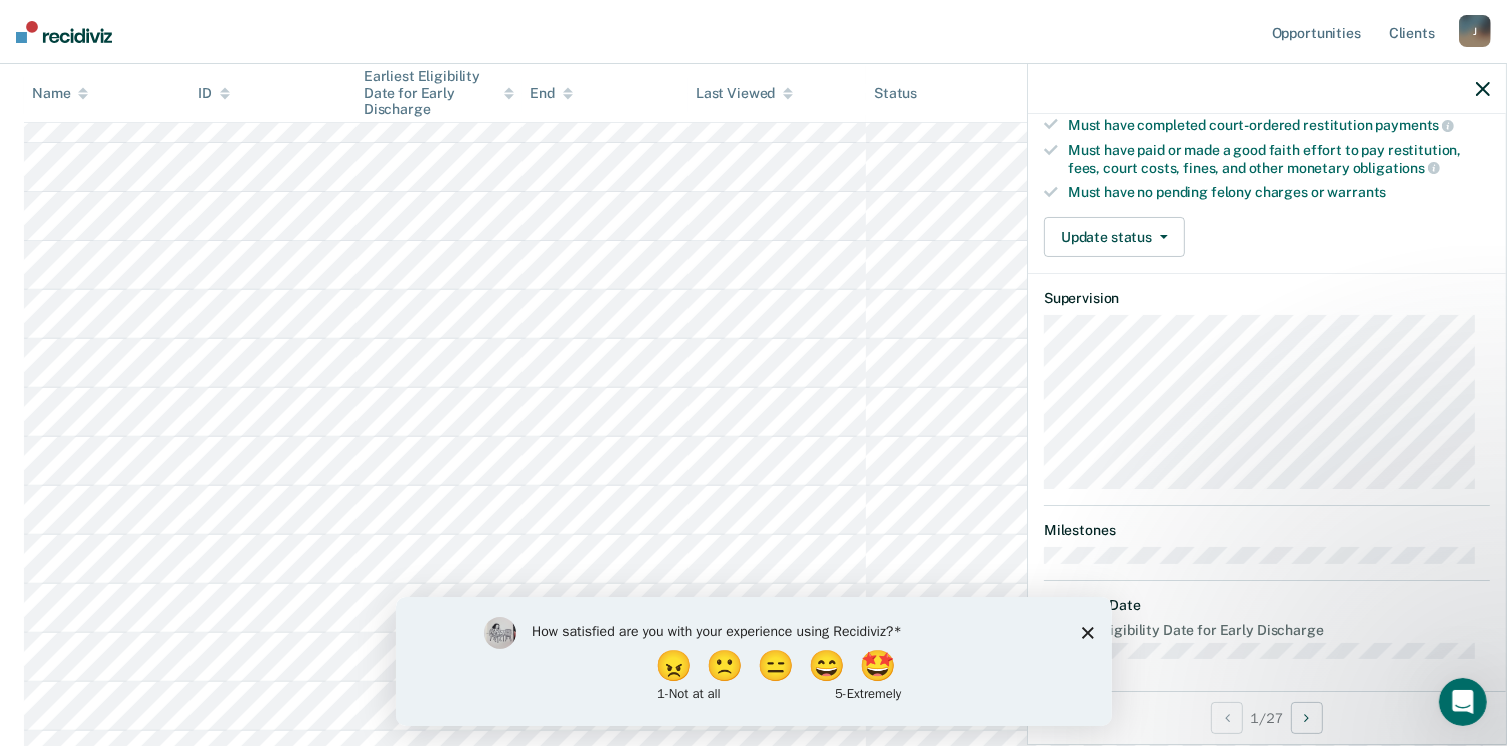 scroll, scrollTop: 800, scrollLeft: 0, axis: vertical 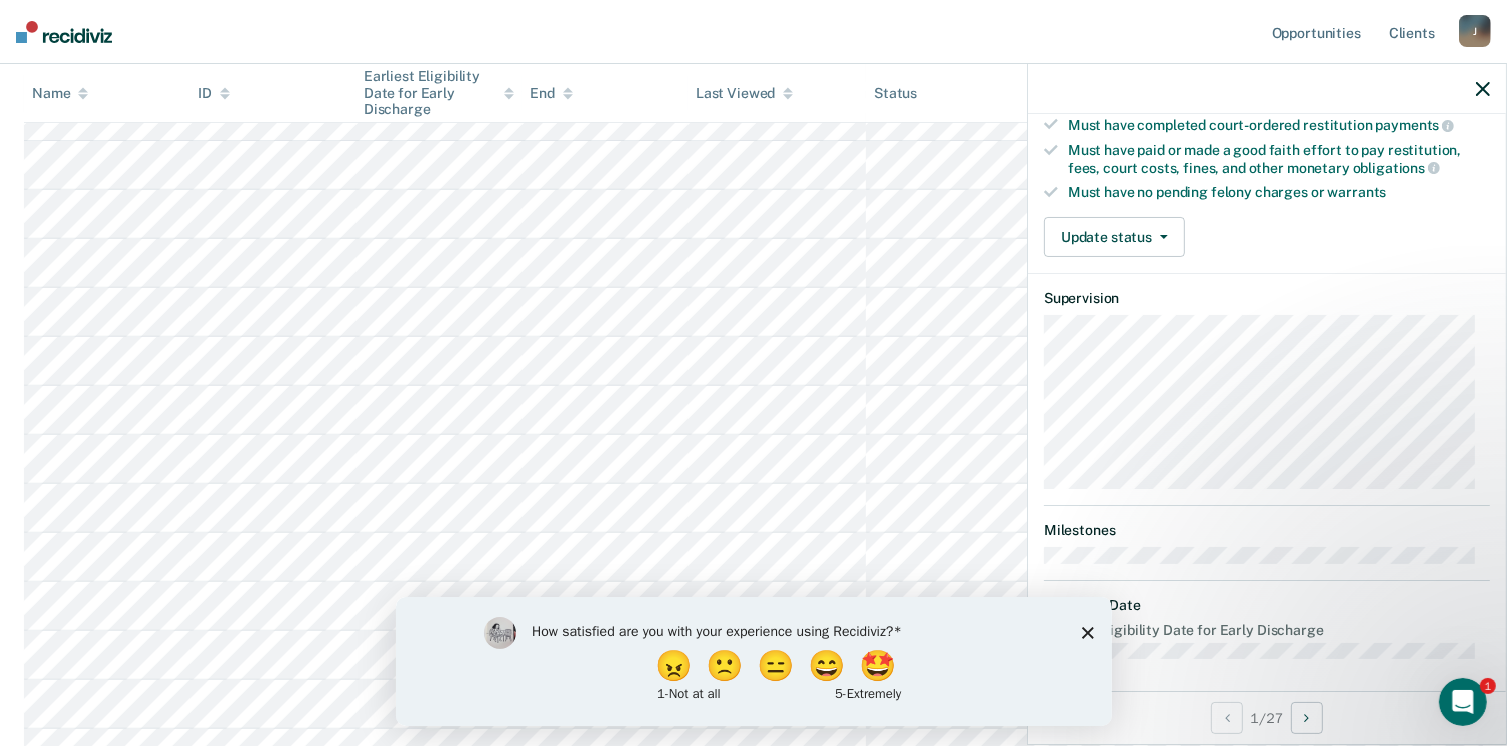 click on "How satisfied are you with your experience using Recidiviz? 😠 🙁 😑 😄 🤩 1  -  Not at all 5  -  Extremely" at bounding box center [753, 660] 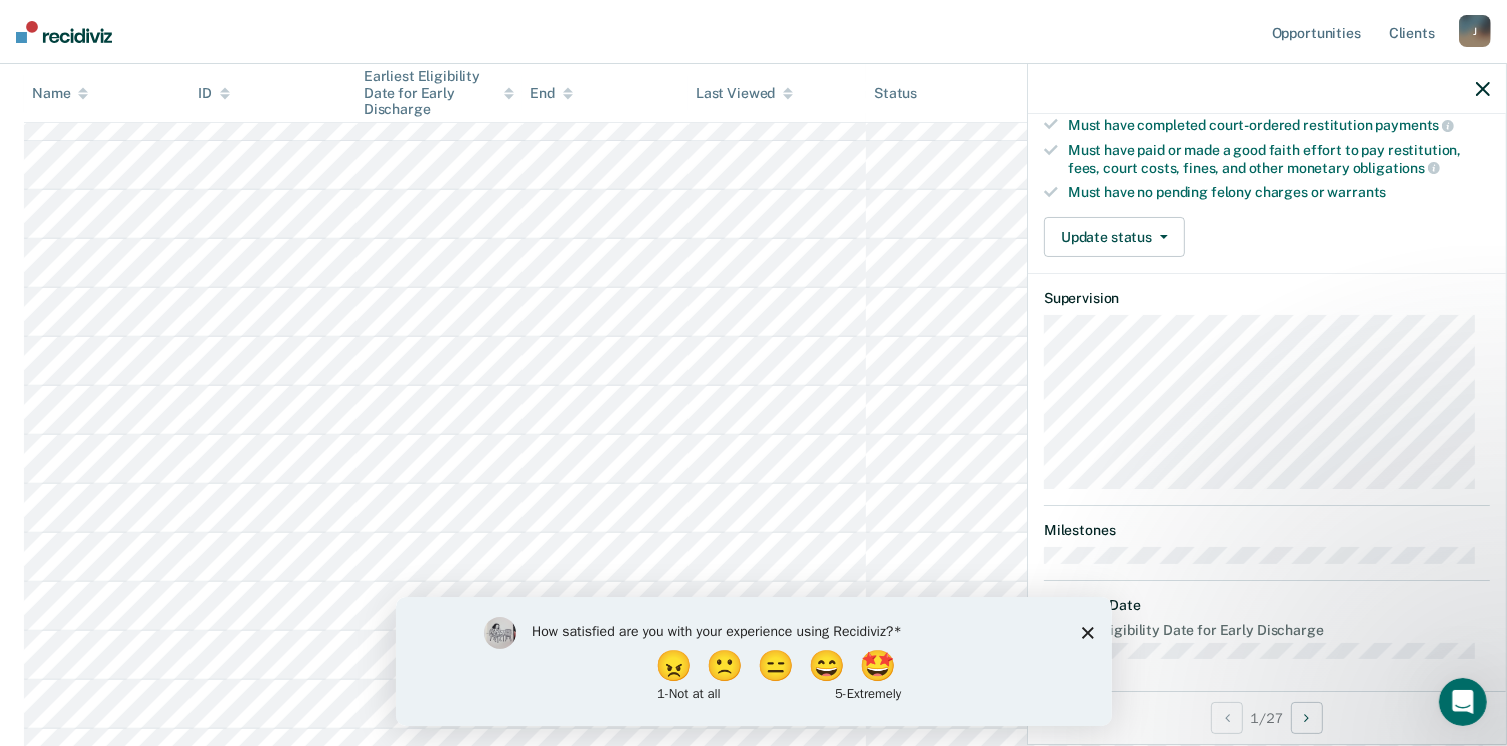 click 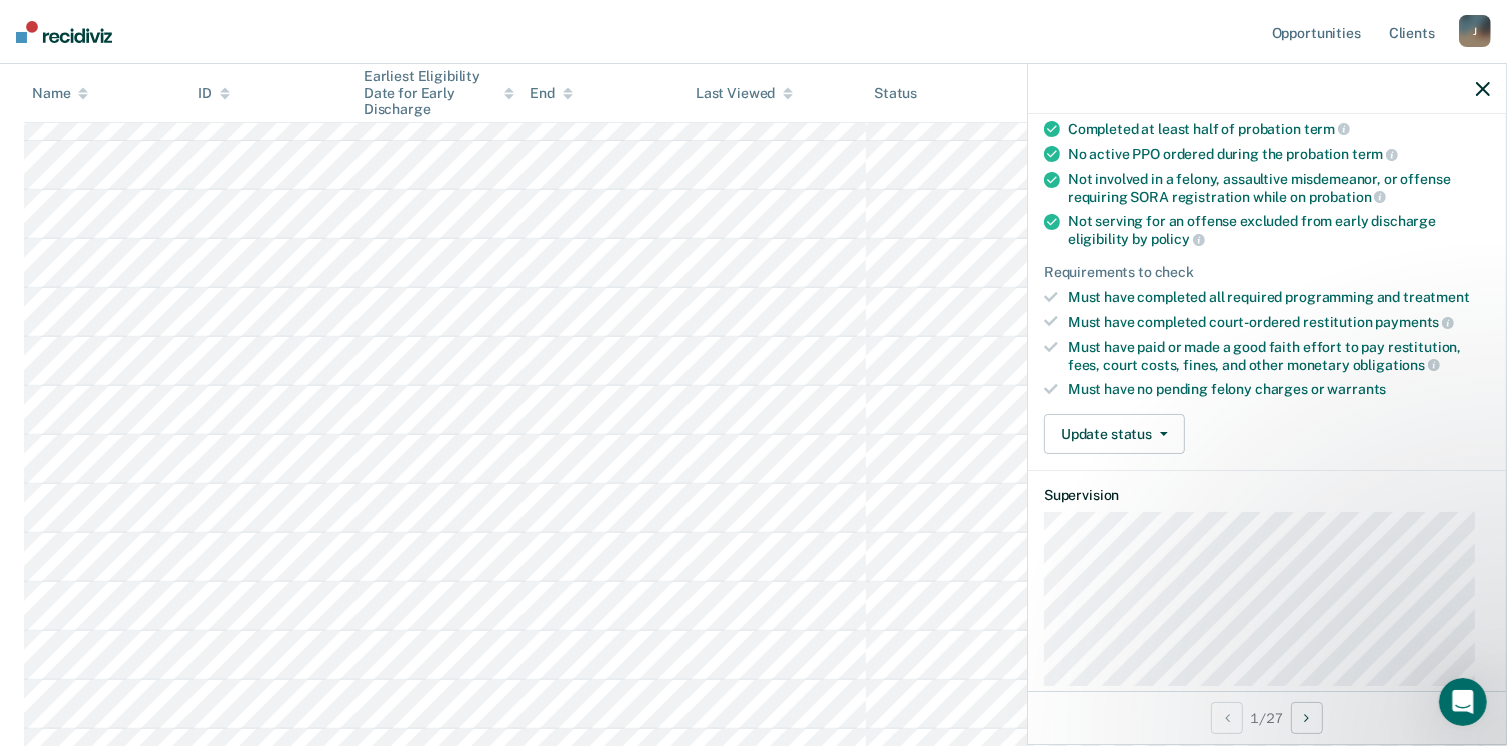 scroll, scrollTop: 71, scrollLeft: 0, axis: vertical 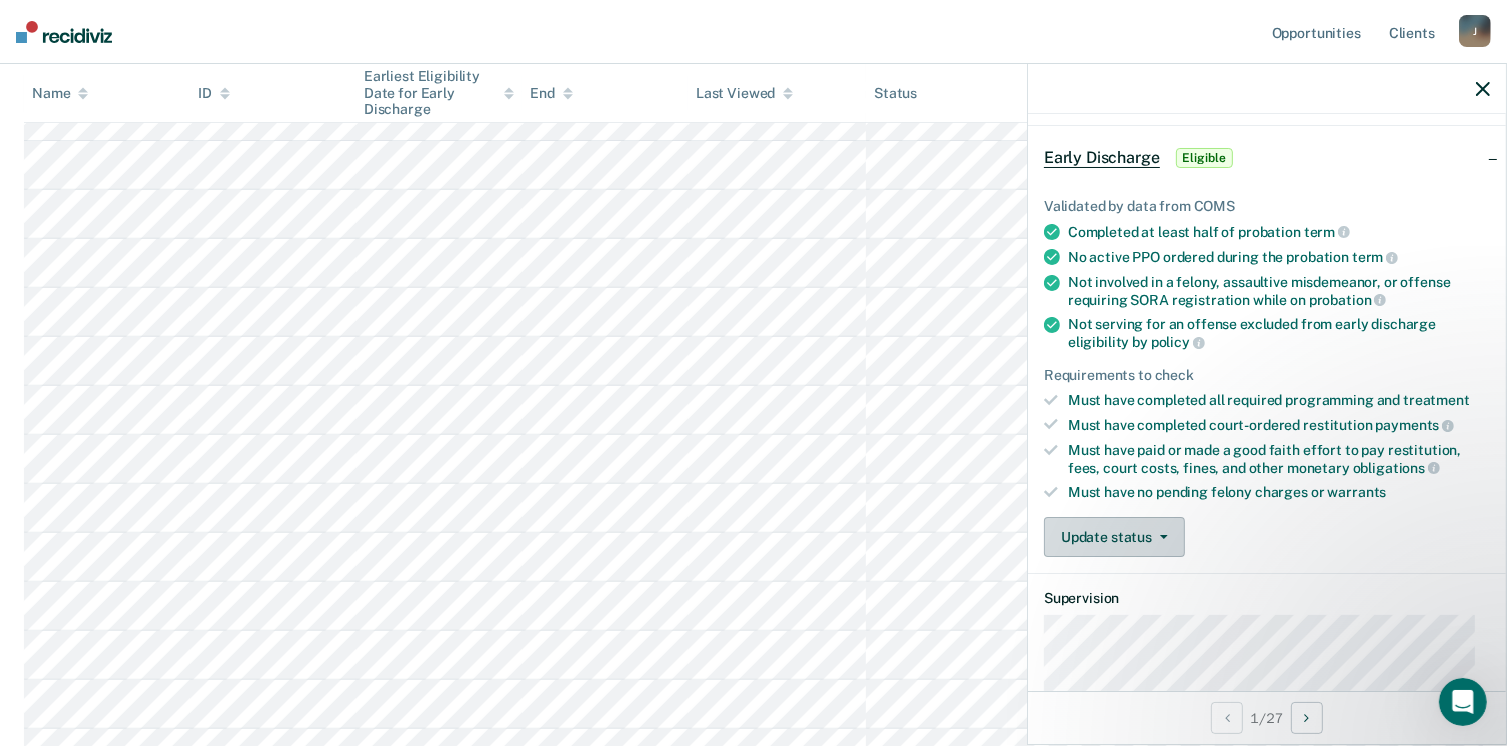 click on "Update status" at bounding box center [1114, 537] 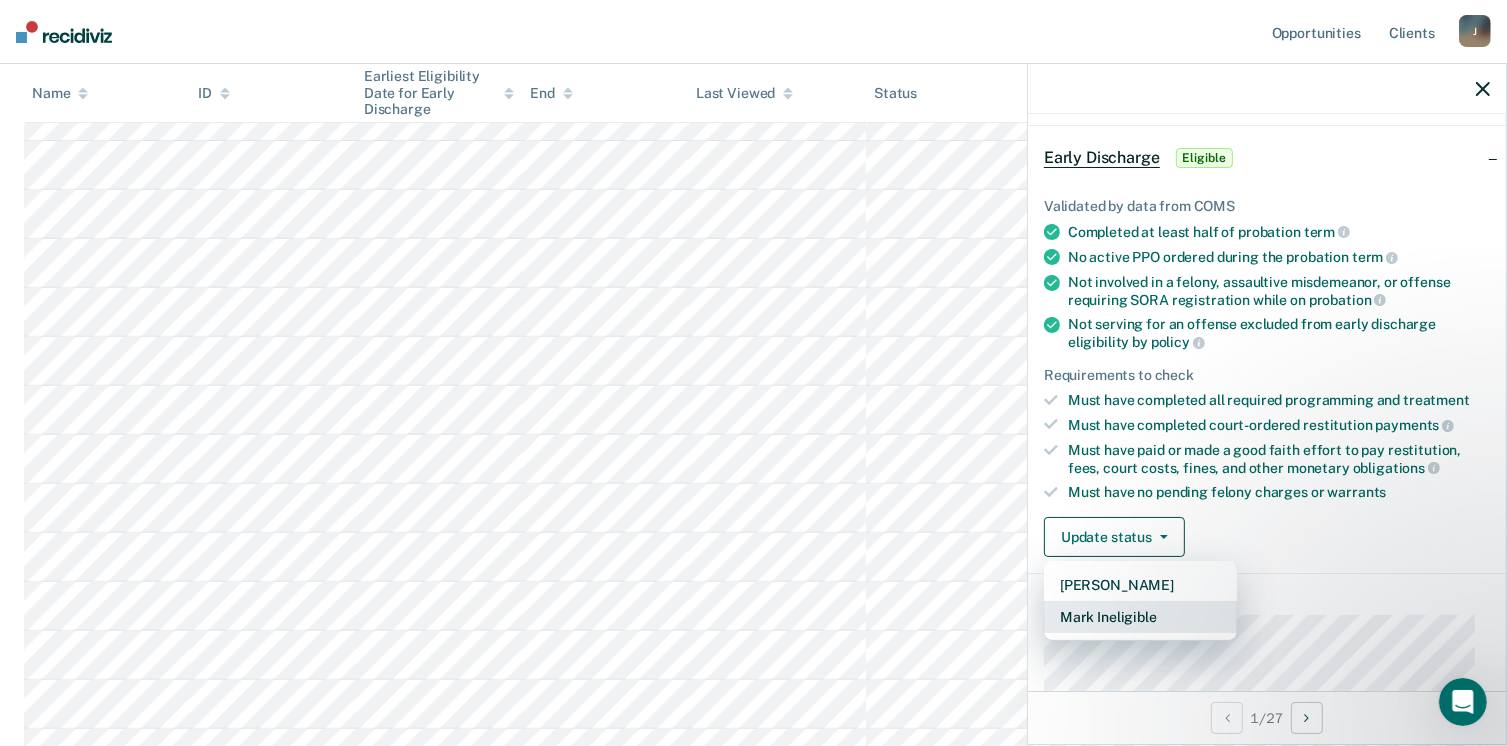 click on "Mark Ineligible" at bounding box center [1140, 617] 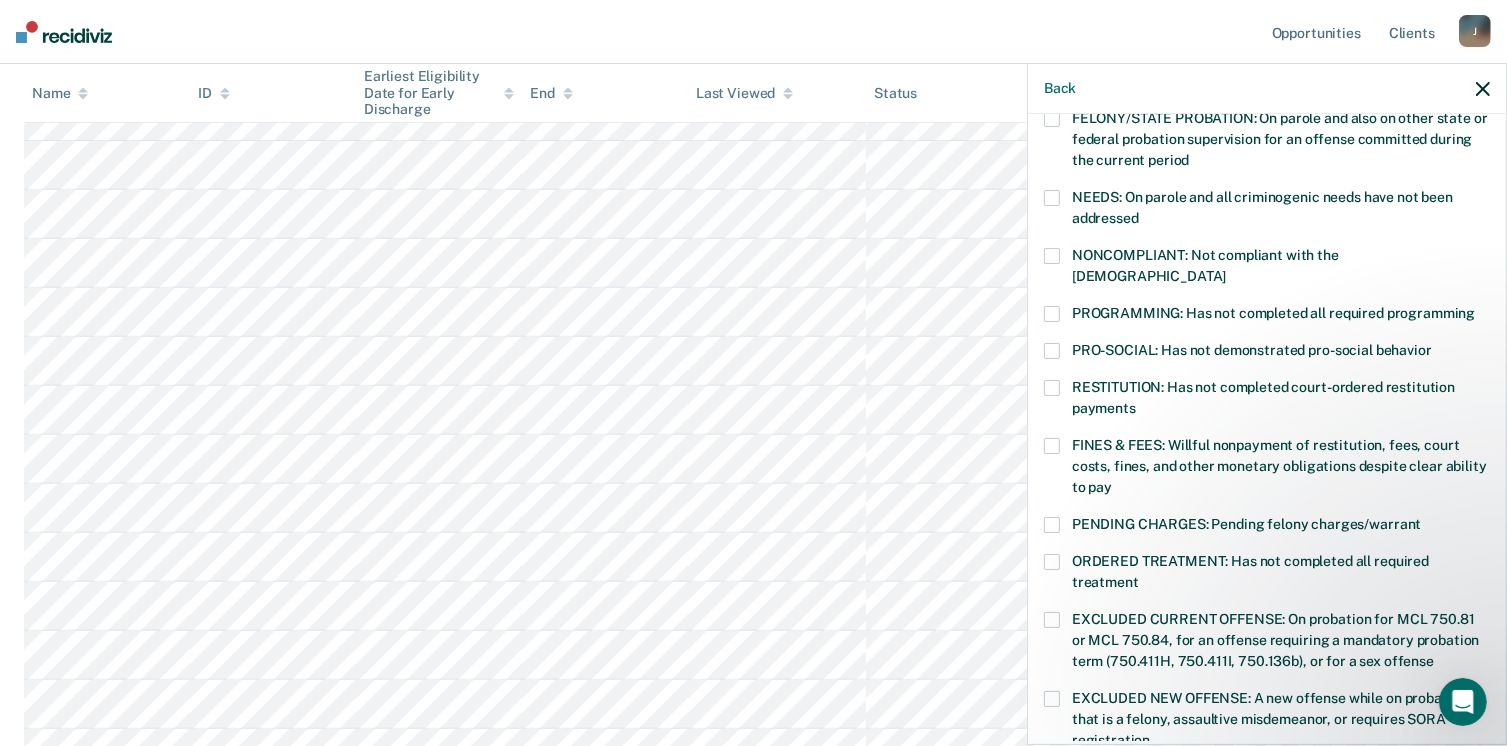 scroll, scrollTop: 371, scrollLeft: 0, axis: vertical 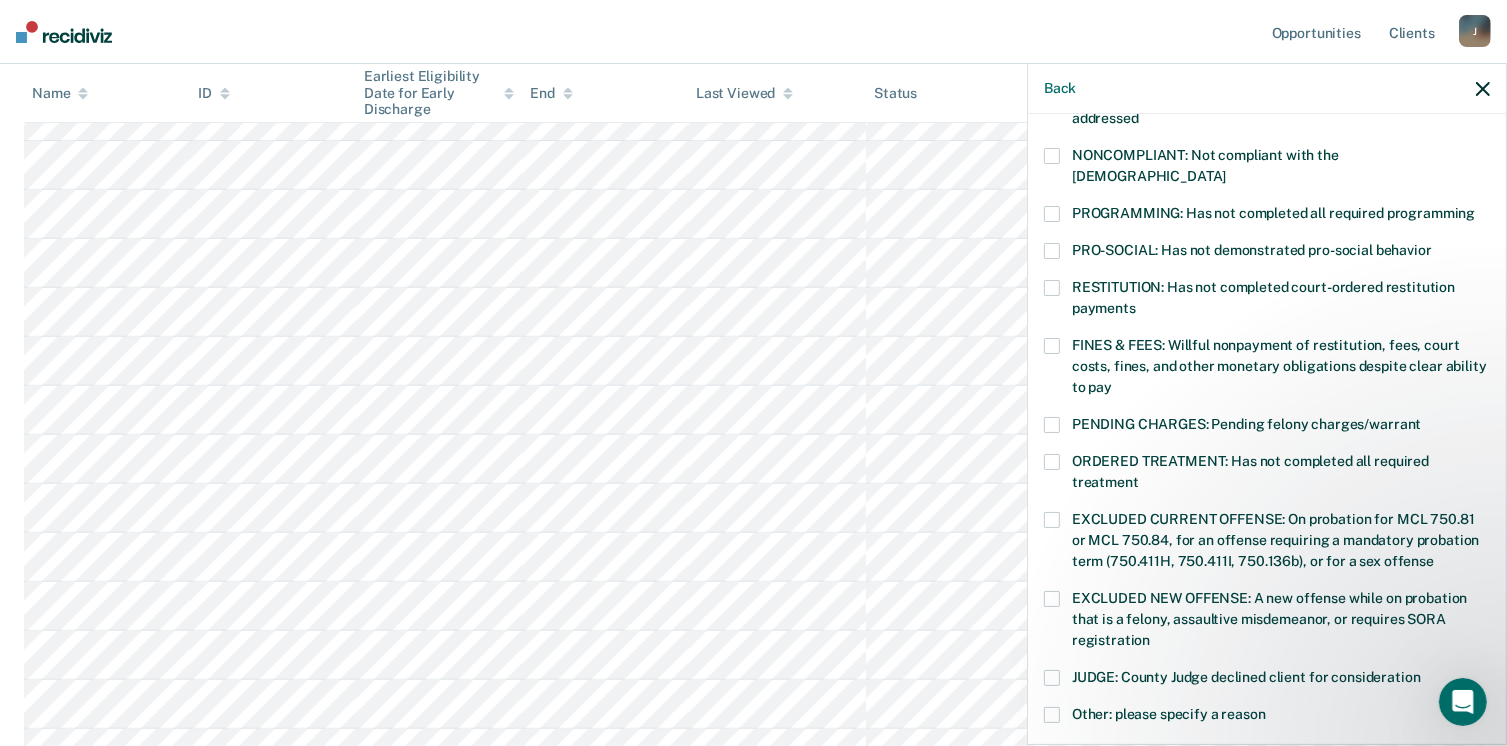 click on "FINES & FEES: Willful nonpayment of restitution, fees, court costs, fines, and other monetary obligations despite clear ability to pay" at bounding box center [1267, 369] 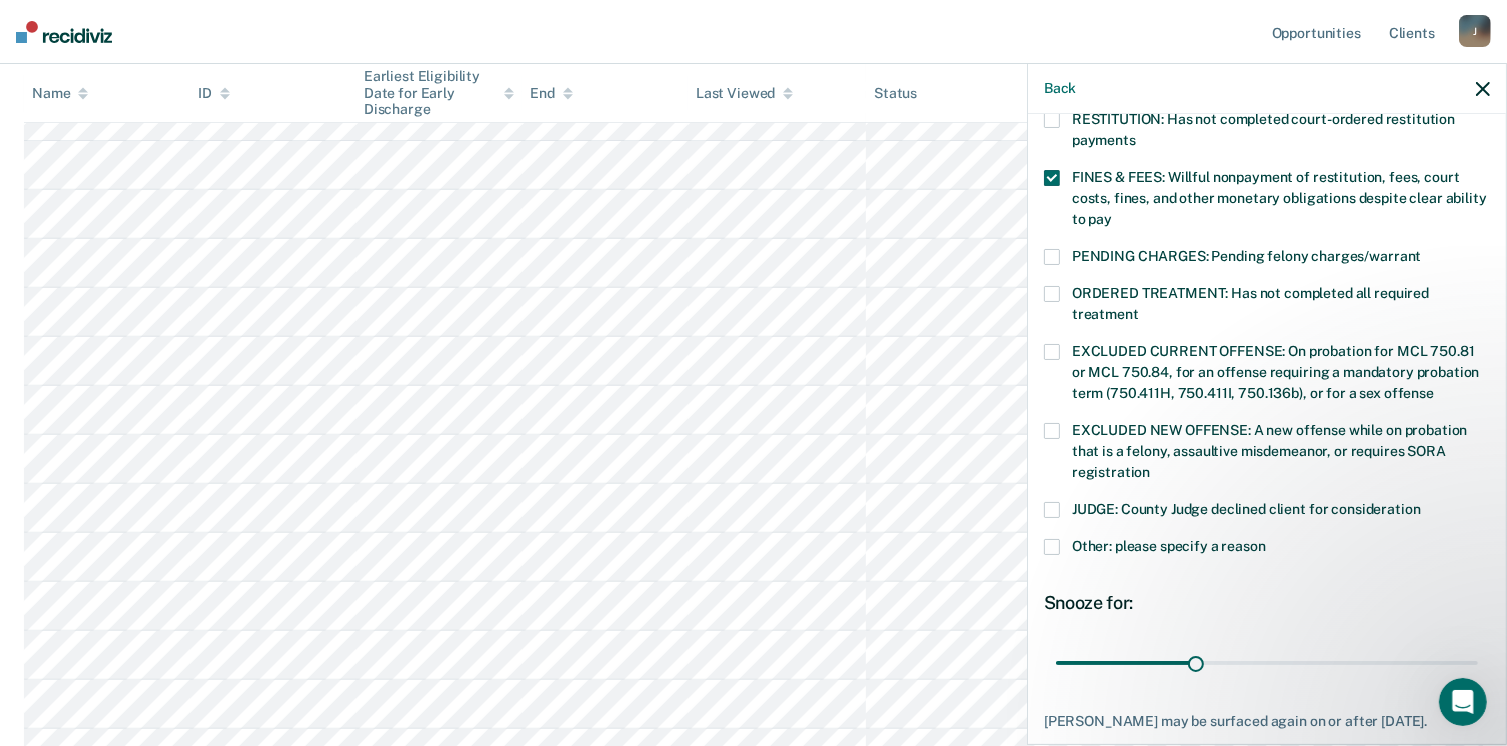 scroll, scrollTop: 647, scrollLeft: 0, axis: vertical 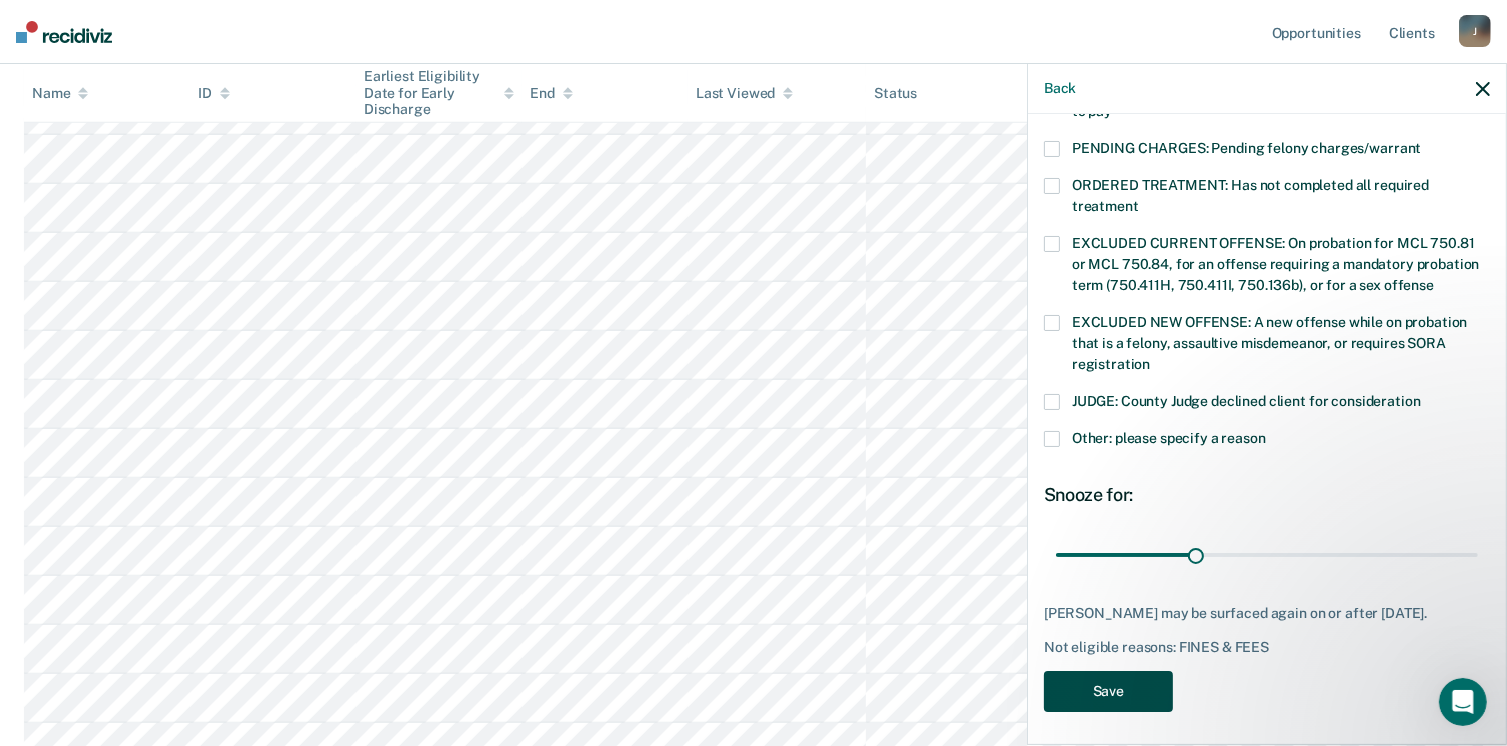click on "Save" at bounding box center (1108, 691) 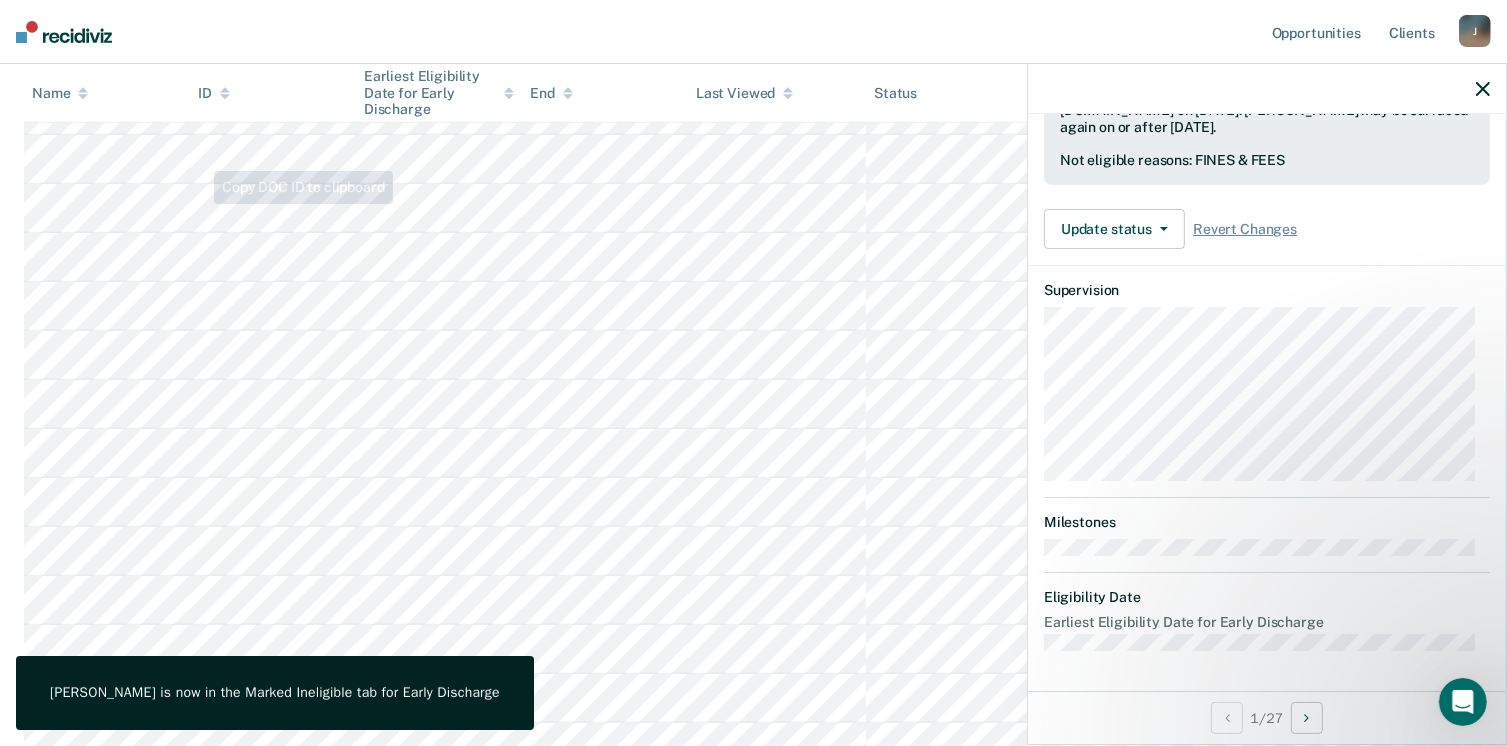 scroll, scrollTop: 519, scrollLeft: 0, axis: vertical 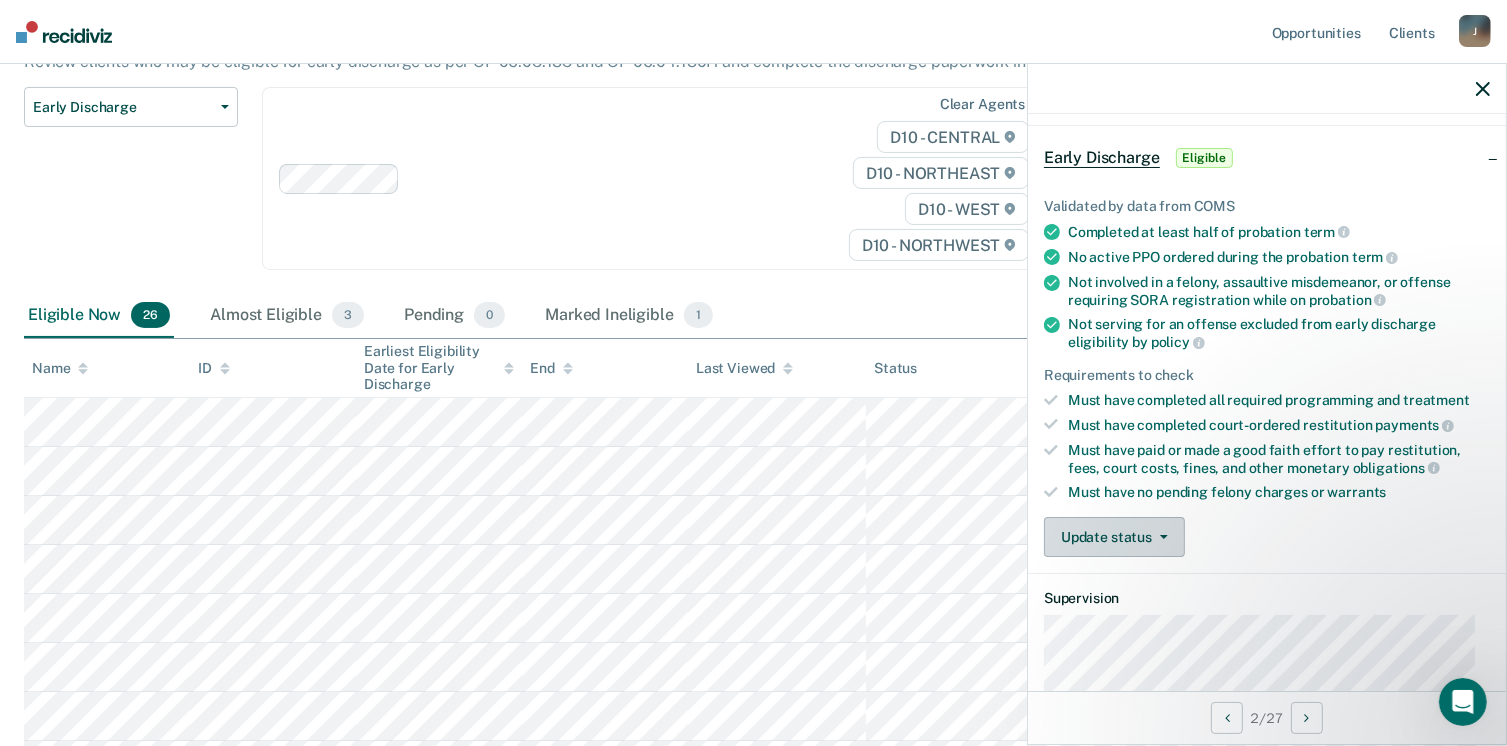 drag, startPoint x: 1132, startPoint y: 523, endPoint x: 1113, endPoint y: 523, distance: 19 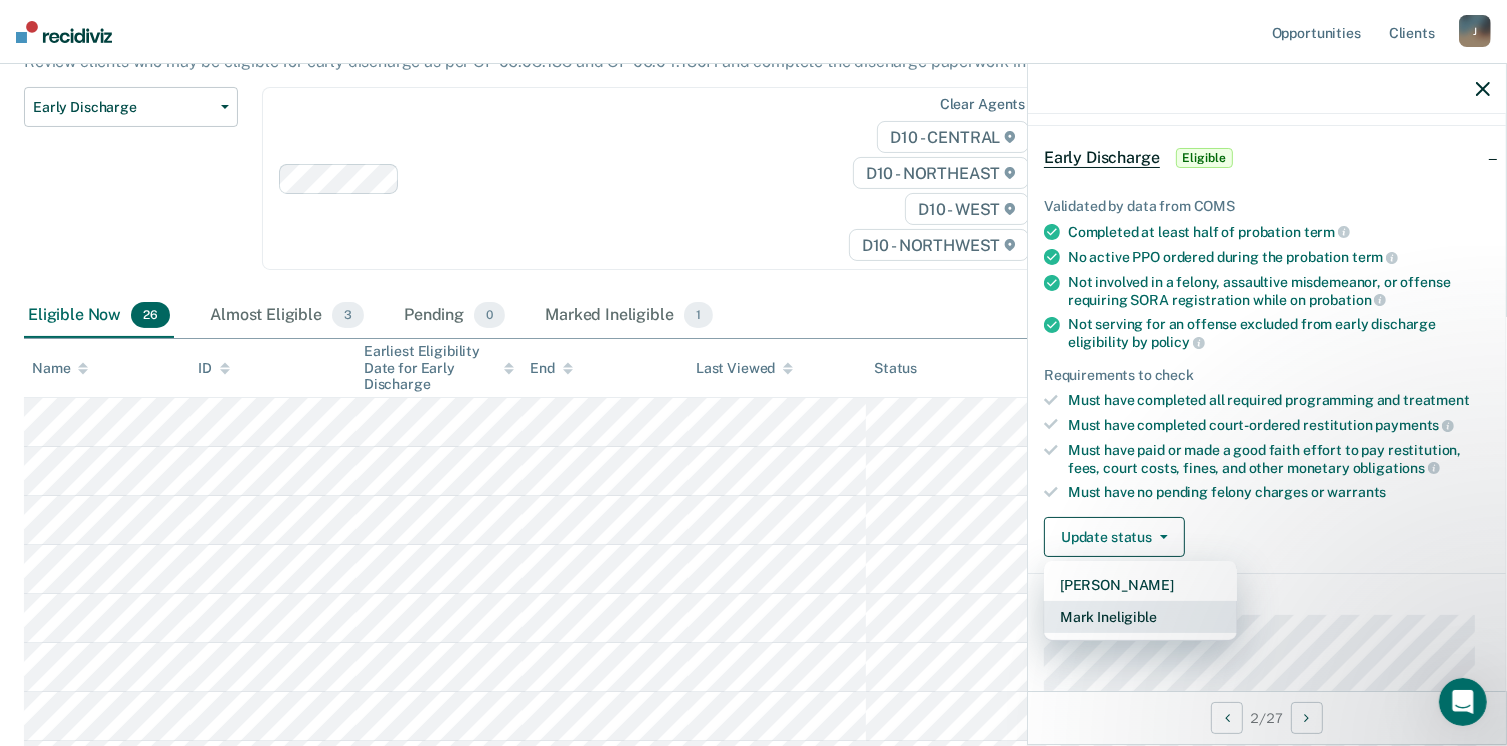 click on "Mark Ineligible" at bounding box center (1140, 617) 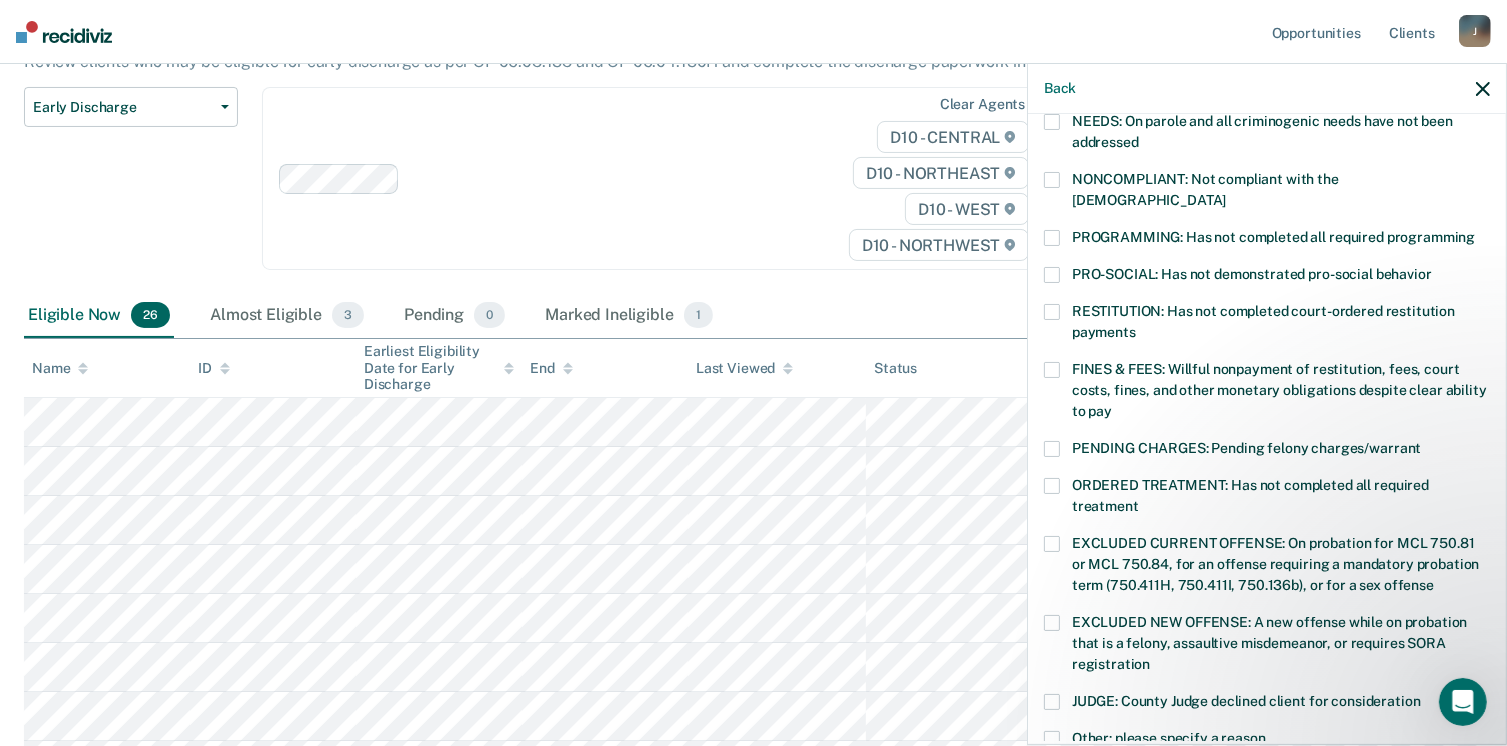 scroll, scrollTop: 371, scrollLeft: 0, axis: vertical 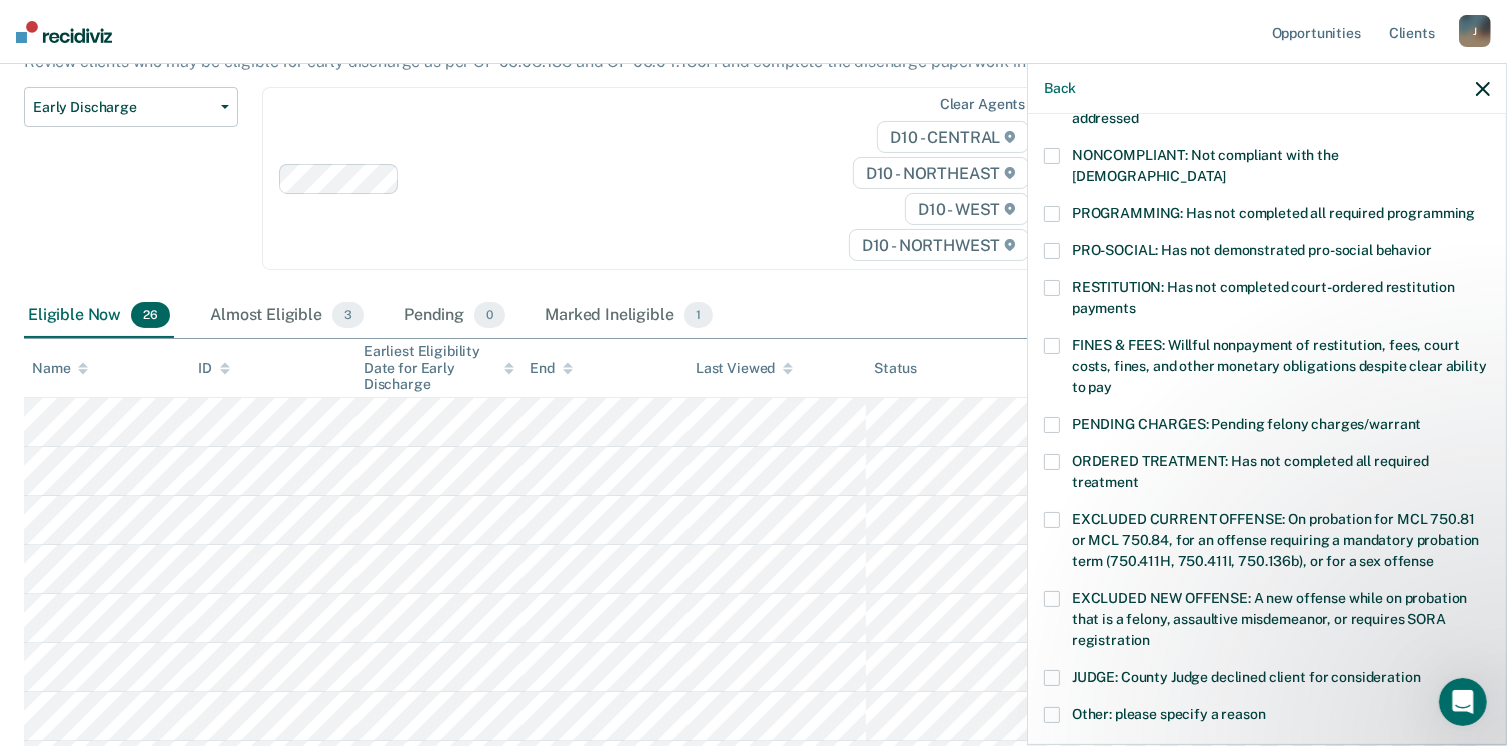click at bounding box center (1052, 346) 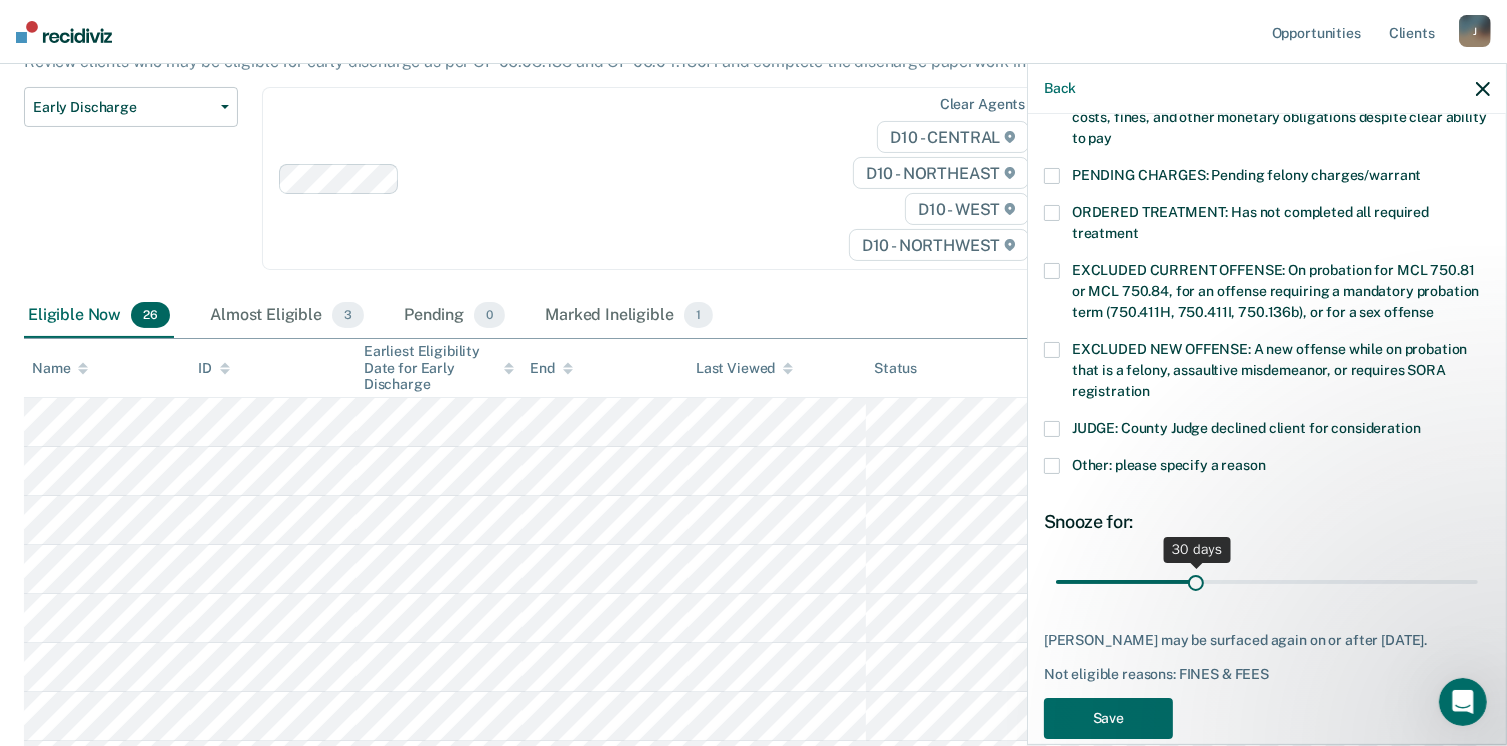 scroll, scrollTop: 630, scrollLeft: 0, axis: vertical 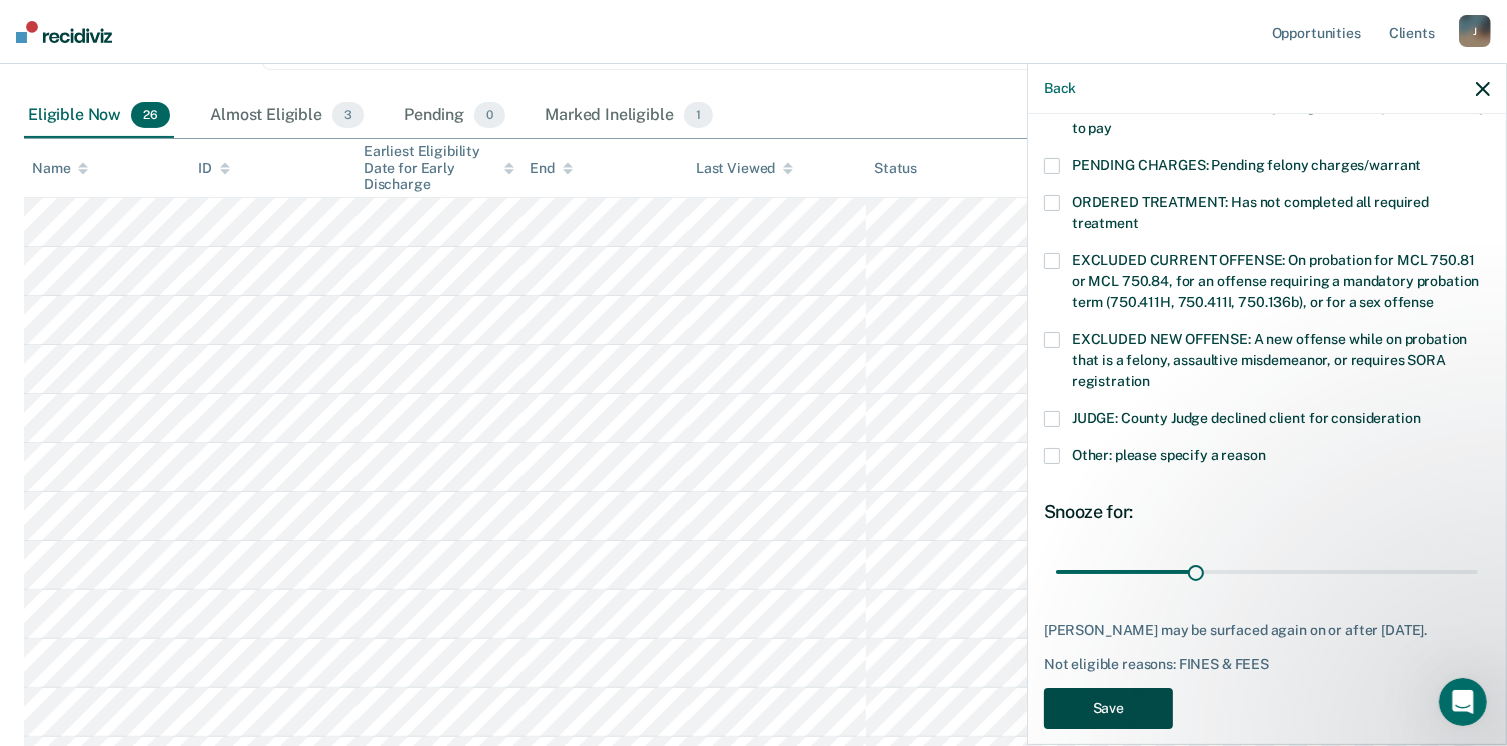 click on "Save" at bounding box center (1108, 708) 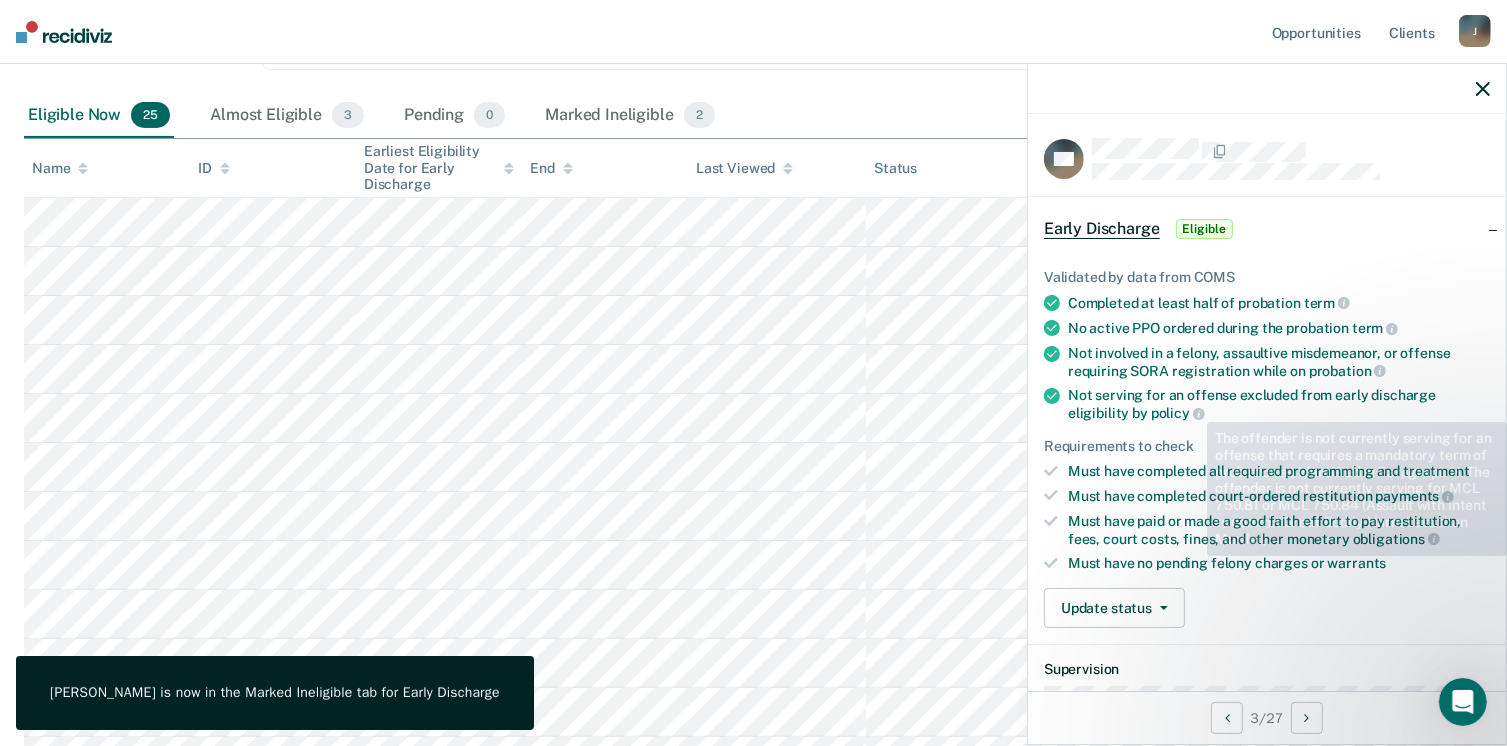 scroll, scrollTop: 200, scrollLeft: 0, axis: vertical 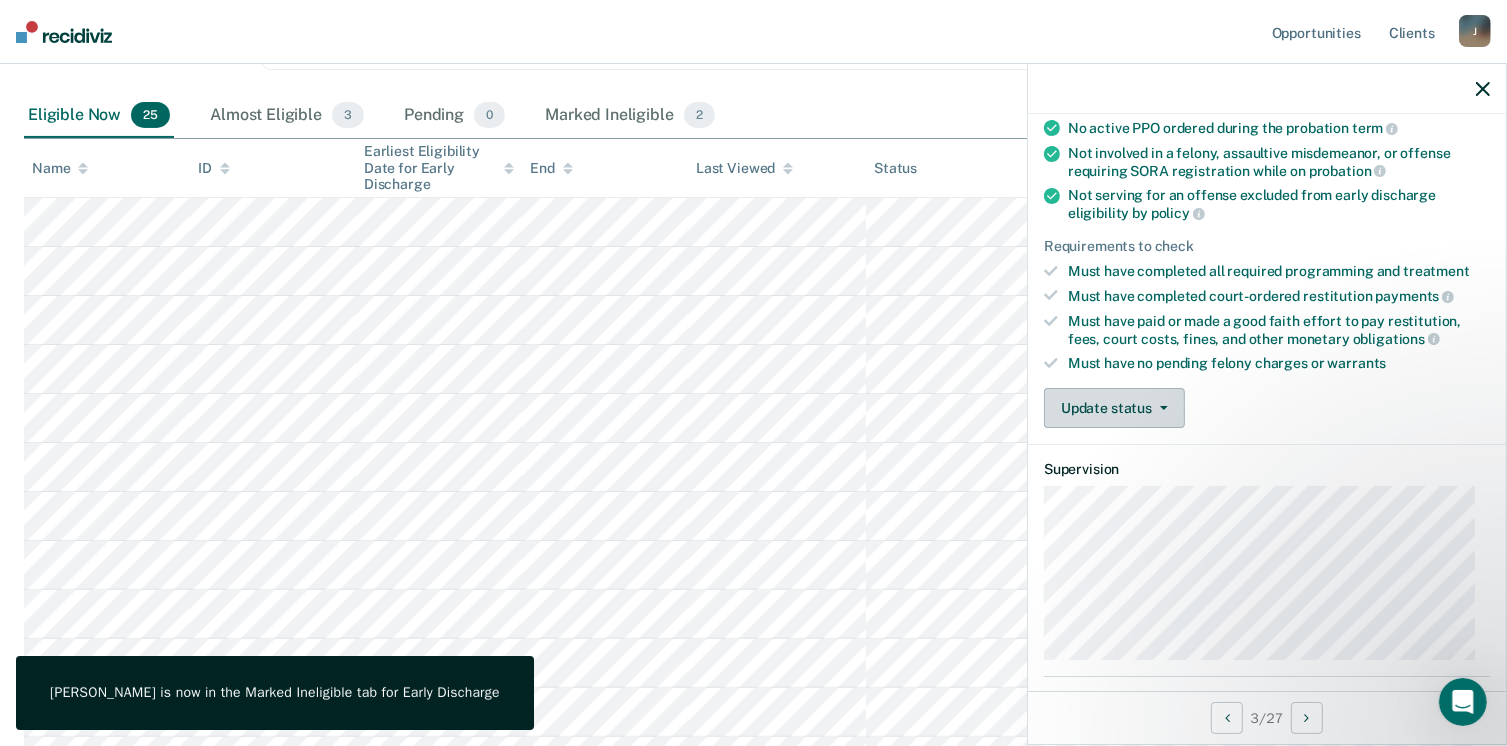 click on "Update status" at bounding box center [1114, 408] 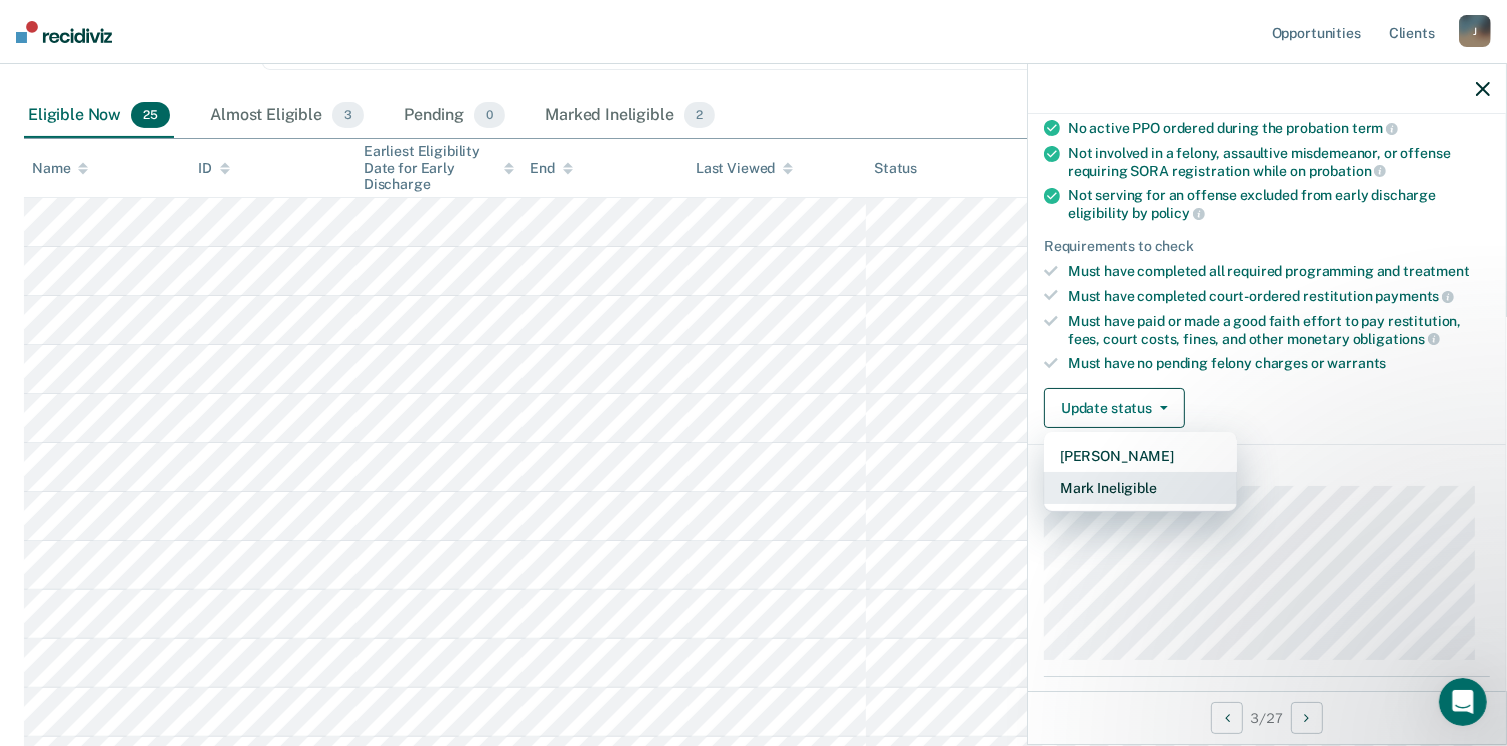 click on "Mark Ineligible" at bounding box center [1140, 488] 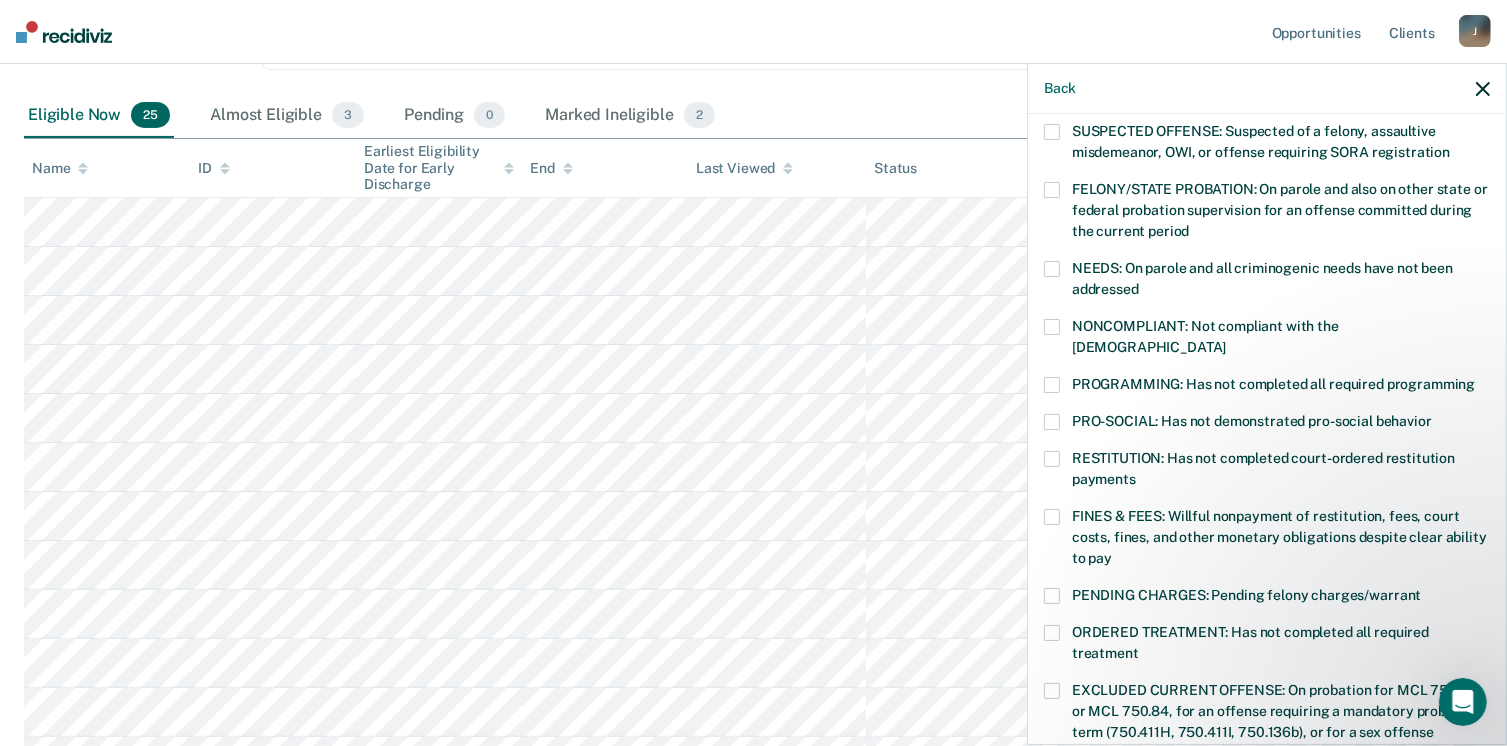 click on "FINES & FEES: Willful nonpayment of restitution, fees, court costs, fines, and other monetary obligations despite clear ability to pay" at bounding box center [1267, 540] 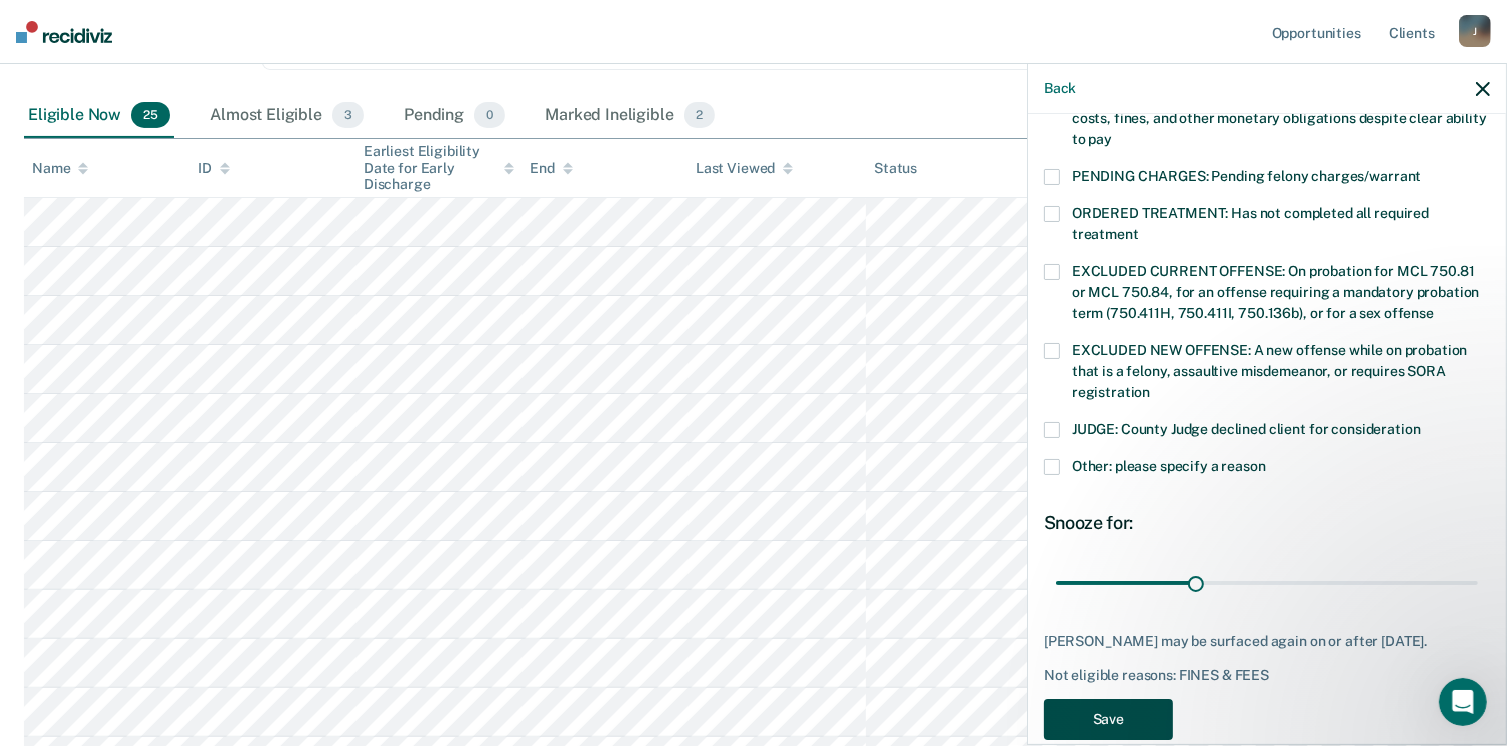 scroll, scrollTop: 630, scrollLeft: 0, axis: vertical 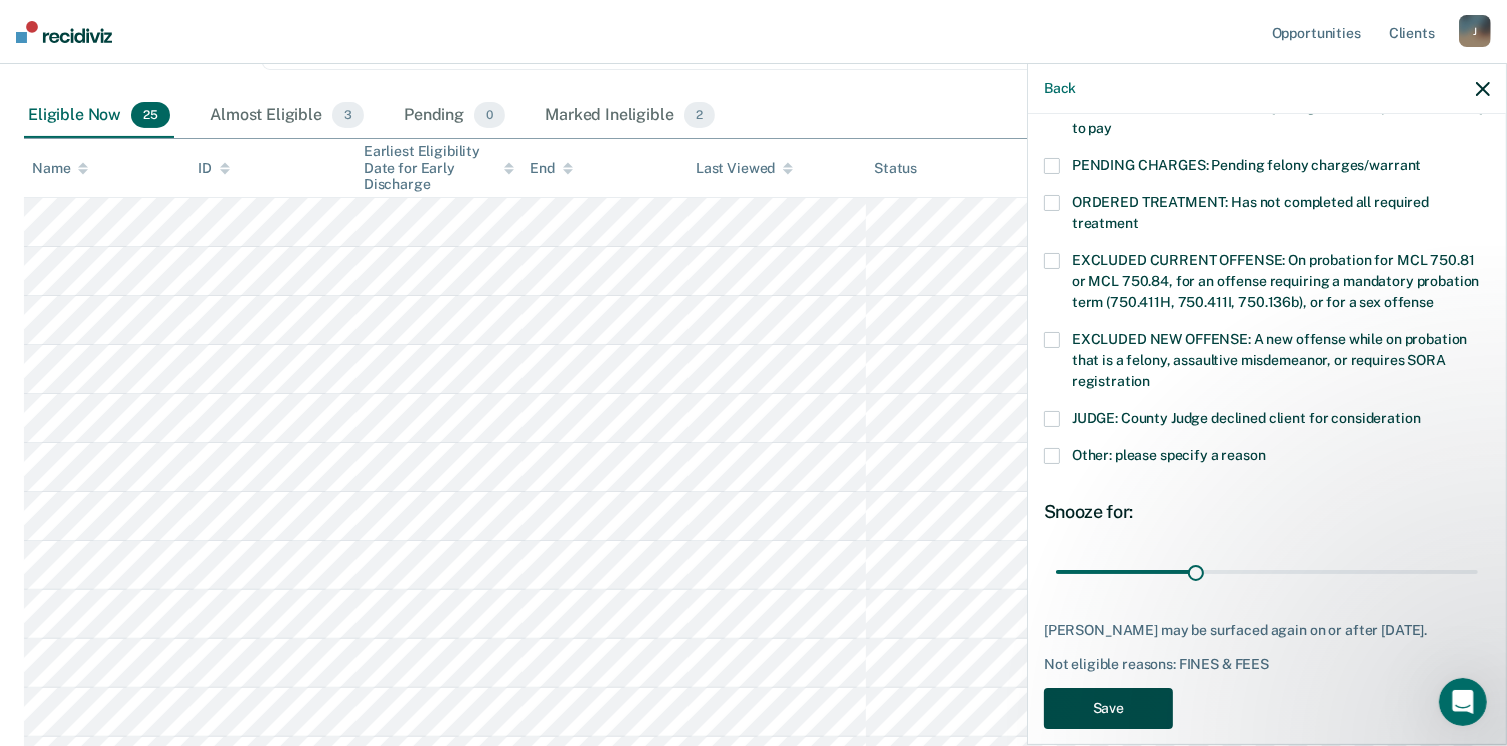 click on "Save" at bounding box center (1108, 708) 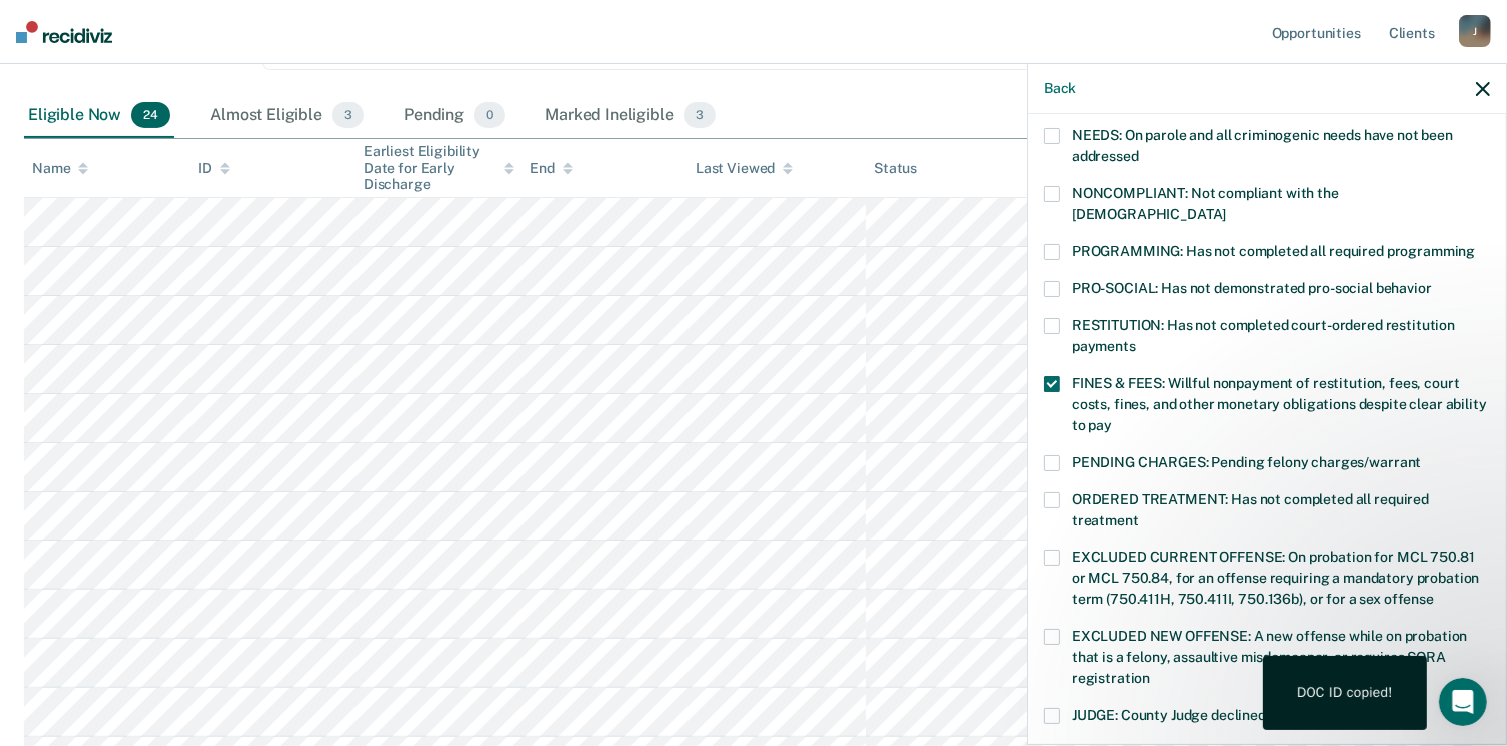 scroll, scrollTop: 330, scrollLeft: 0, axis: vertical 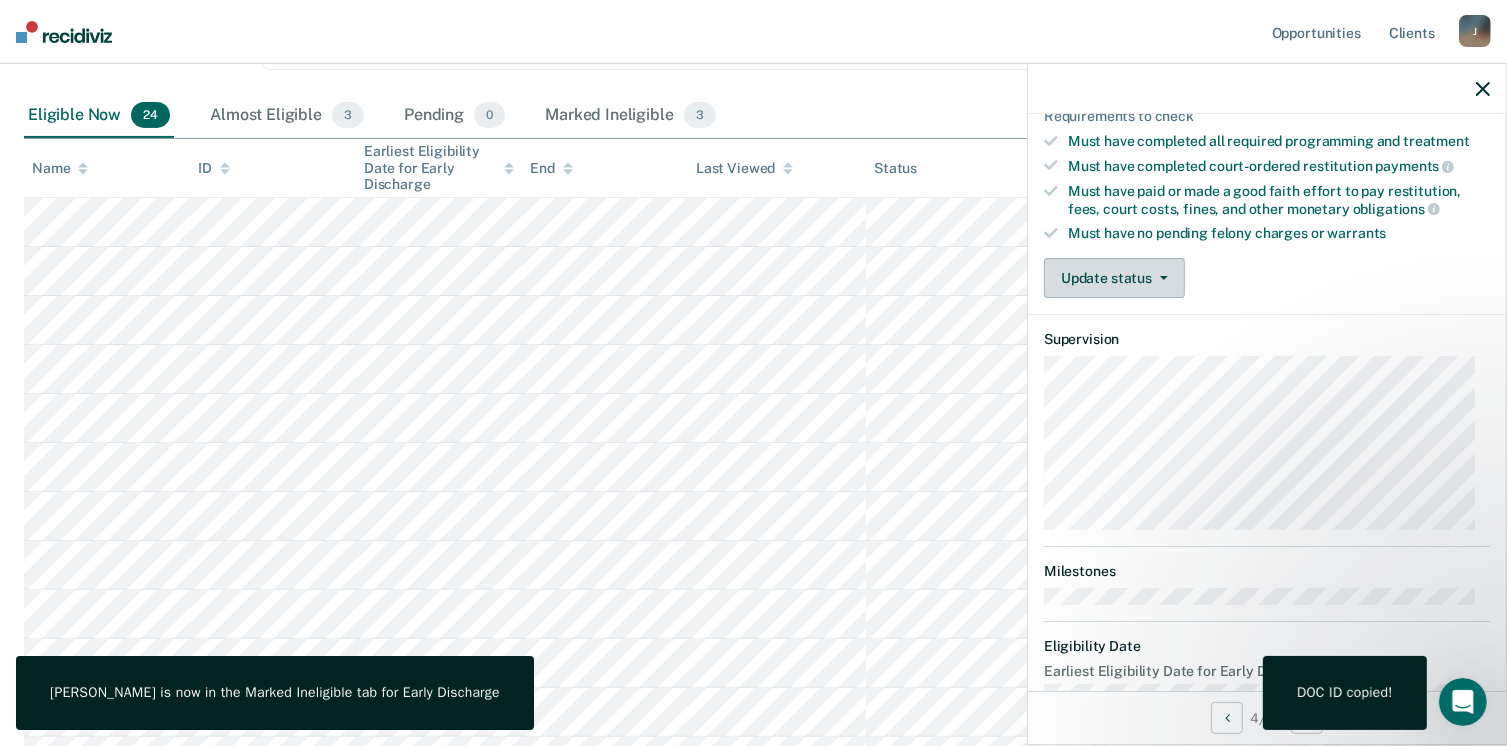 click on "Update status" at bounding box center [1114, 278] 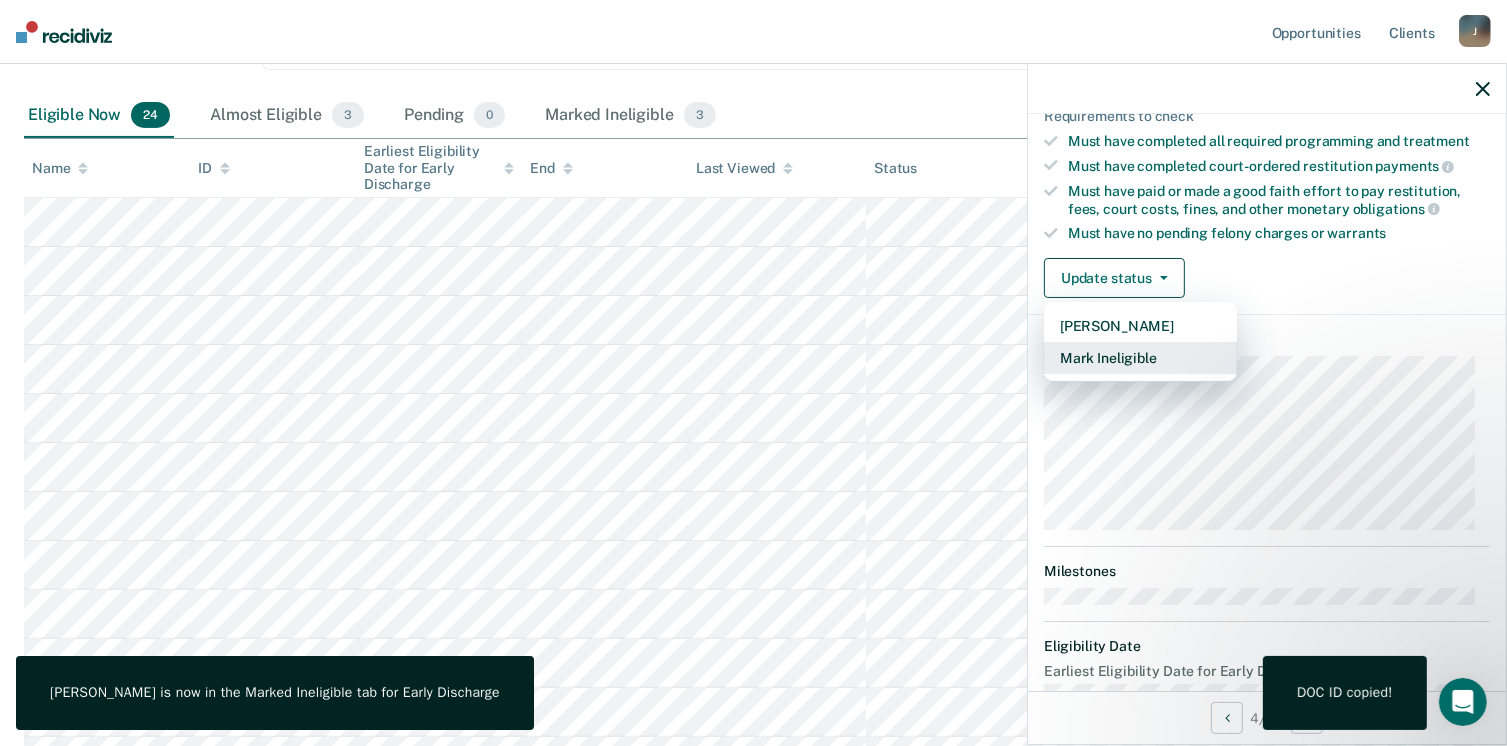 click on "Mark Ineligible" at bounding box center [1140, 358] 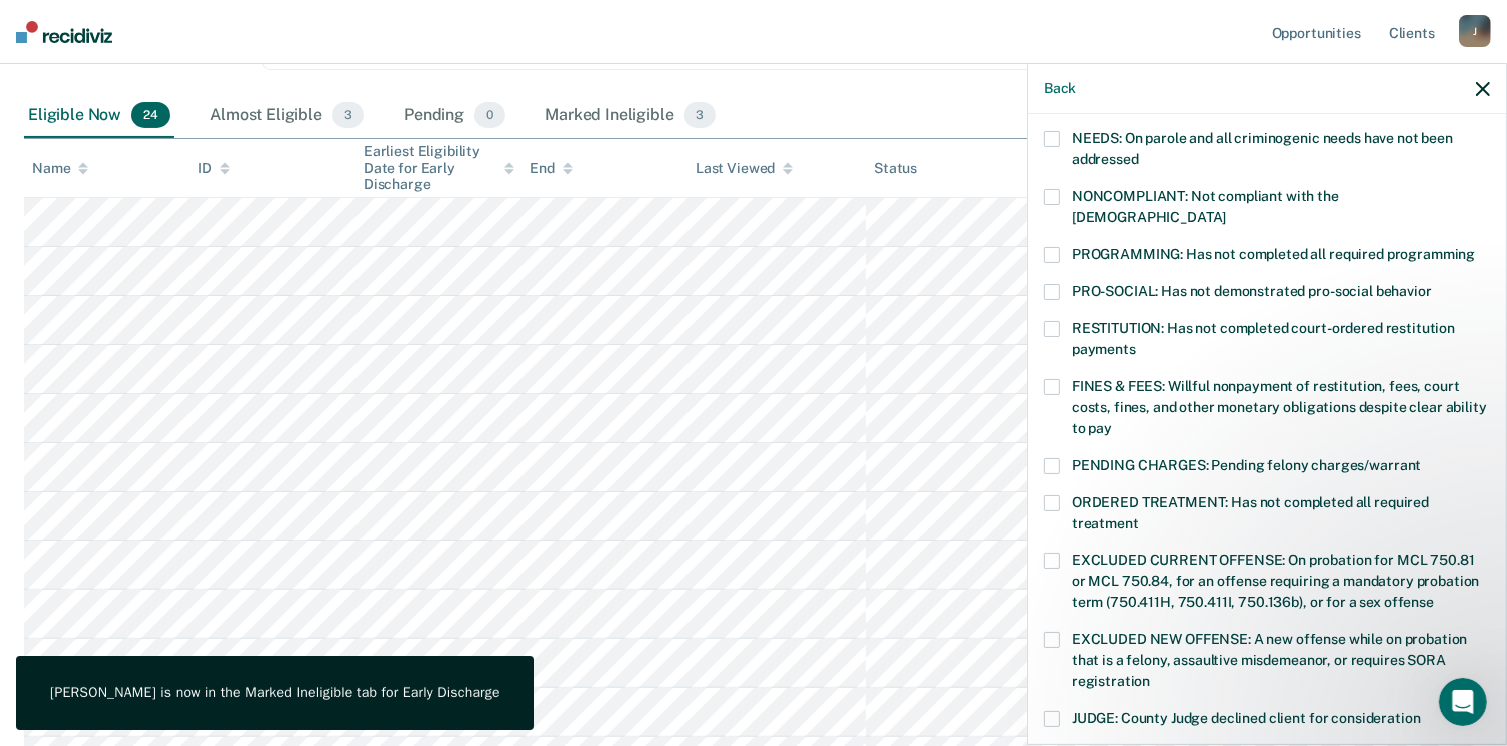 click on "PROGRAMMING: Has not completed all required programming" at bounding box center [1267, 257] 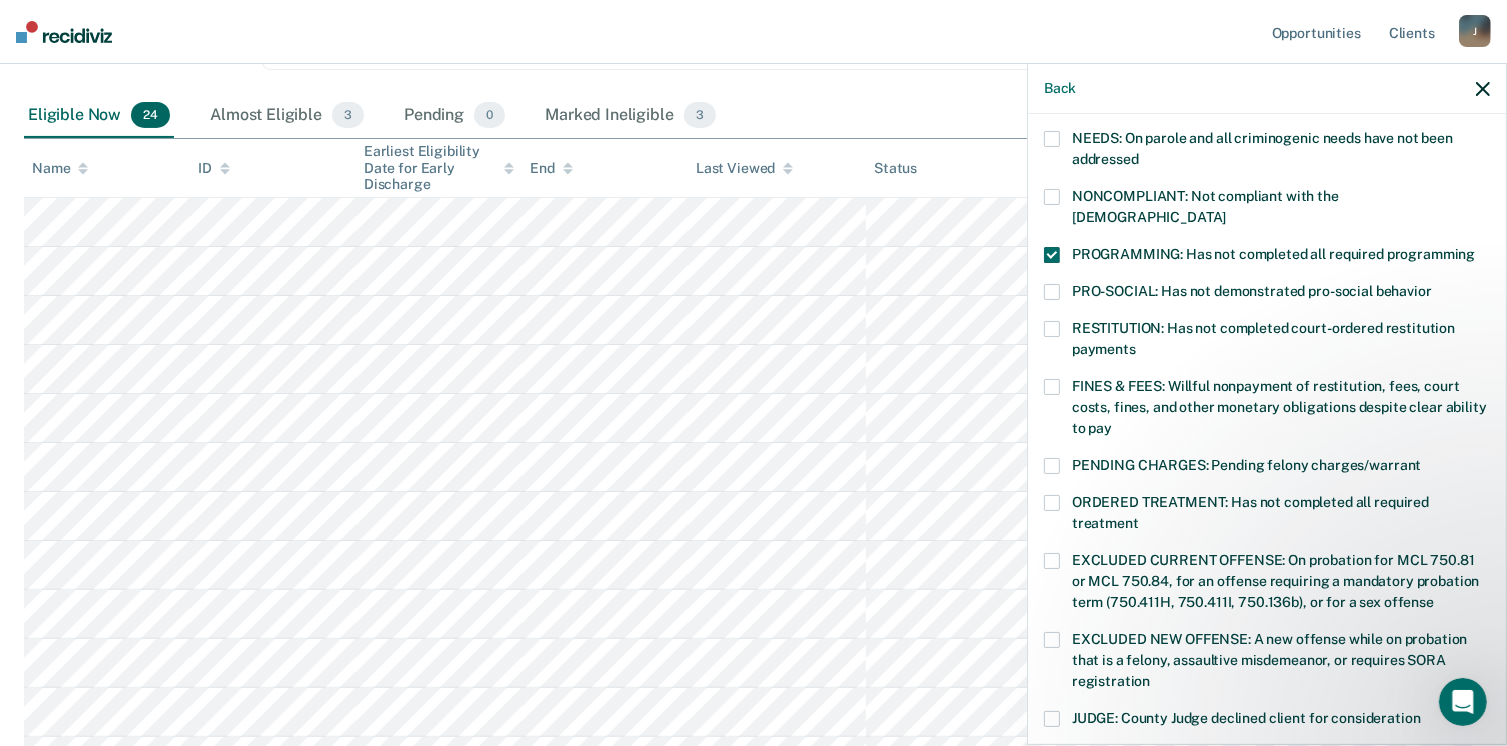 click at bounding box center (1052, 387) 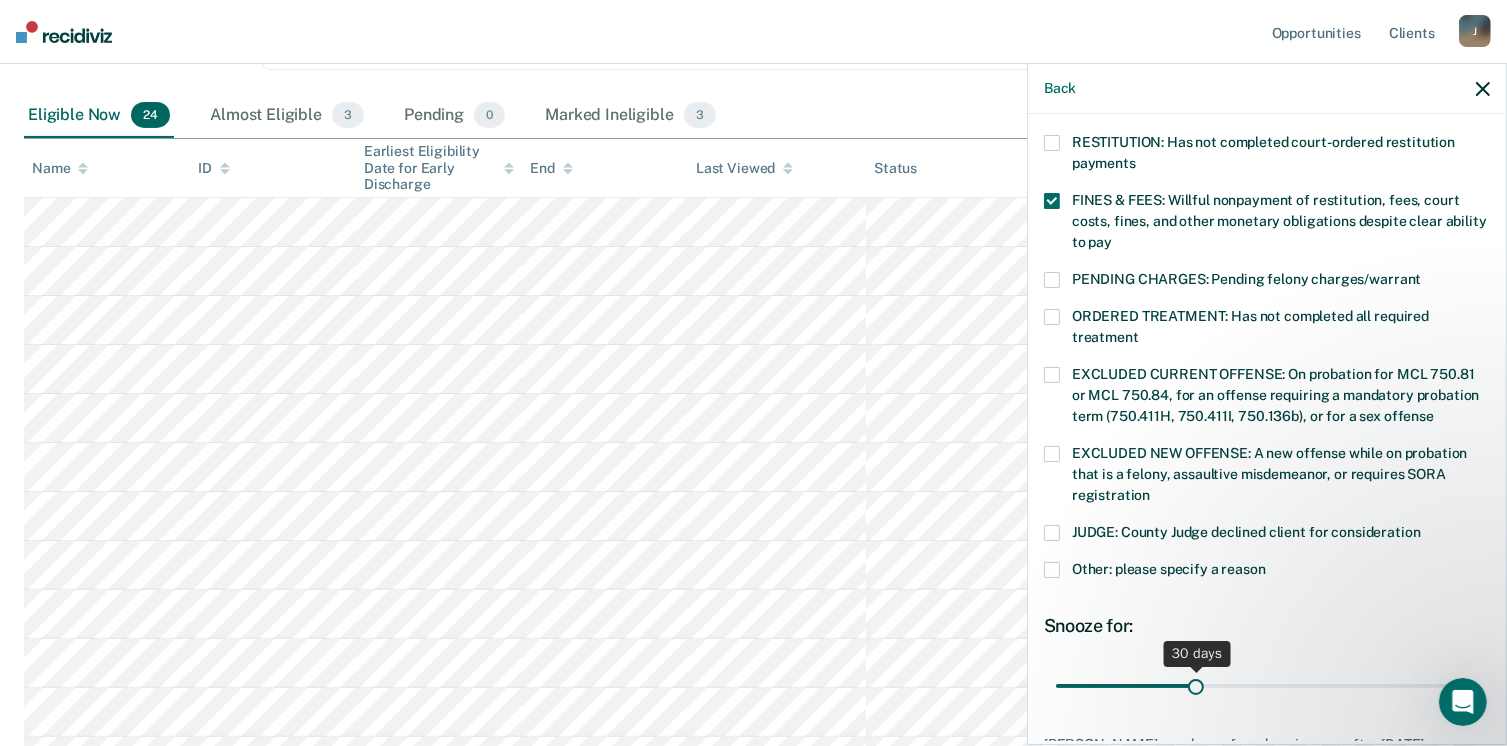 scroll, scrollTop: 630, scrollLeft: 0, axis: vertical 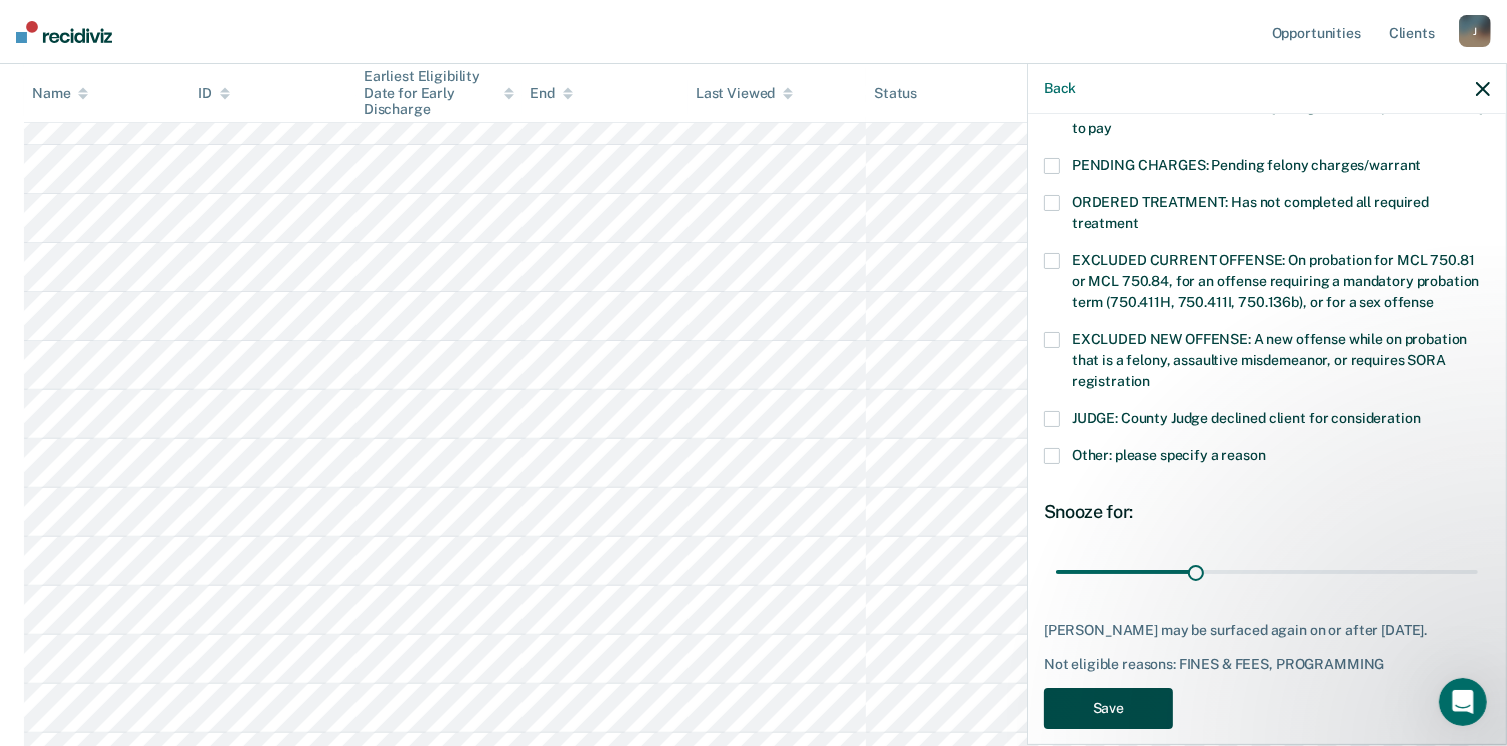 click on "Save" at bounding box center [1108, 708] 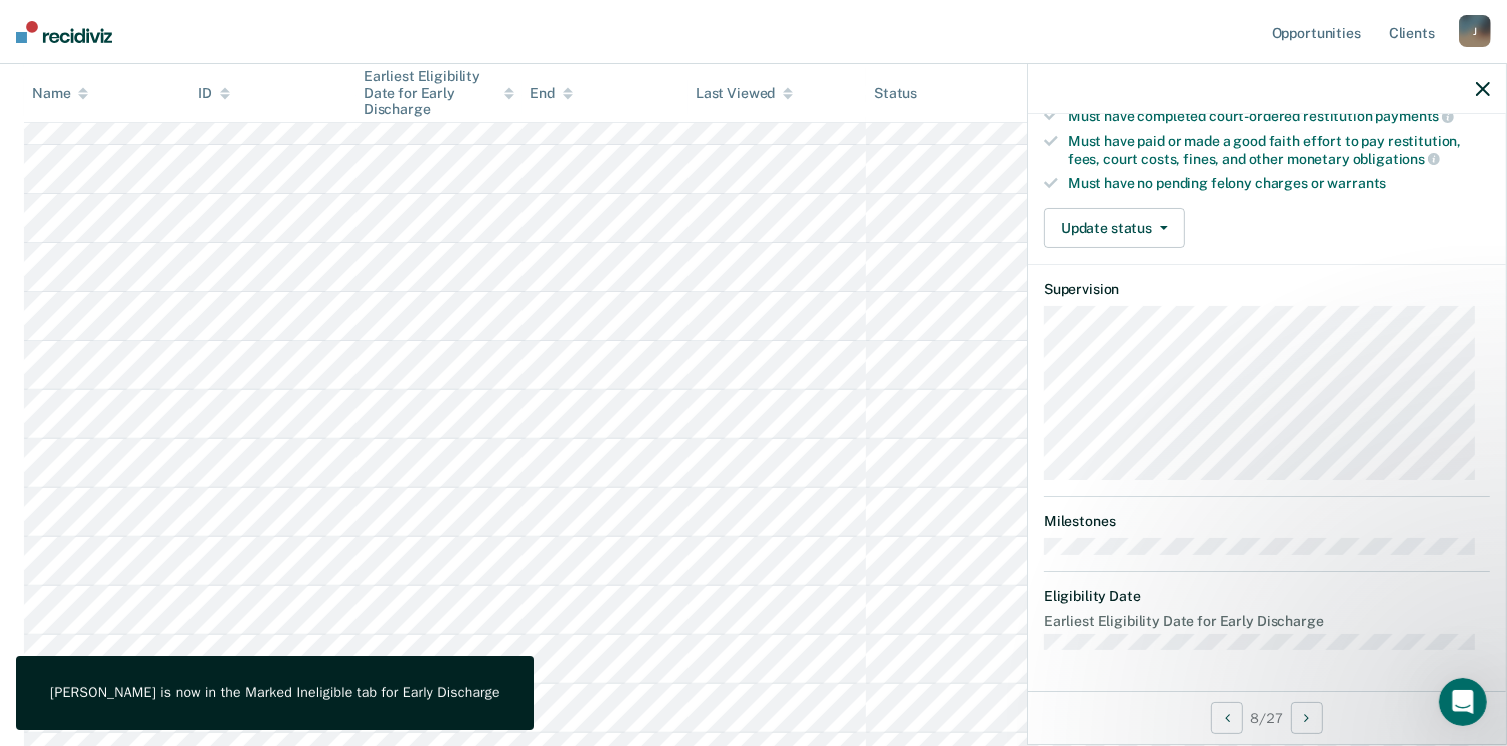 scroll, scrollTop: 371, scrollLeft: 0, axis: vertical 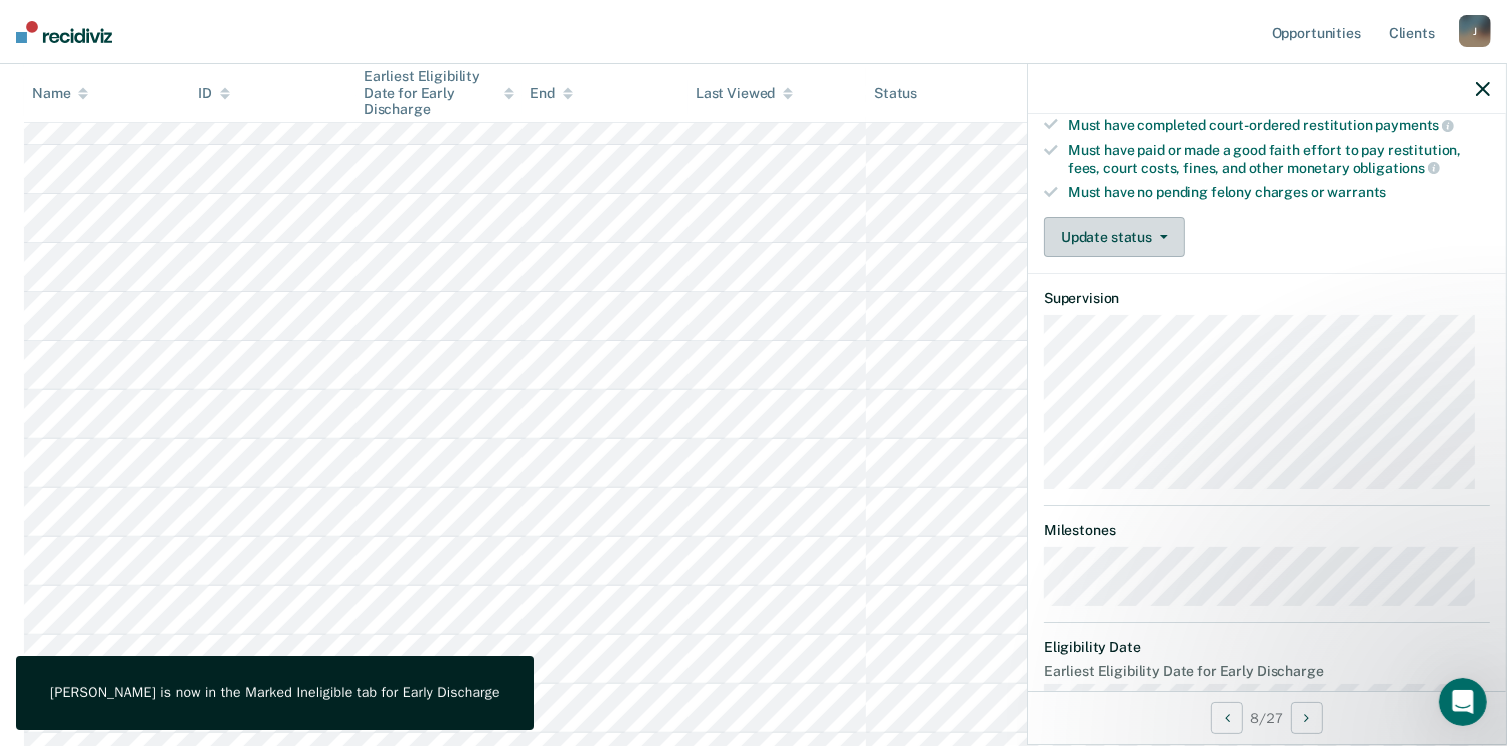 click on "Update status" at bounding box center [1114, 237] 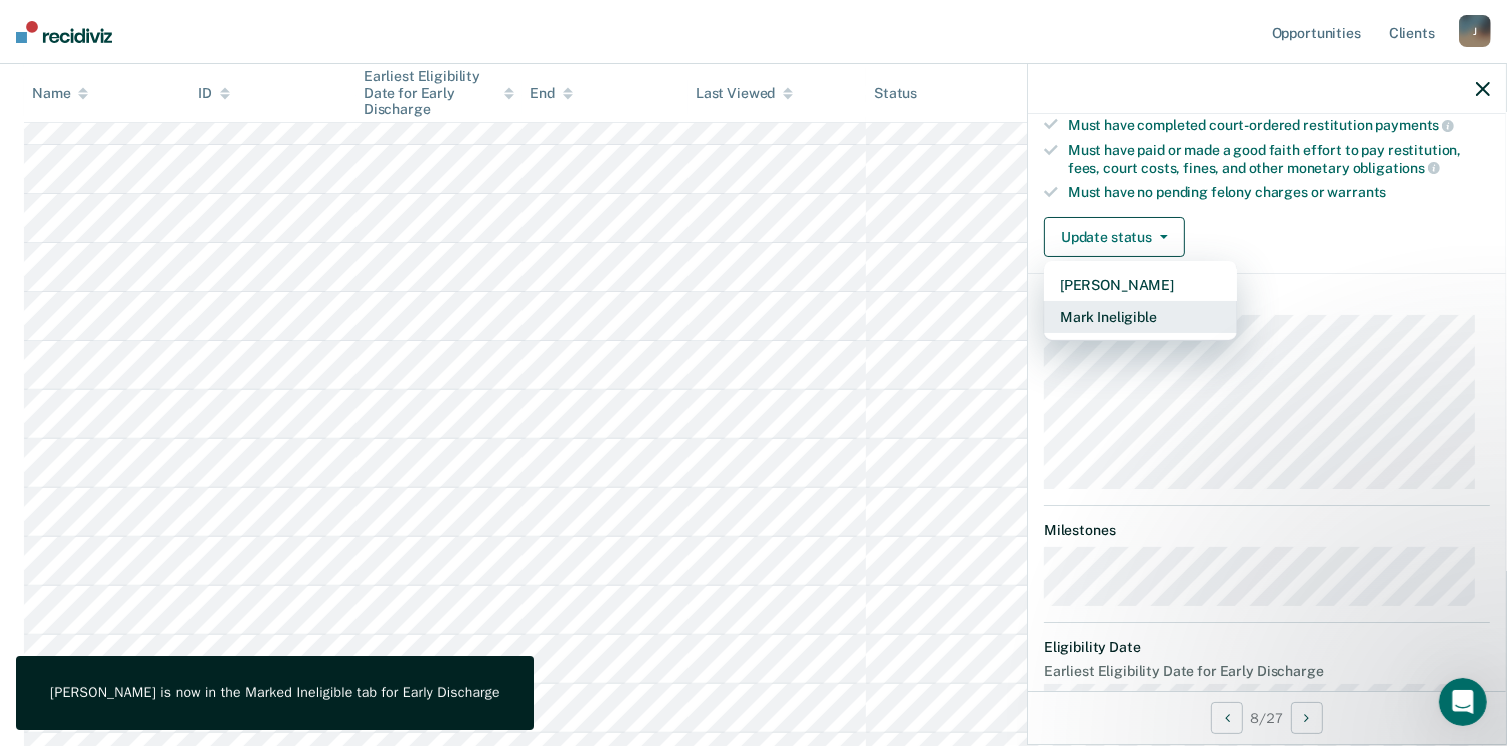 click on "Mark Ineligible" at bounding box center (1140, 317) 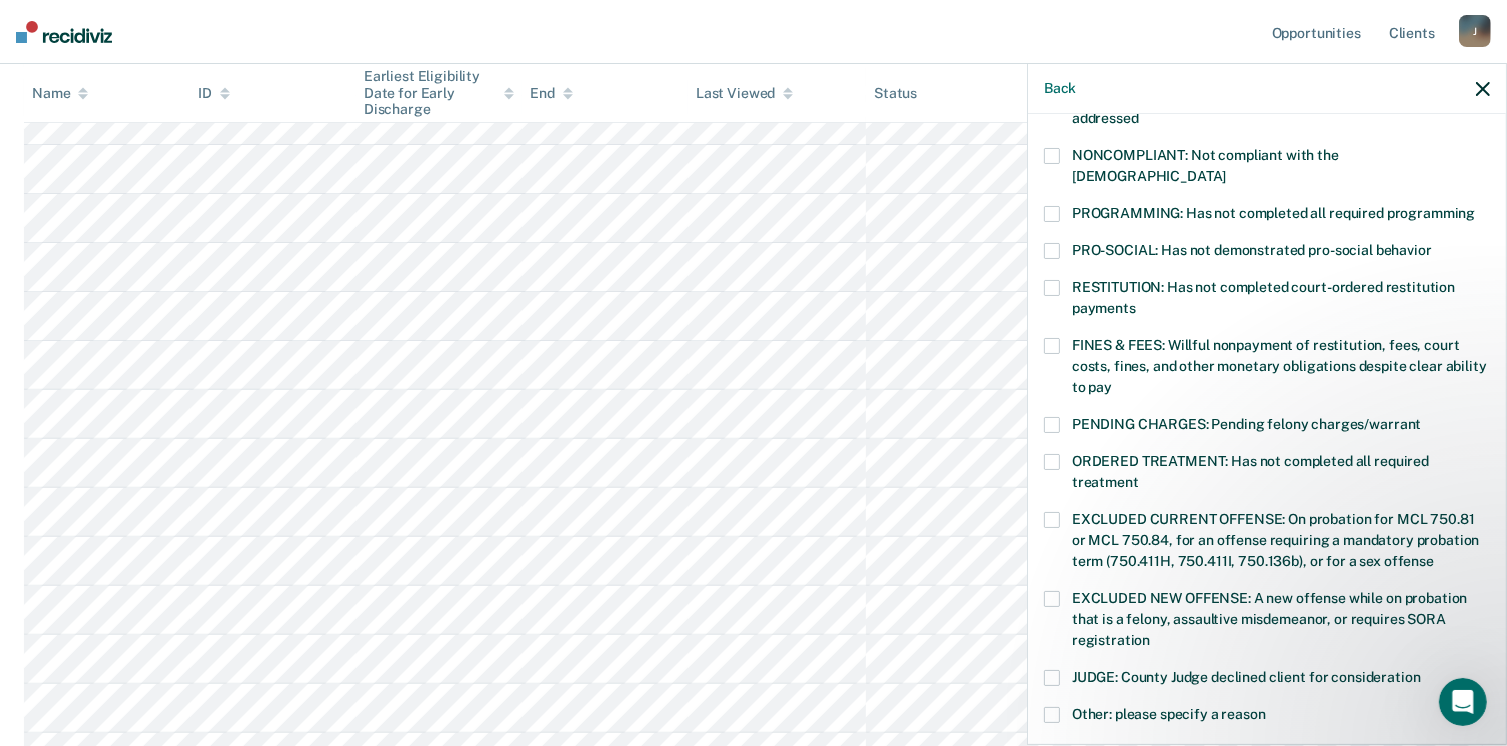 click at bounding box center [1052, 346] 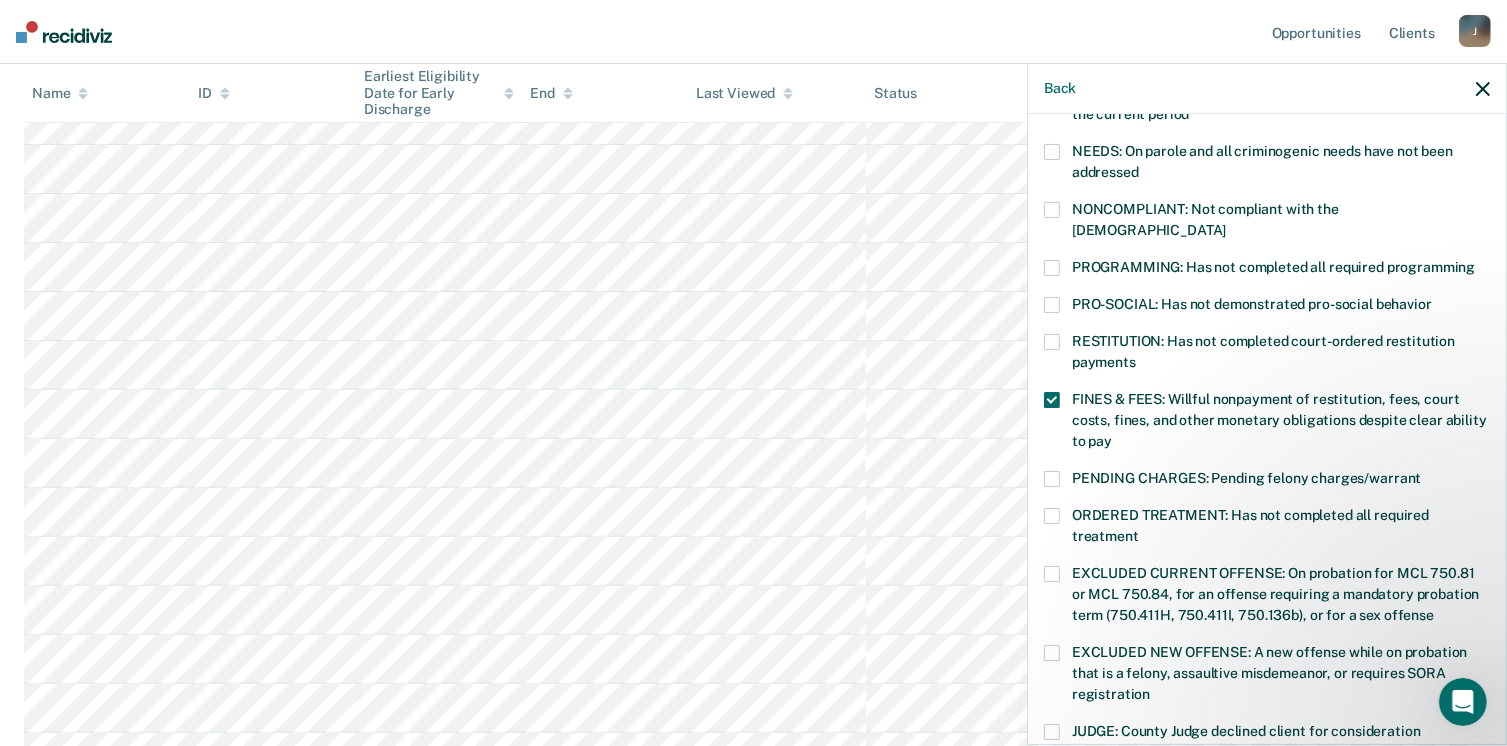 scroll, scrollTop: 271, scrollLeft: 0, axis: vertical 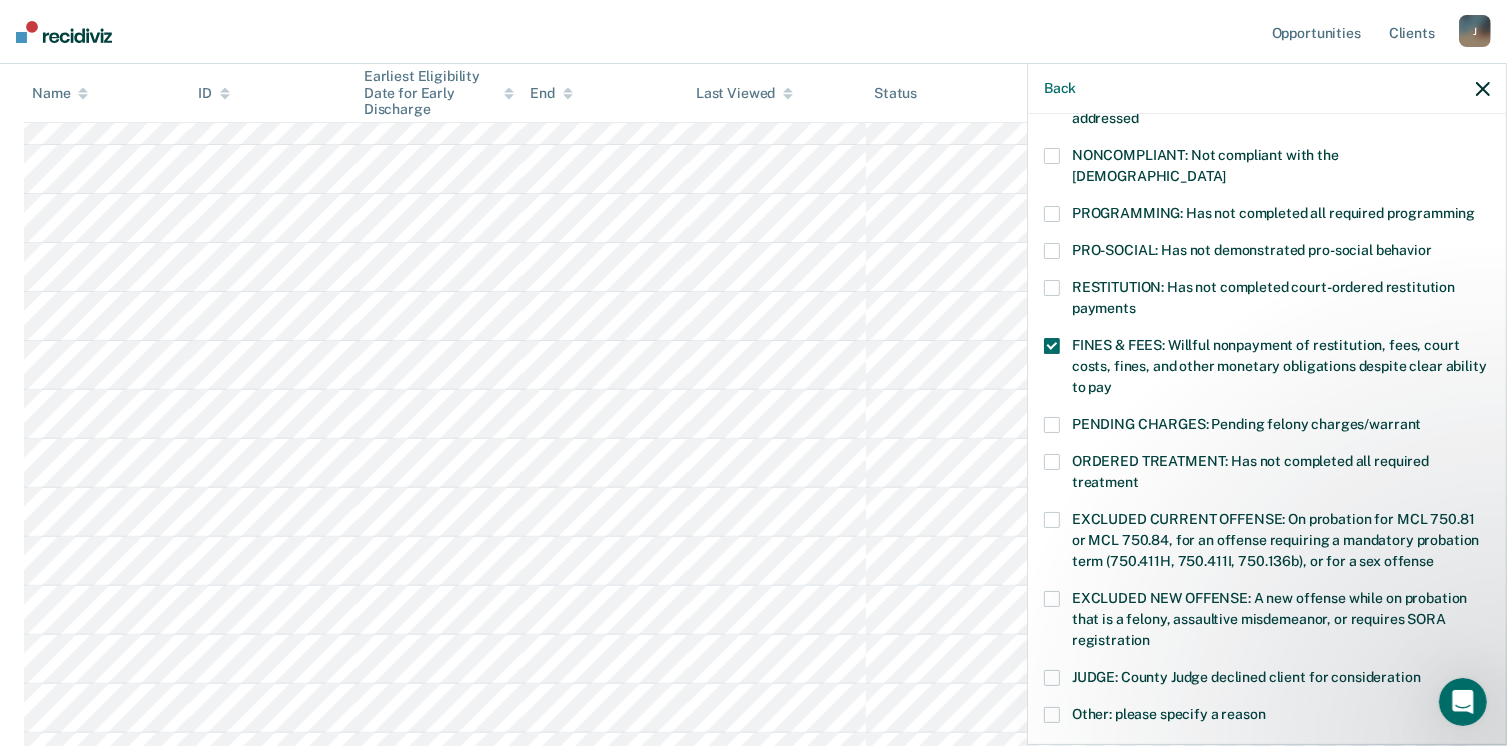 click on "CL   Which of the following requirements has Christopher Liddell not met? CHILD ABUSE ORDER: Child abuse prevention order filed during supervision period SUSPECTED OFFENSE: Suspected of a felony, assaultive misdemeanor, OWI, or offense requiring SORA registration FELONY/STATE PROBATION: On parole and also on other state or federal probation supervision for an offense committed during the current period NEEDS: On parole and all criminogenic needs have not been addressed NONCOMPLIANT: Not compliant with the order of supervision PROGRAMMING: Has not completed all required programming PRO-SOCIAL: Has not demonstrated pro-social behavior RESTITUTION: Has not completed court-ordered restitution payments FINES & FEES: Willful nonpayment of restitution, fees, court costs, fines, and other monetary obligations despite clear ability to pay PENDING CHARGES: Pending felony charges/warrant ORDERED TREATMENT: Has not completed all required treatment JUDGE: County Judge declined client for consideration Snooze for: 30 days" at bounding box center [1267, 427] 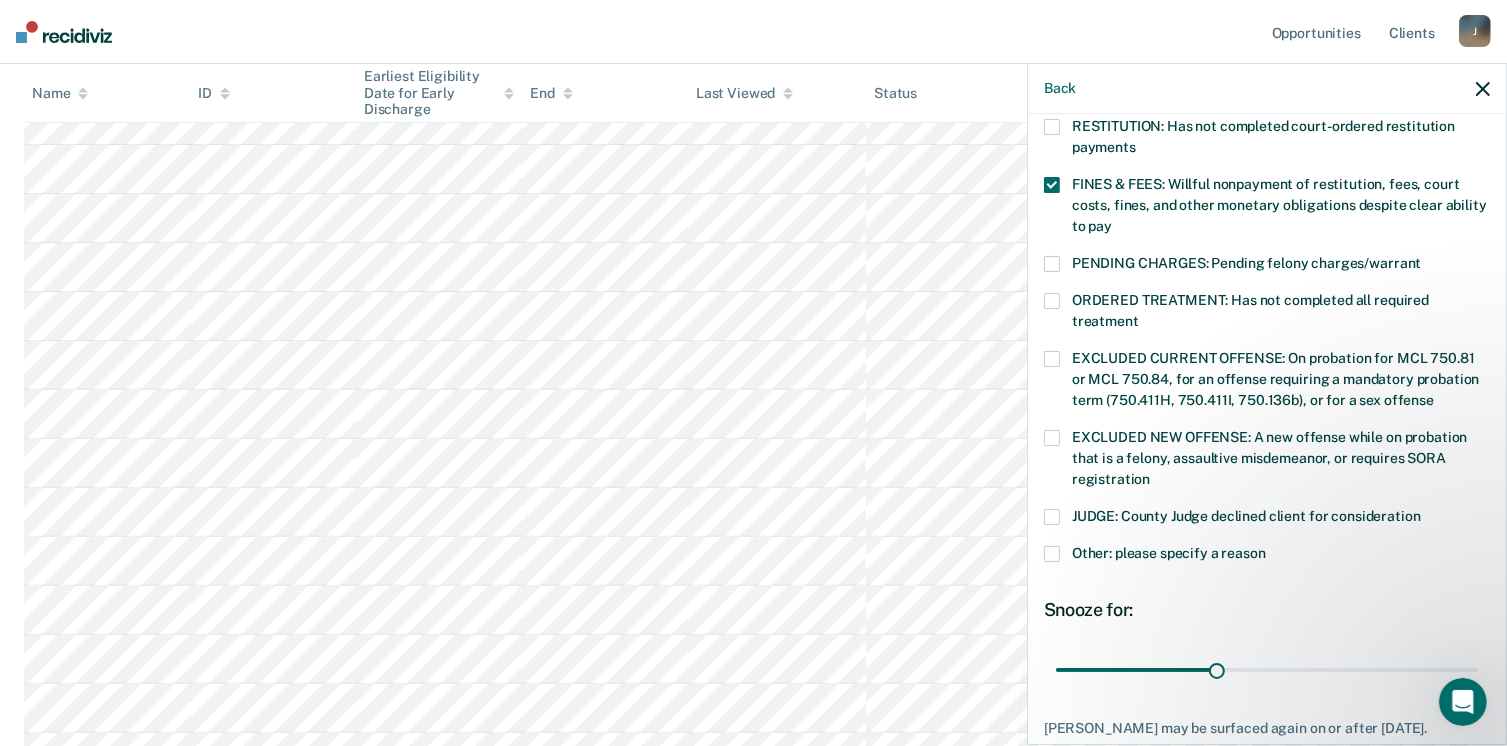 scroll, scrollTop: 647, scrollLeft: 0, axis: vertical 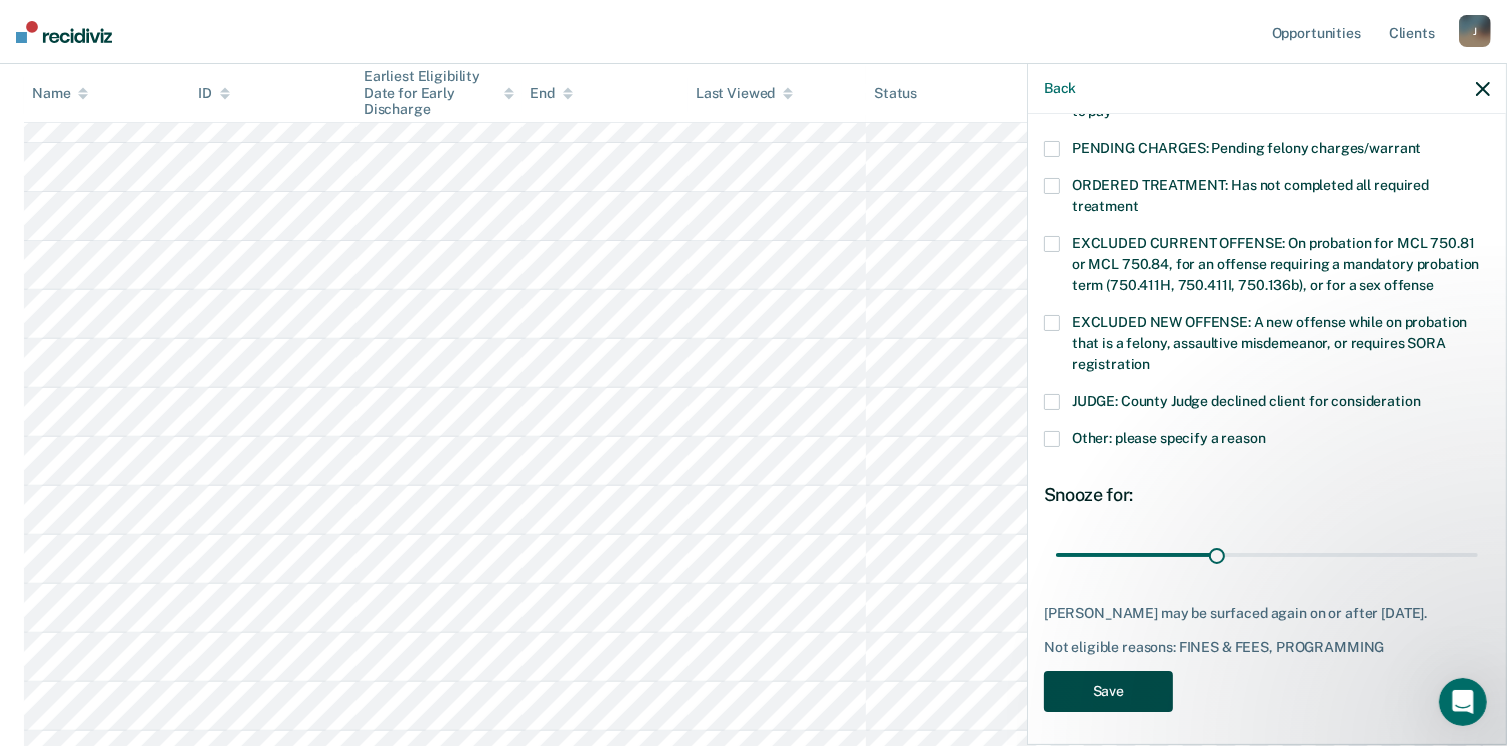 click on "Save" at bounding box center (1108, 691) 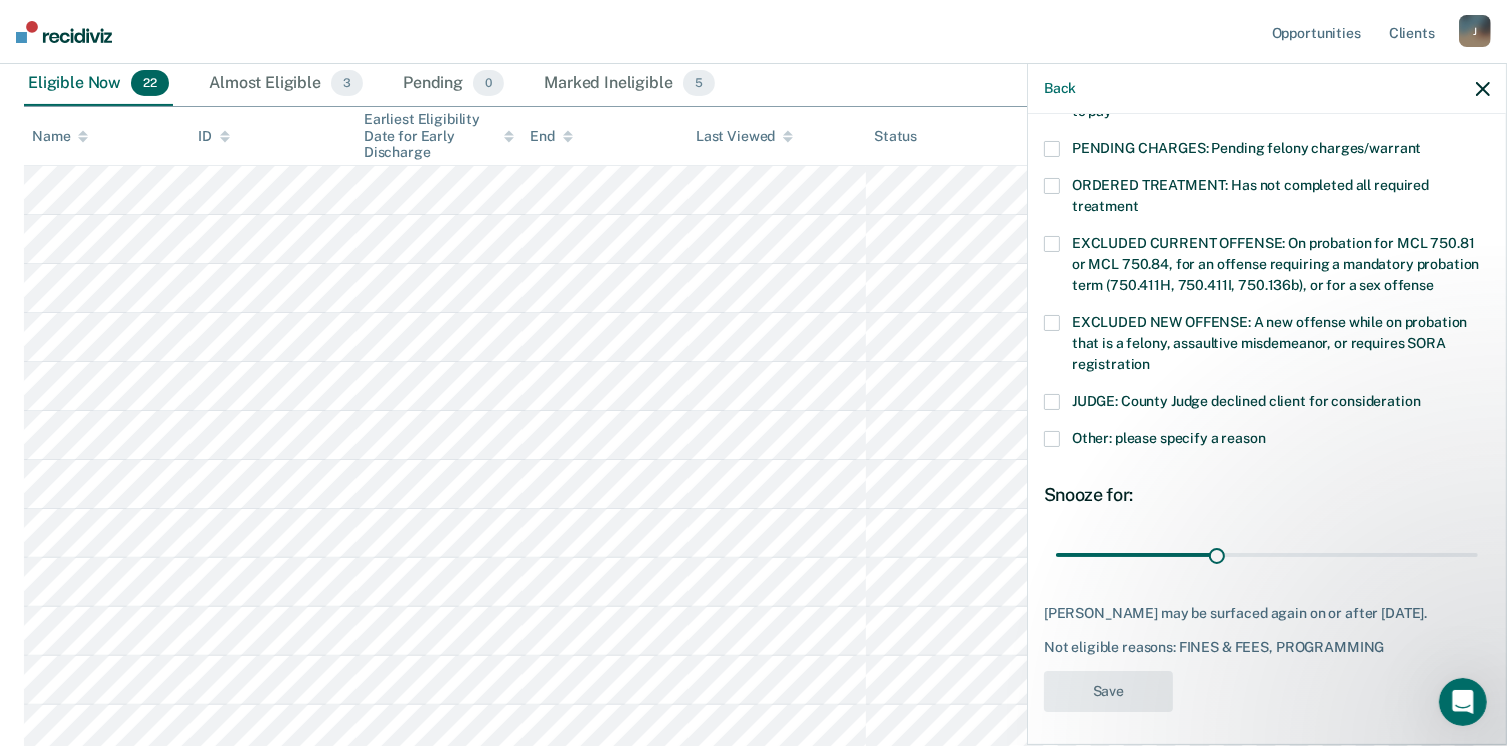 scroll, scrollTop: 400, scrollLeft: 0, axis: vertical 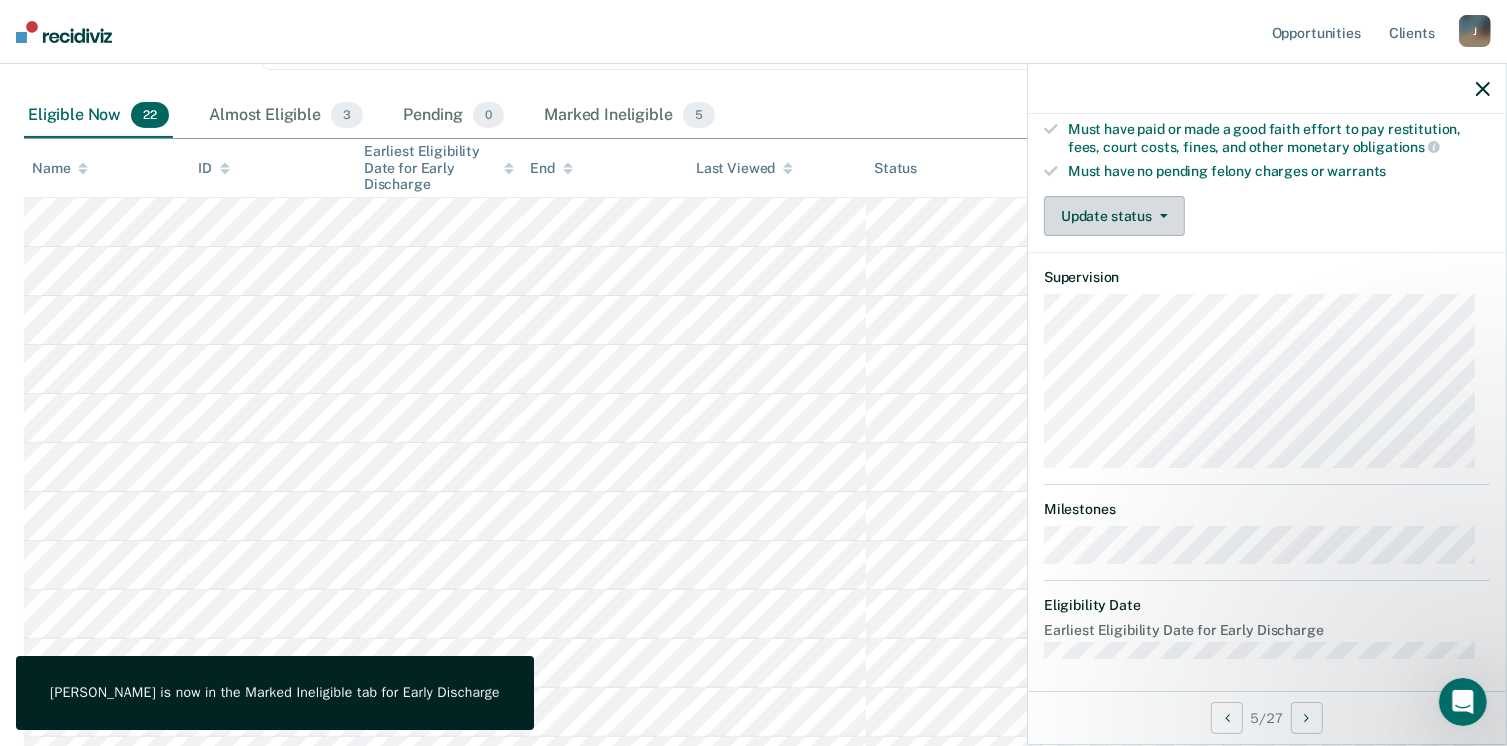 click on "Update status" at bounding box center [1114, 216] 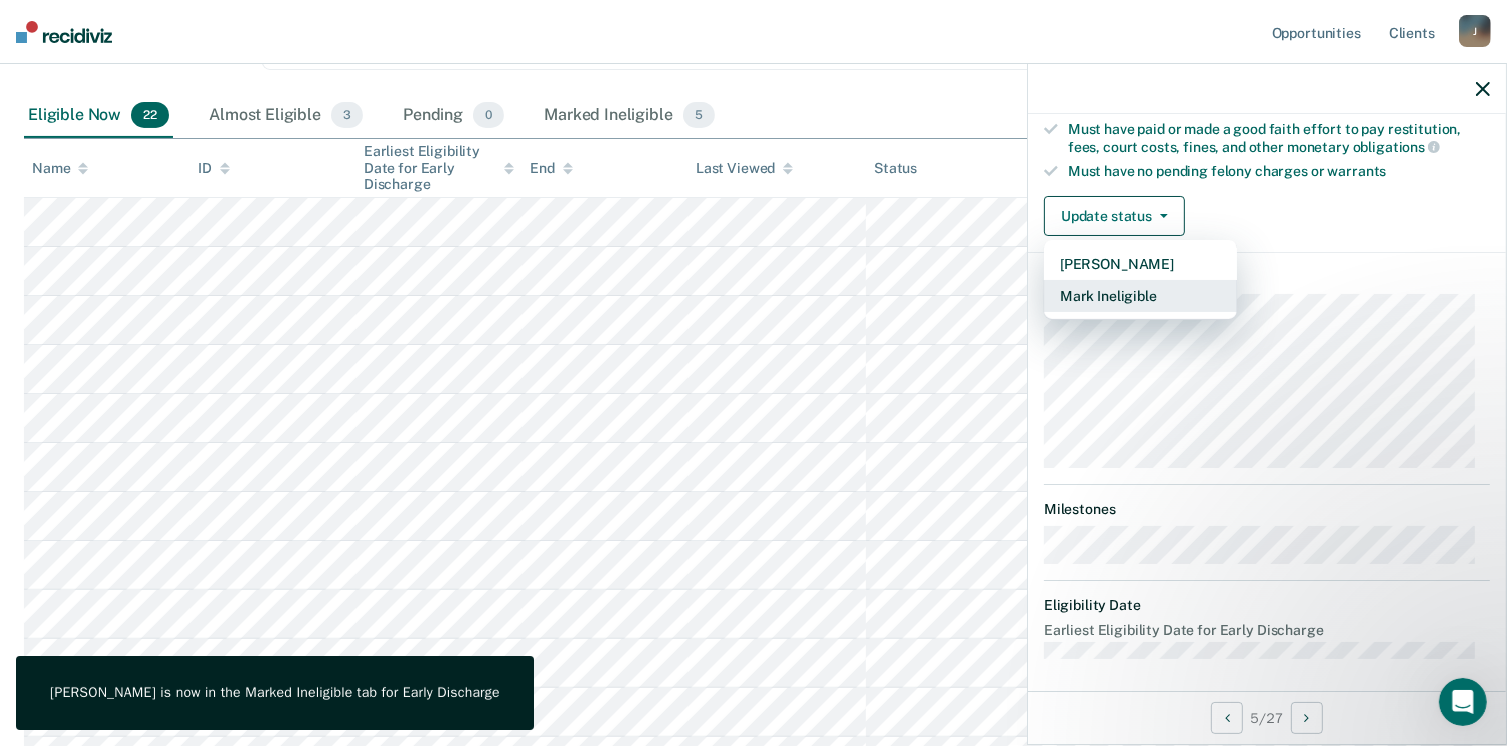 click on "Mark Ineligible" at bounding box center (1140, 296) 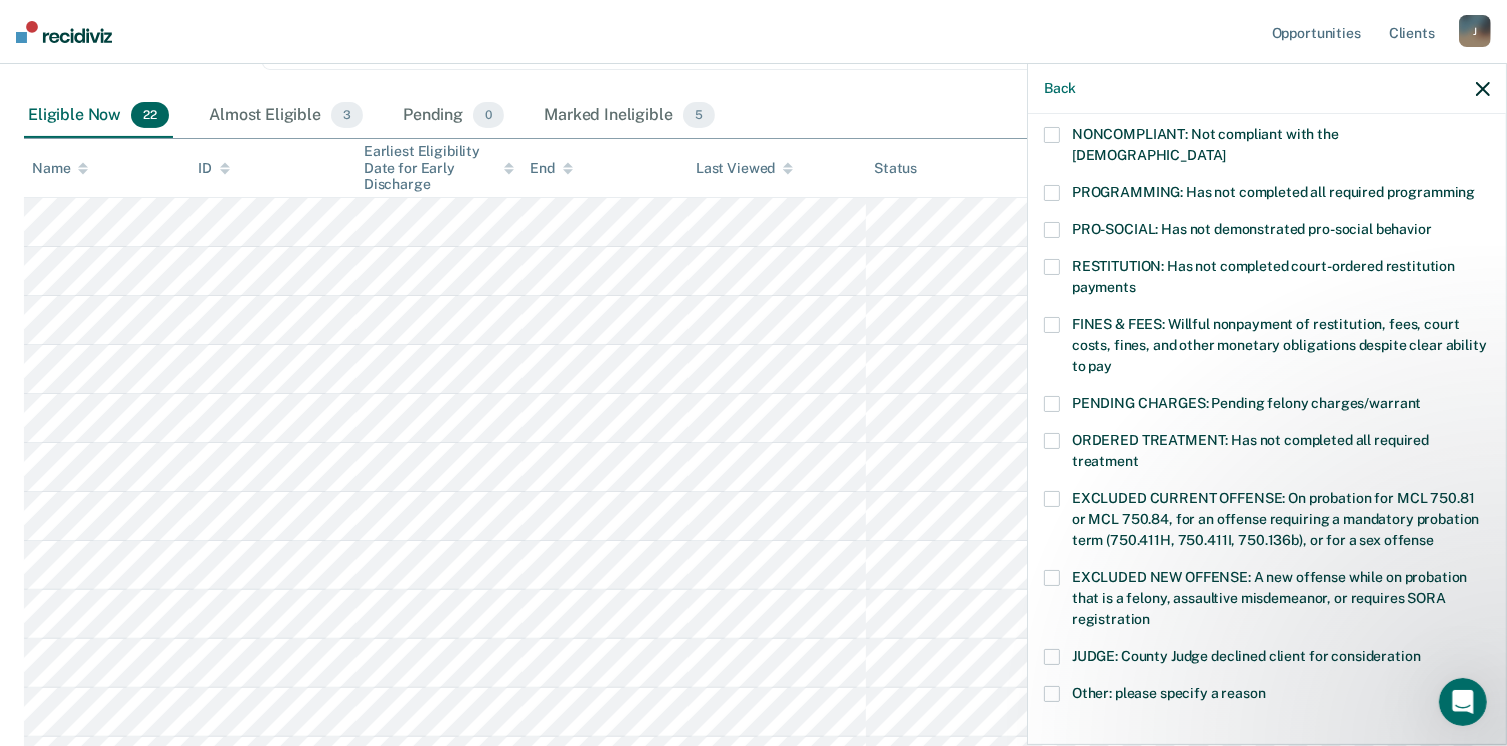 click at bounding box center [1052, 325] 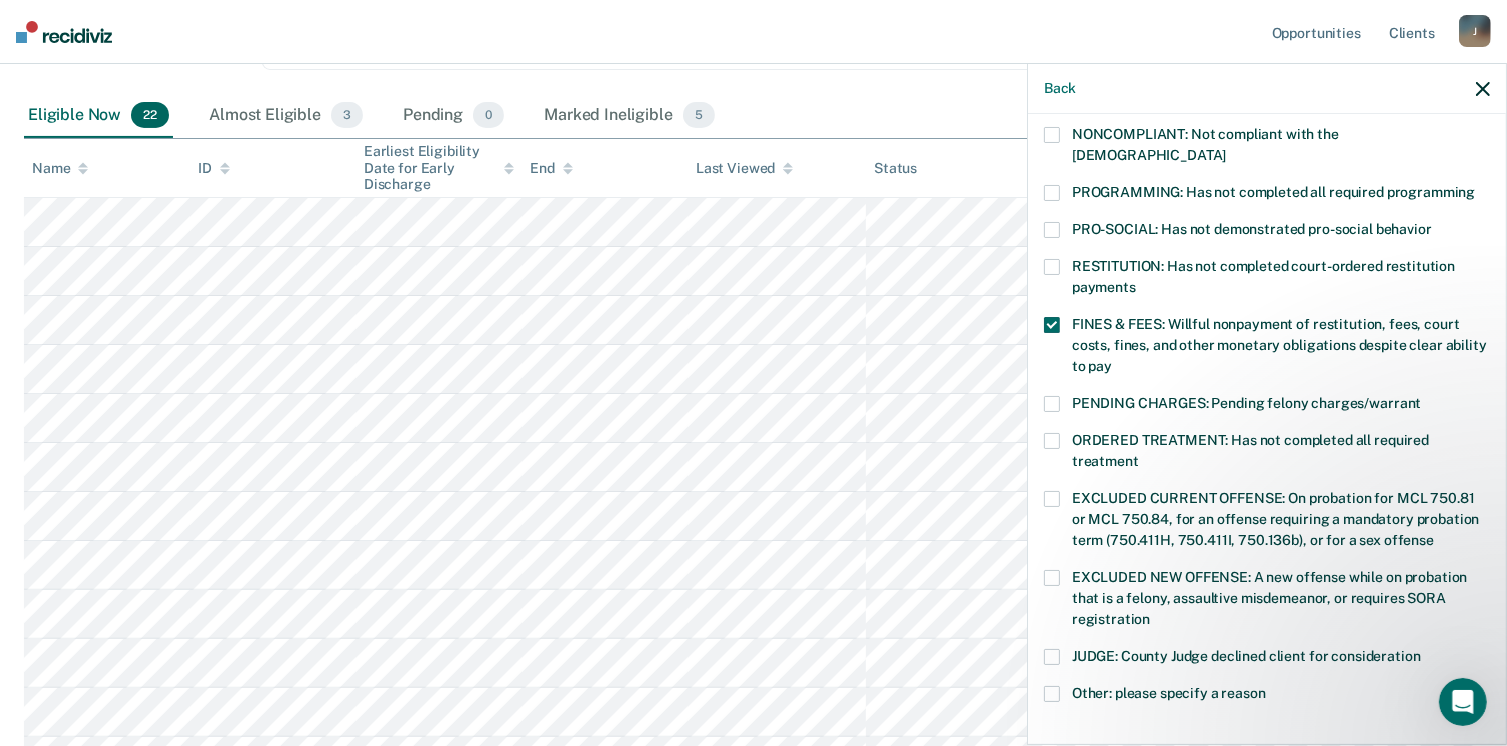scroll, scrollTop: 292, scrollLeft: 0, axis: vertical 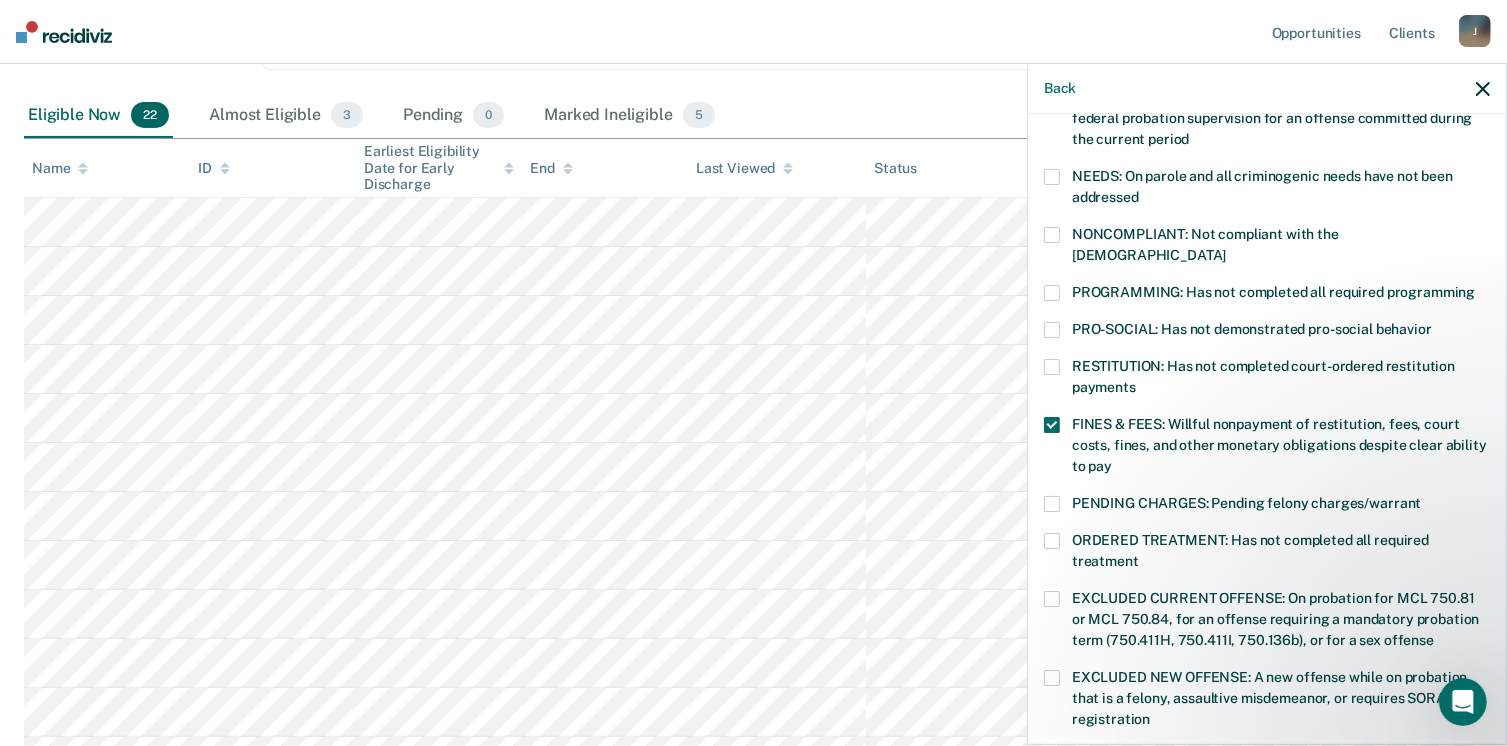 click on "PROGRAMMING: Has not completed all required programming" at bounding box center [1267, 295] 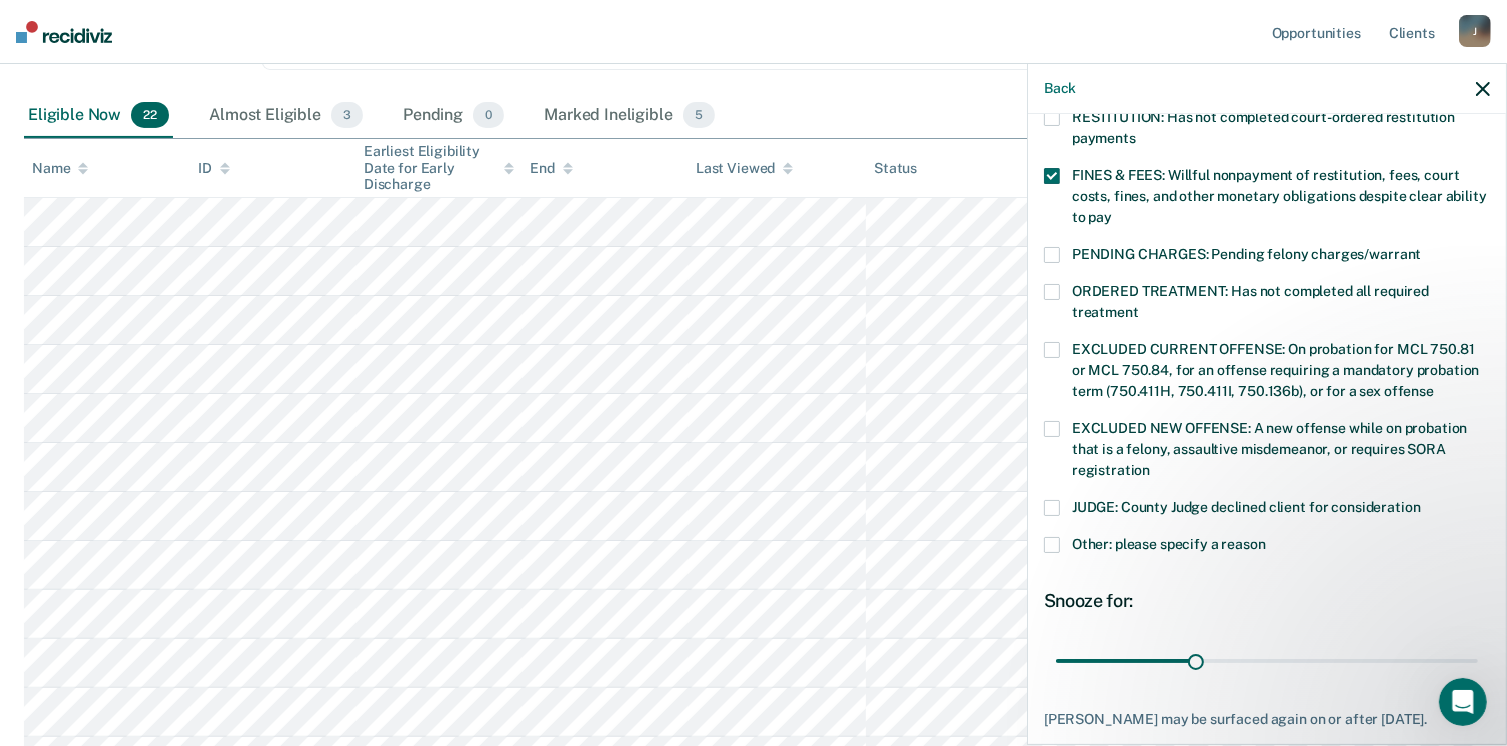 scroll, scrollTop: 647, scrollLeft: 0, axis: vertical 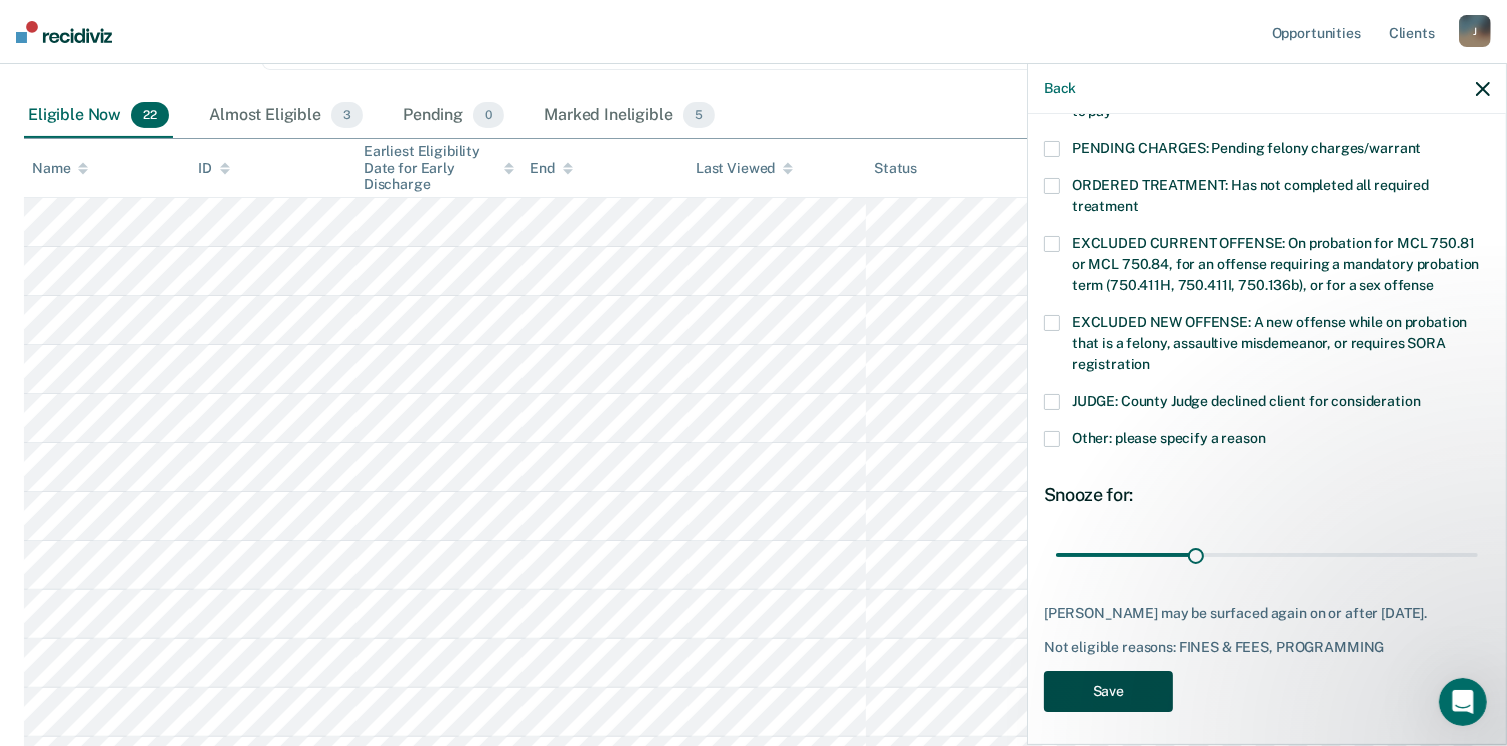 click on "Save" at bounding box center (1108, 691) 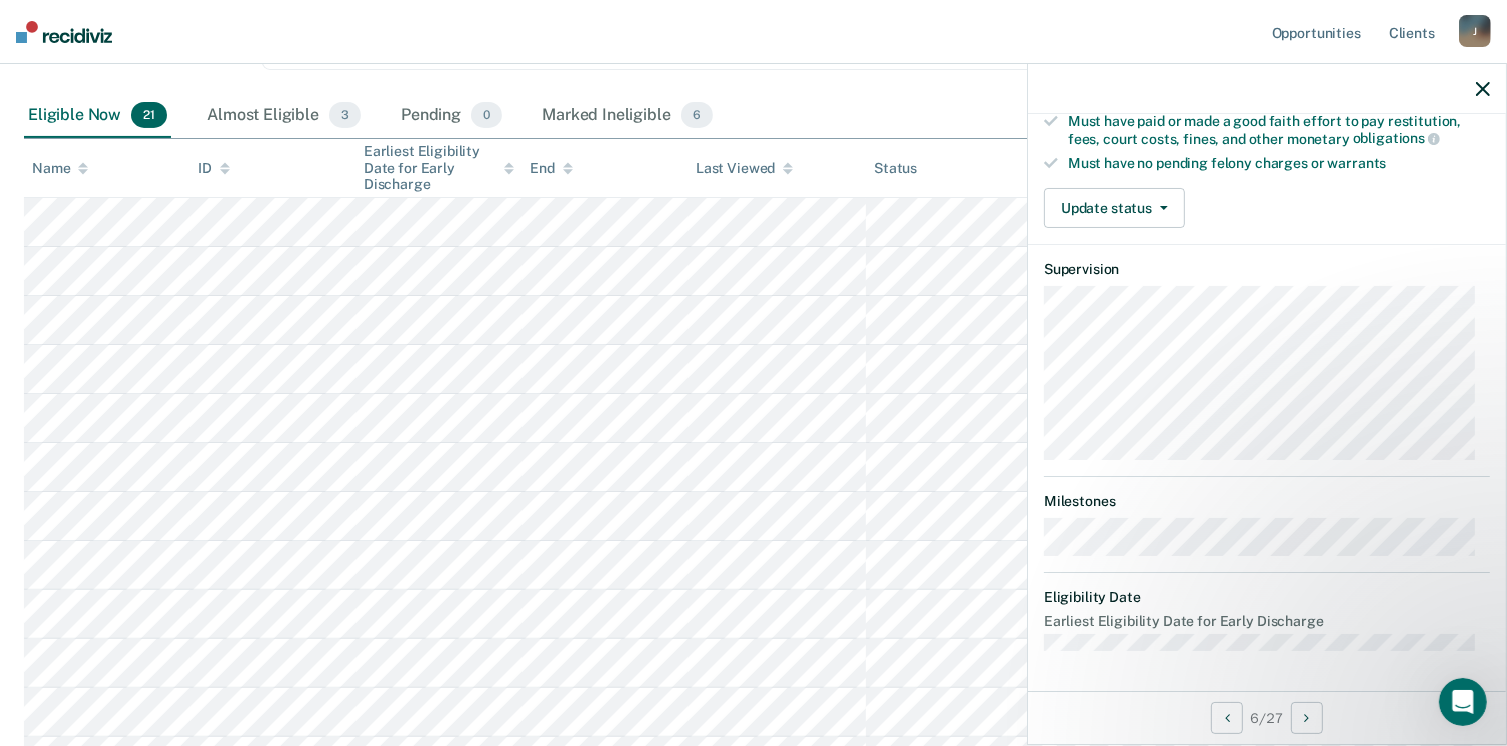 scroll, scrollTop: 392, scrollLeft: 0, axis: vertical 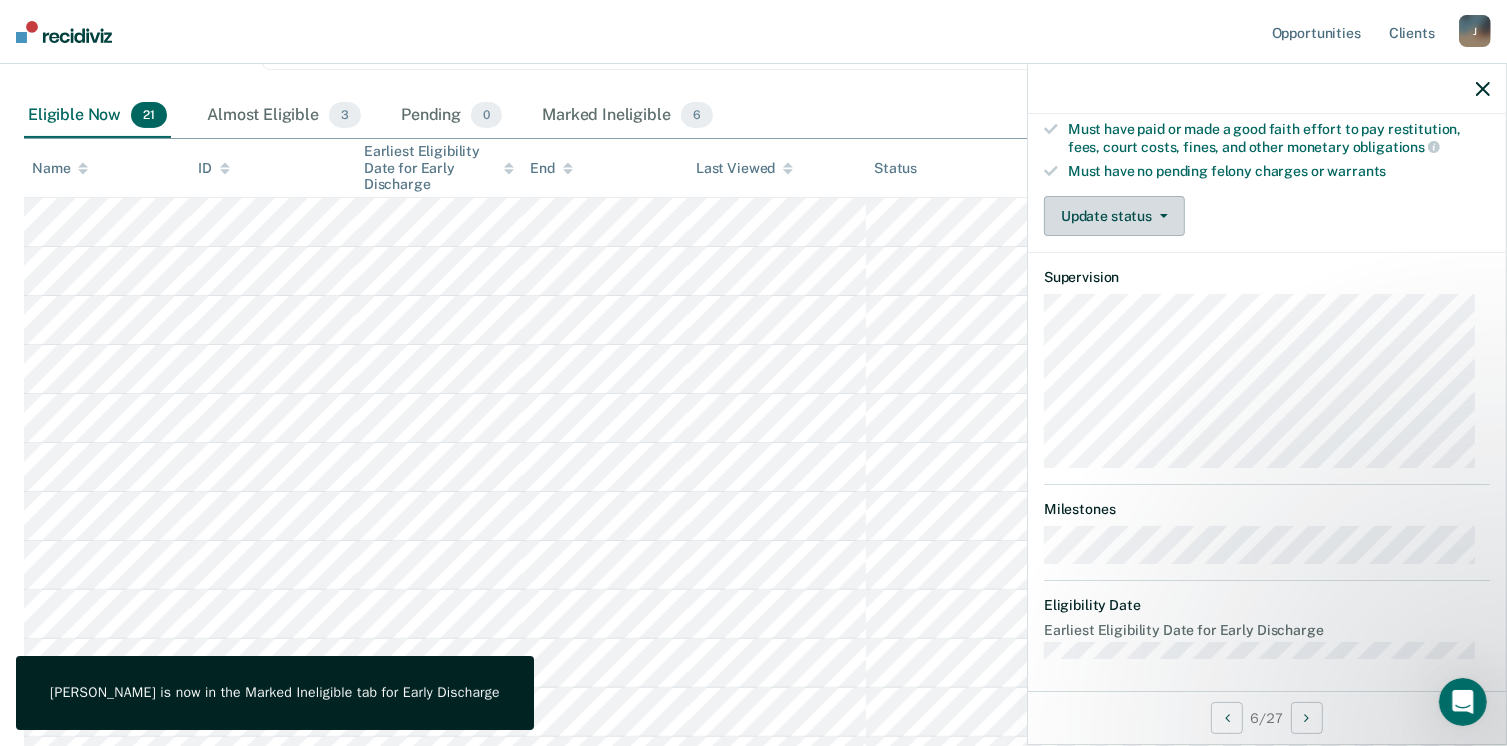 click on "Update status" at bounding box center [1114, 216] 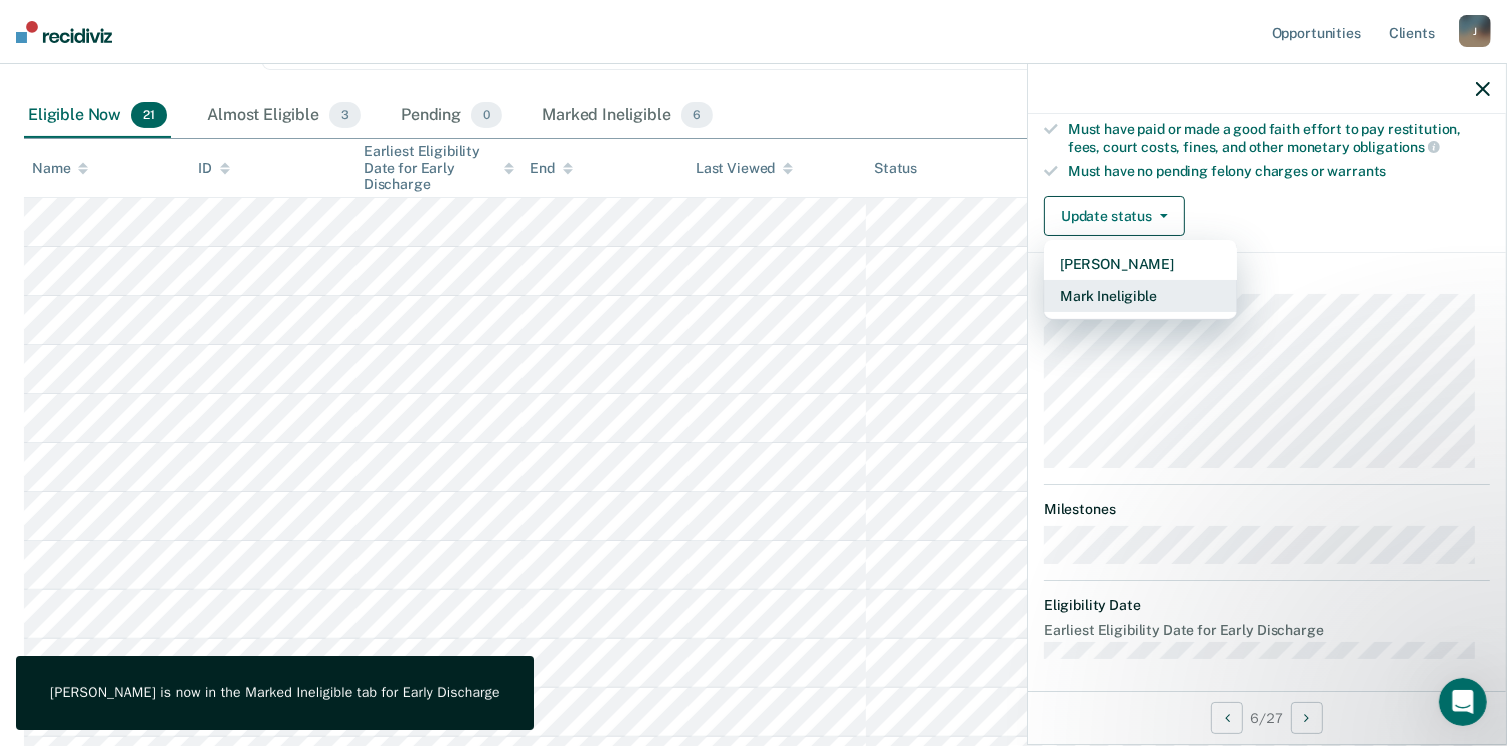 click on "Mark Ineligible" at bounding box center (1140, 296) 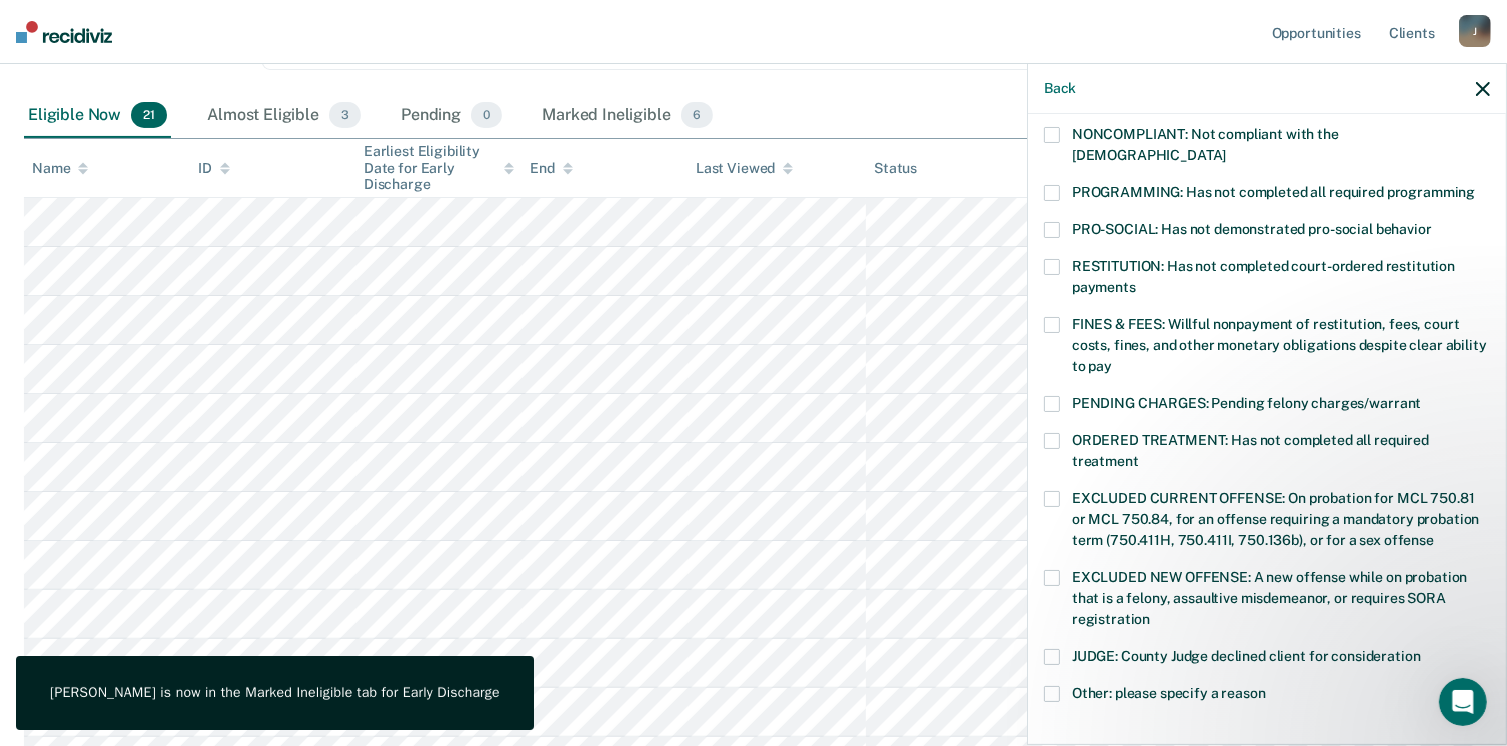 click at bounding box center [1052, 325] 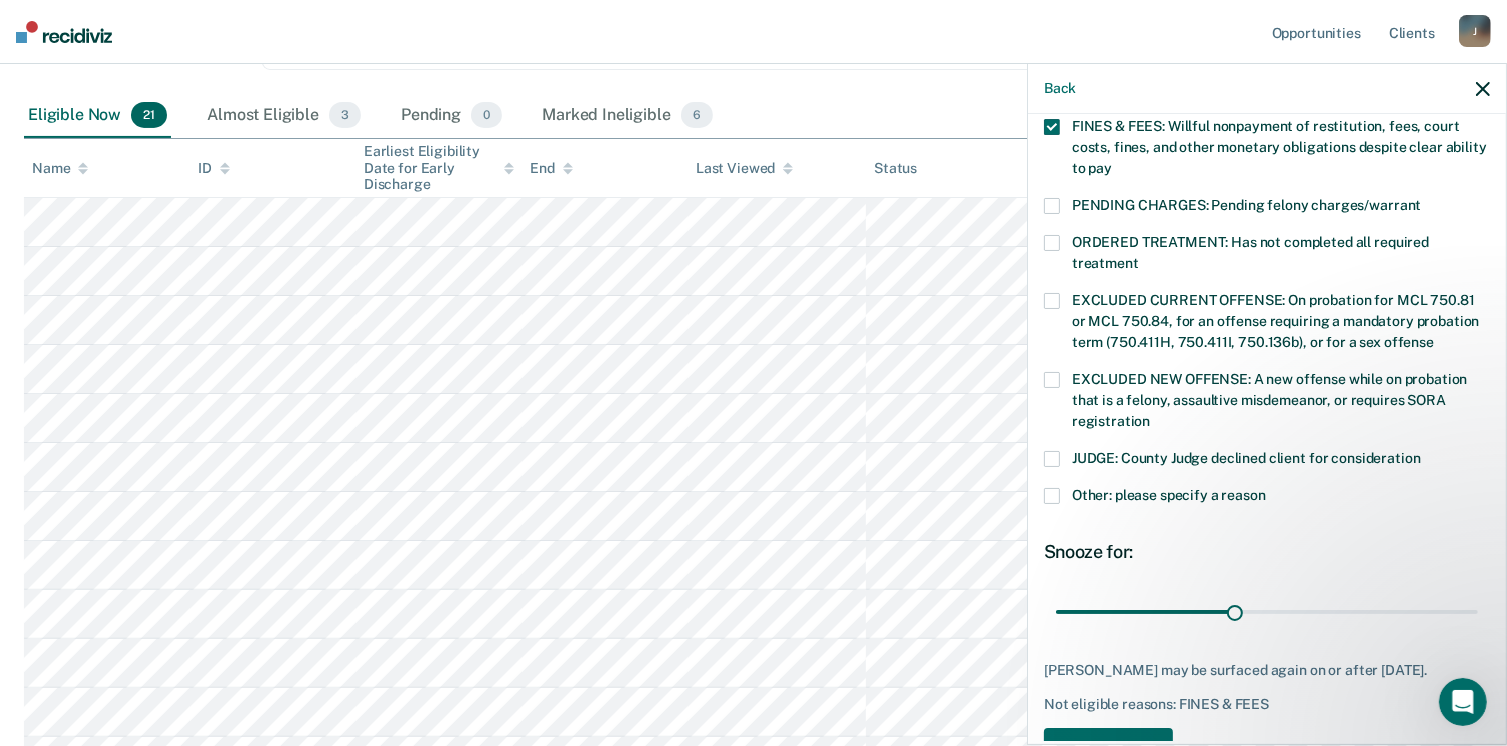 scroll, scrollTop: 592, scrollLeft: 0, axis: vertical 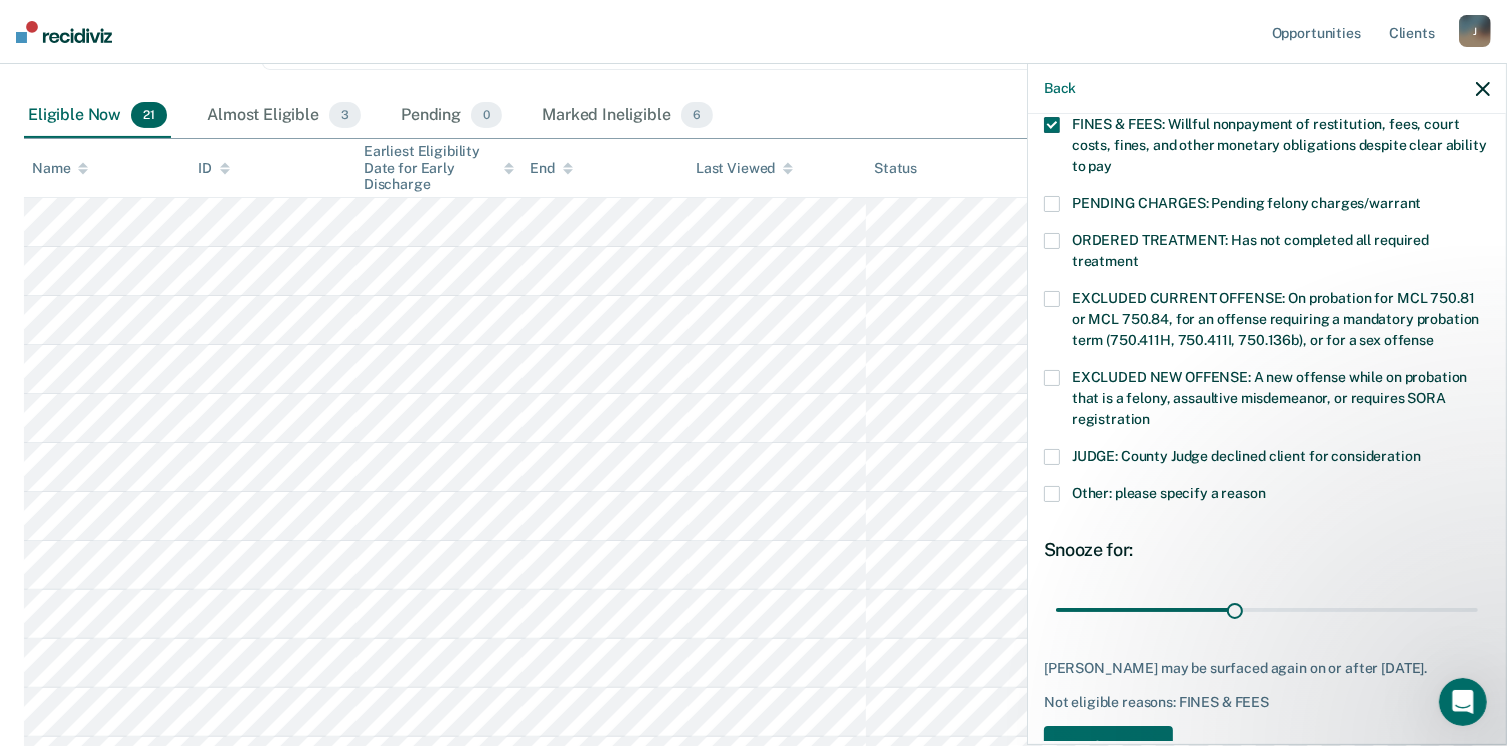 click at bounding box center [1052, 494] 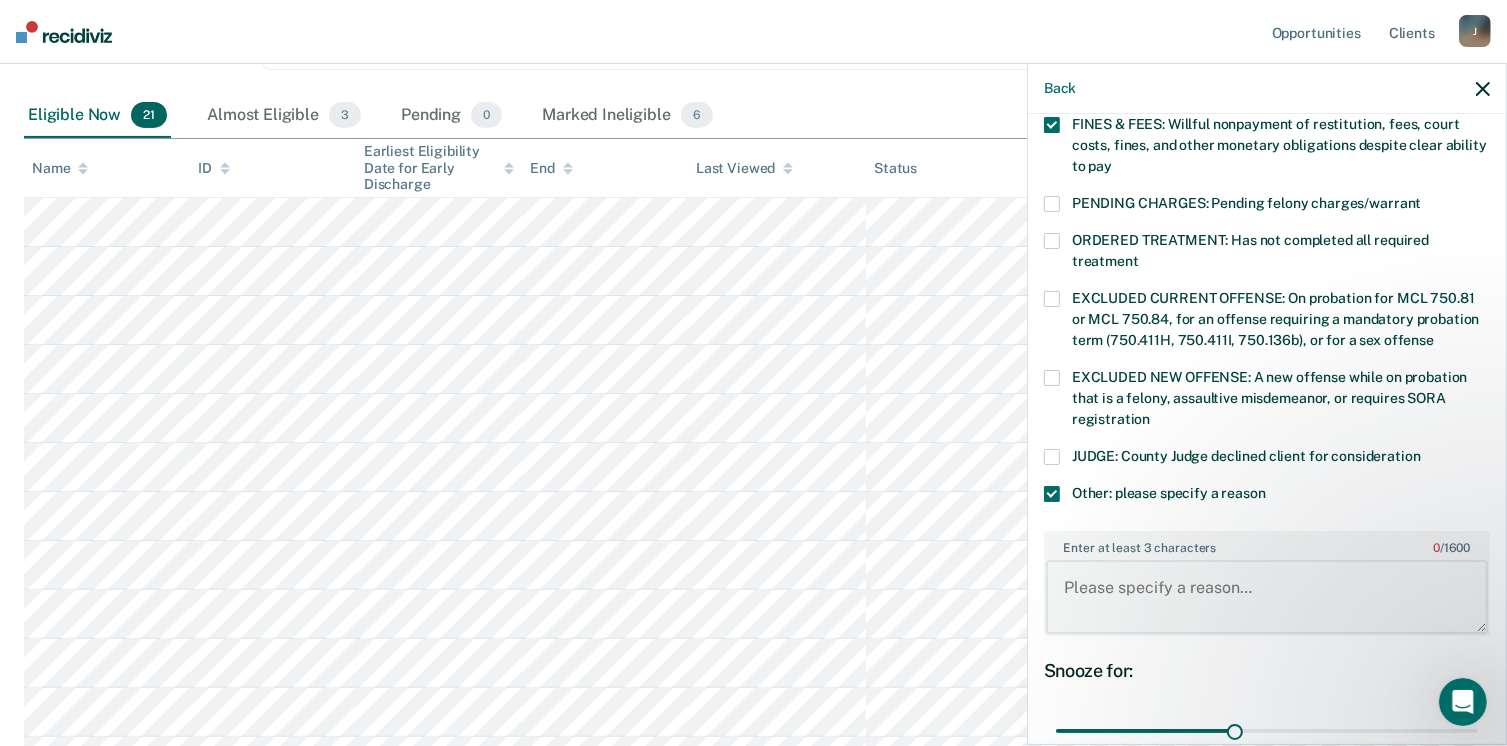 click on "Enter at least 3 characters 0  /  1600" at bounding box center [1267, 597] 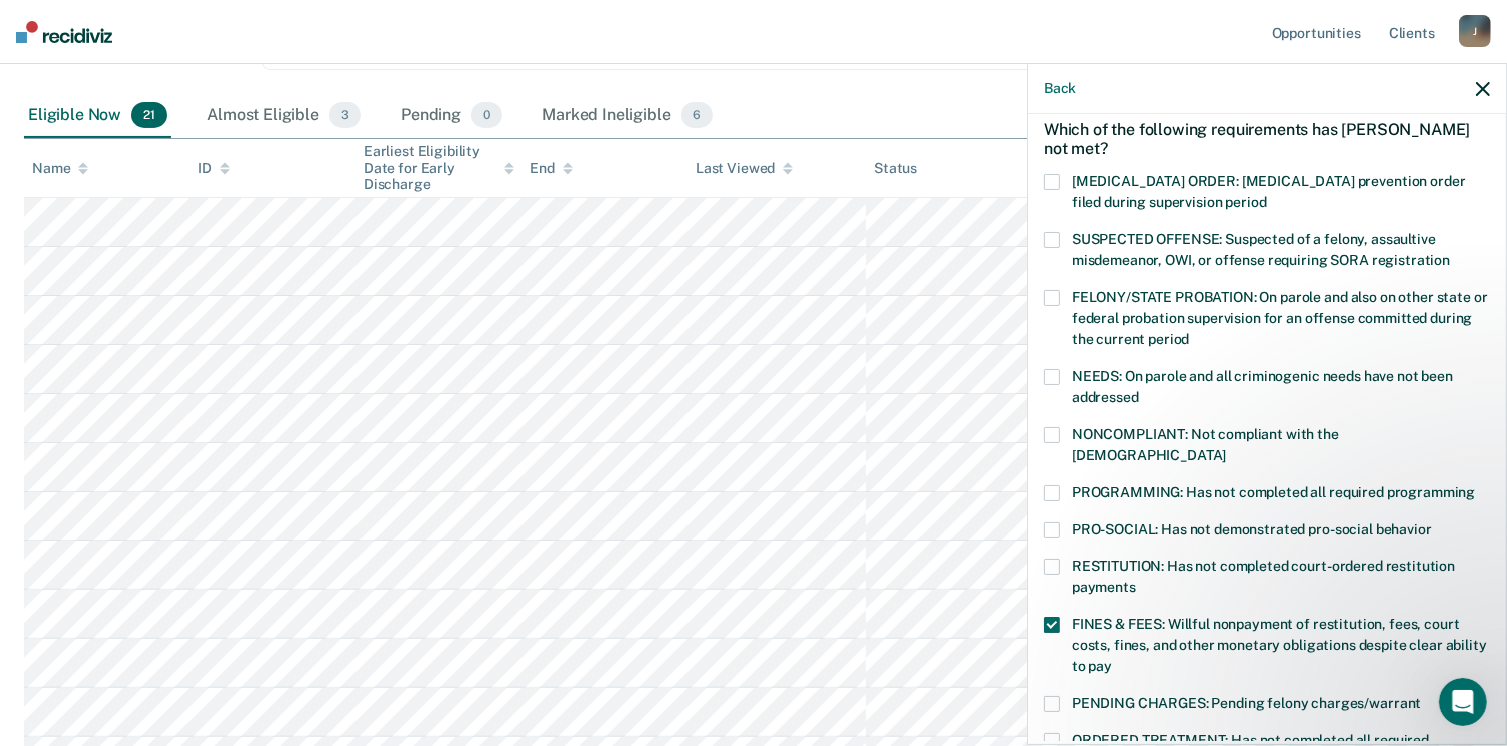 scroll, scrollTop: 0, scrollLeft: 0, axis: both 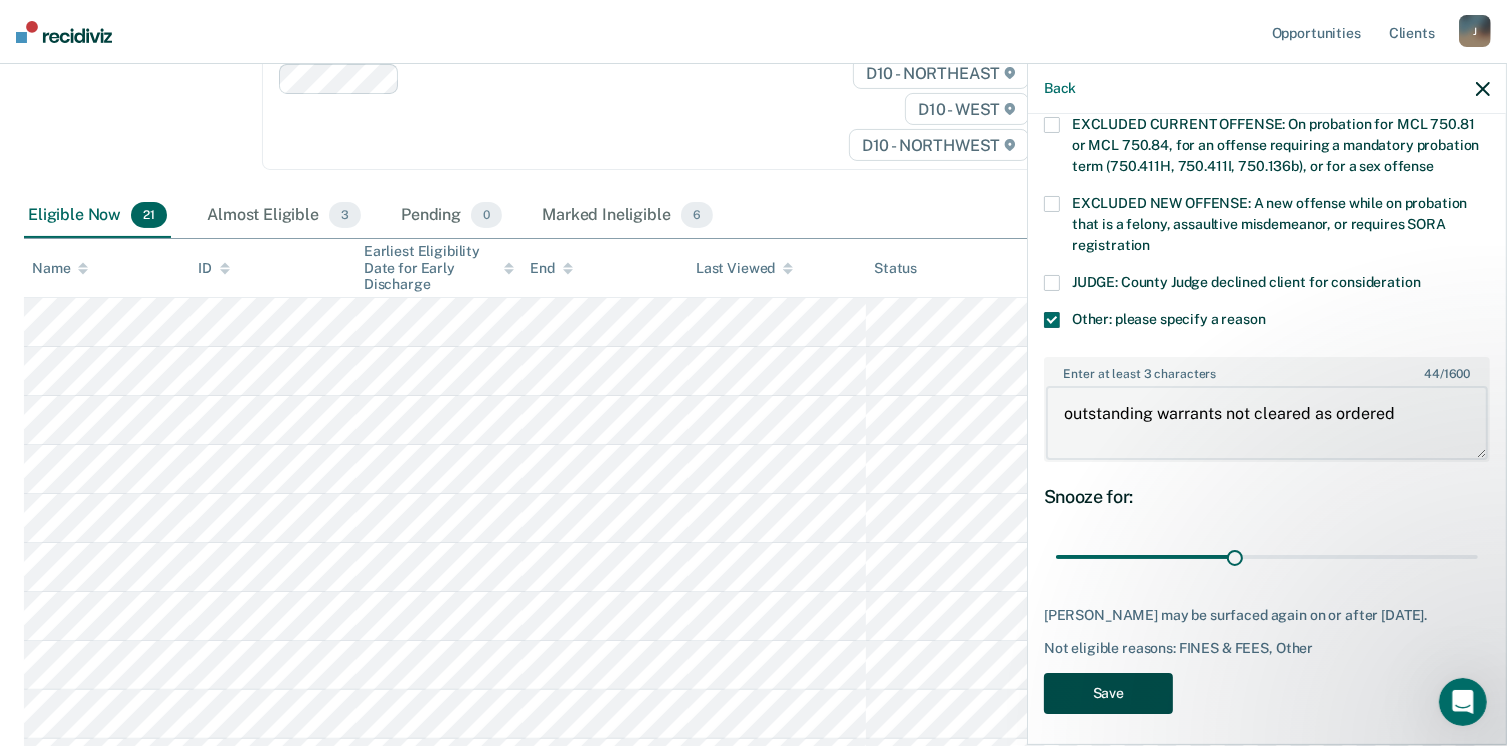 type on "outstanding warrants not cleared as ordered" 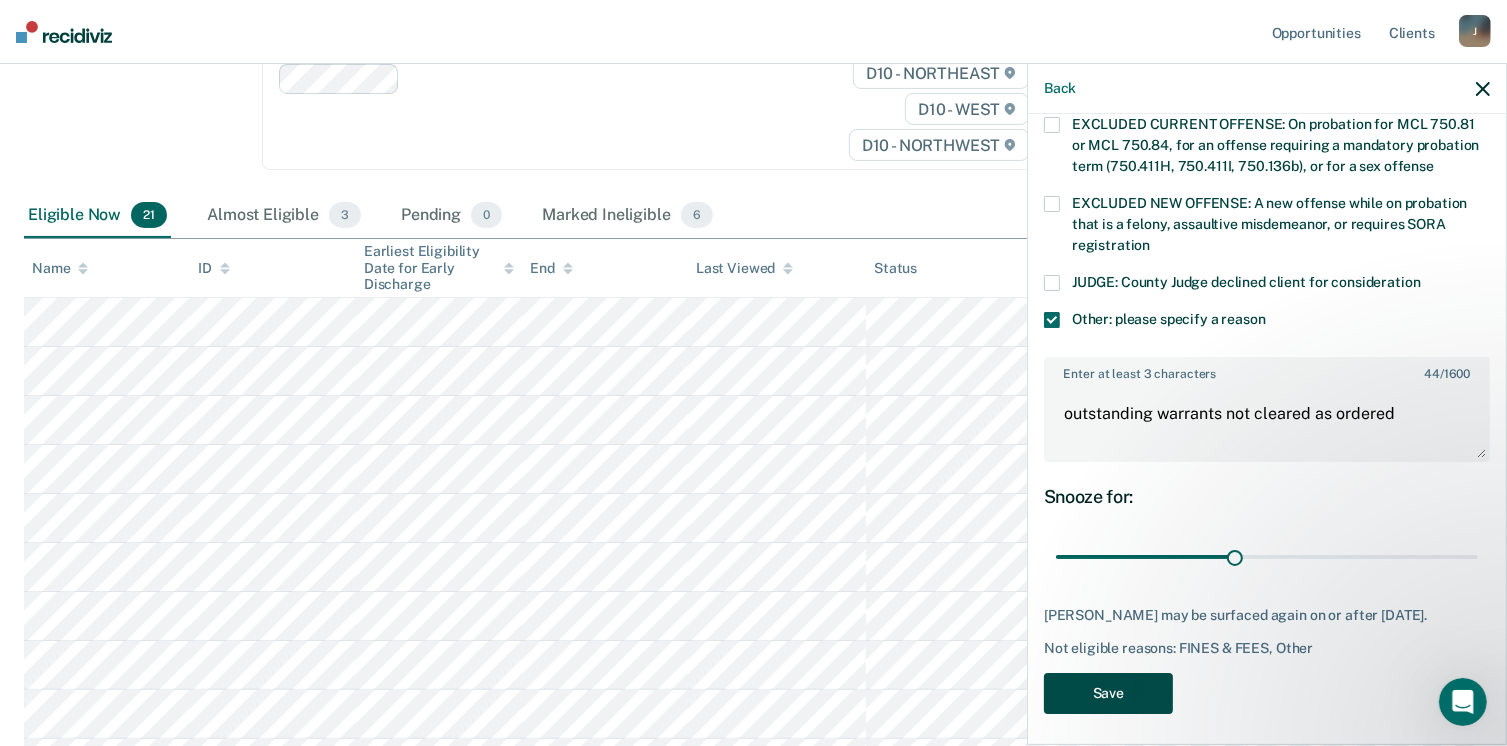 drag, startPoint x: 1080, startPoint y: 689, endPoint x: 1067, endPoint y: 688, distance: 13.038404 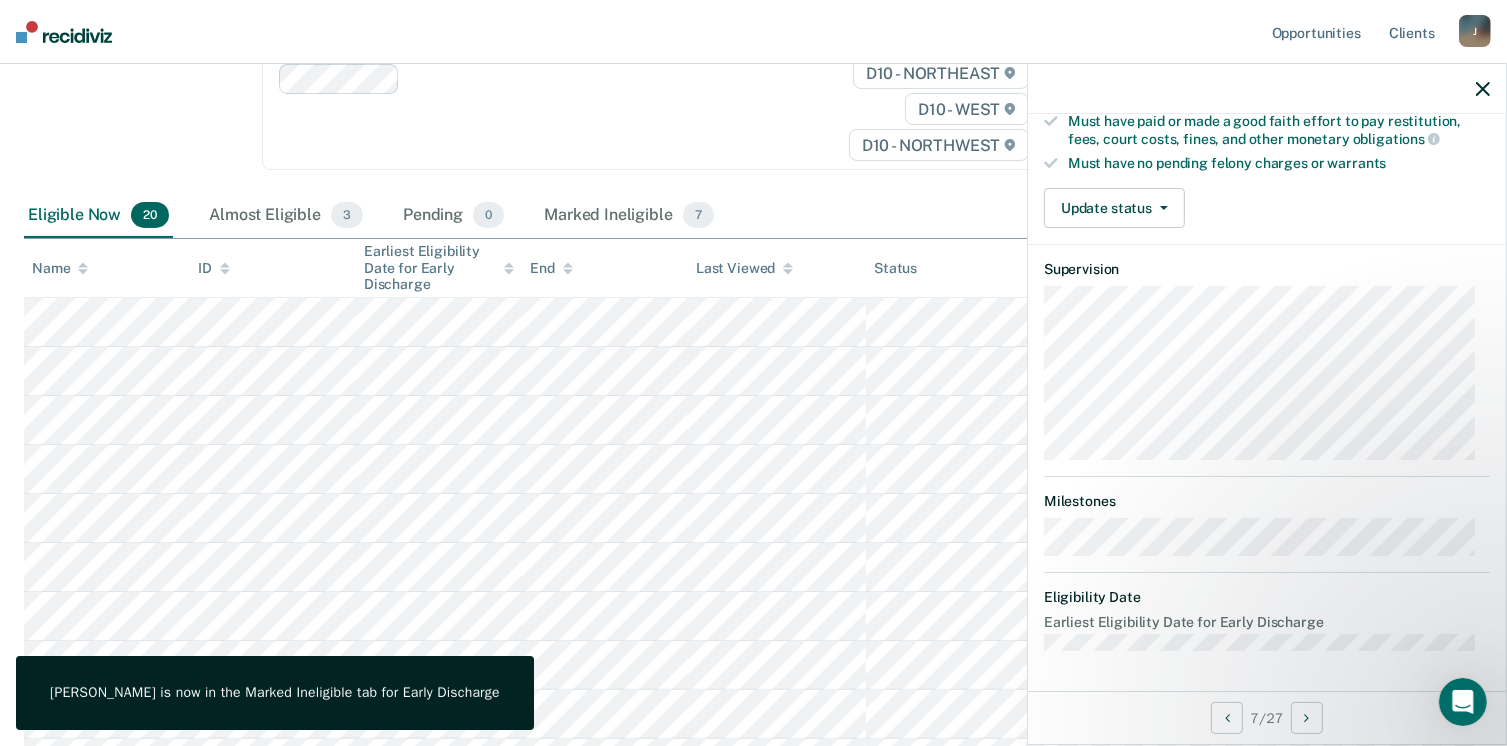 scroll, scrollTop: 392, scrollLeft: 0, axis: vertical 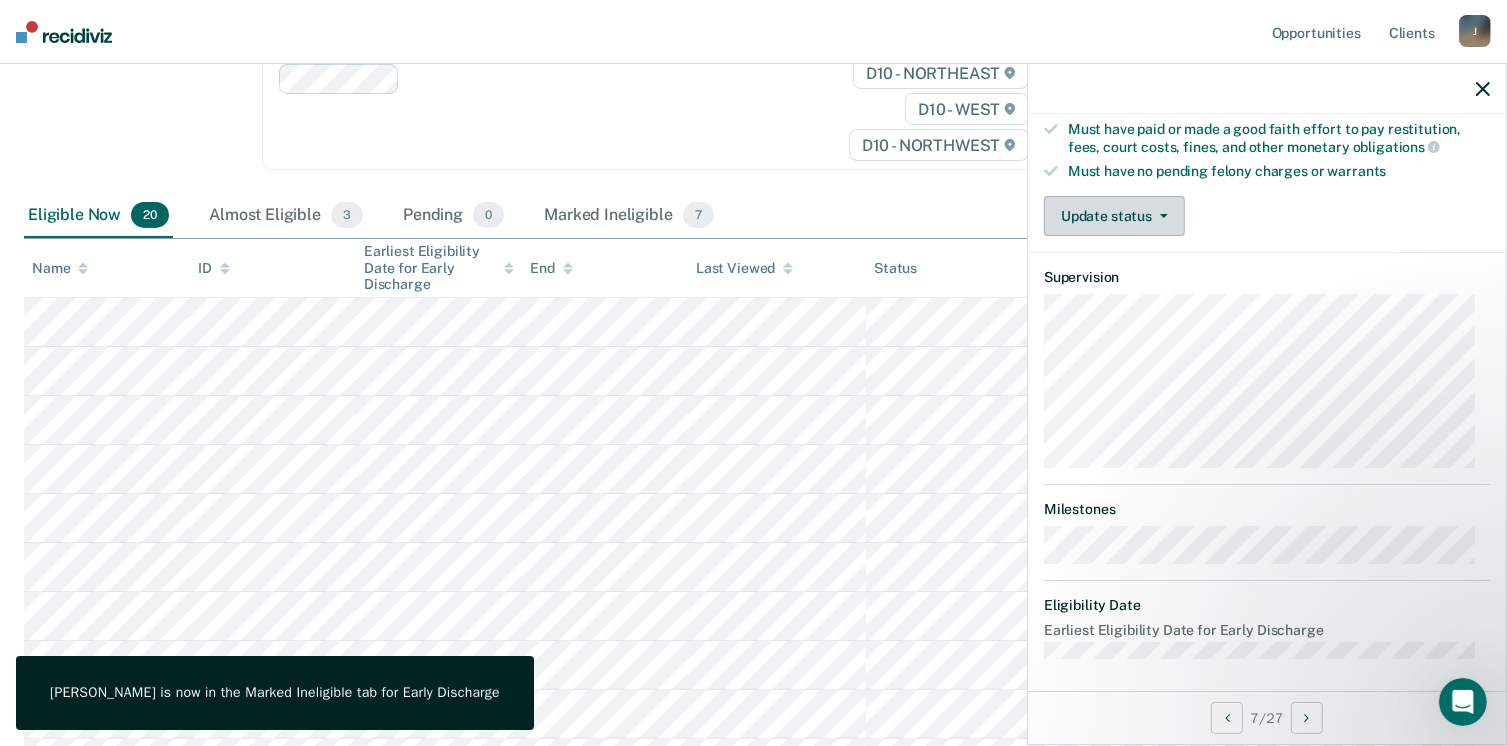 click on "Update status" at bounding box center (1114, 216) 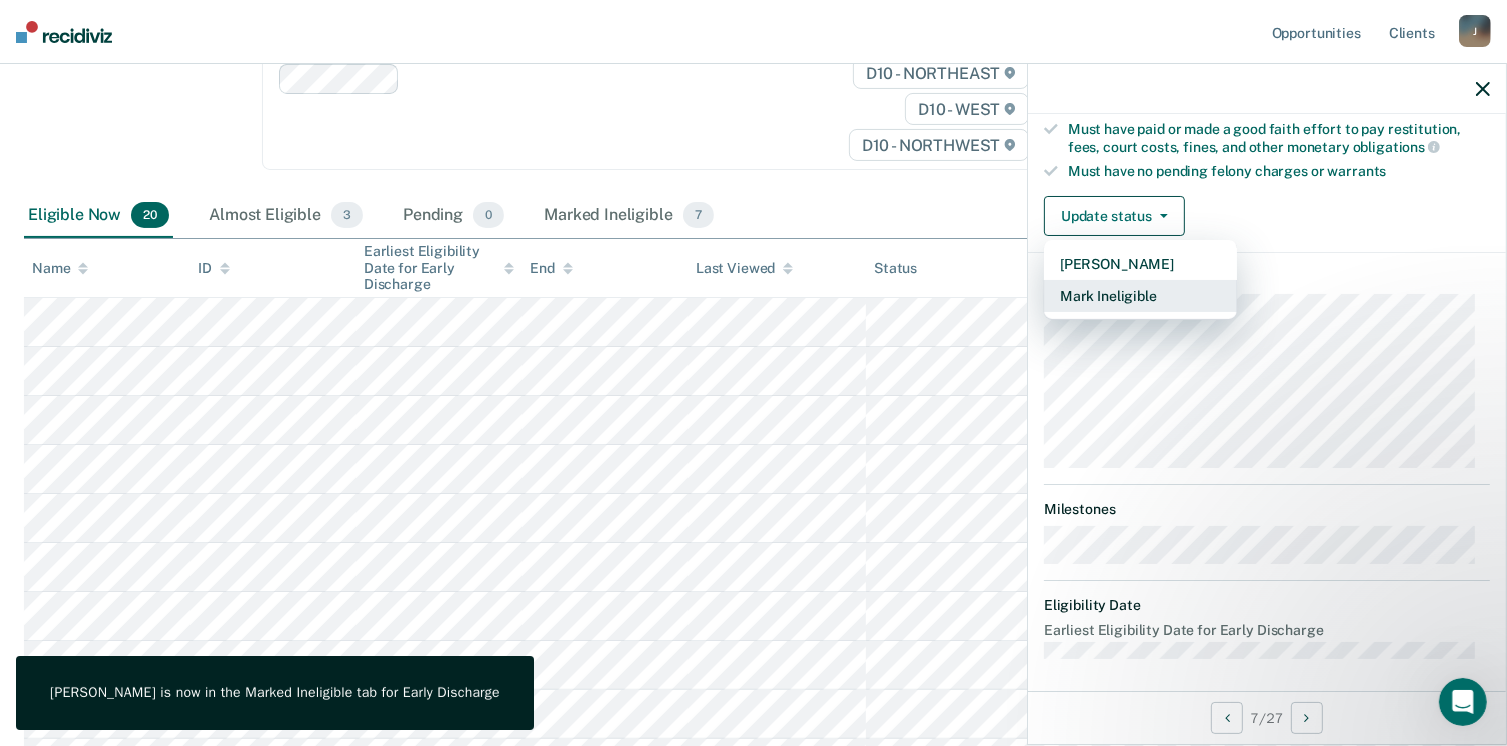 click on "Mark Ineligible" at bounding box center (1140, 296) 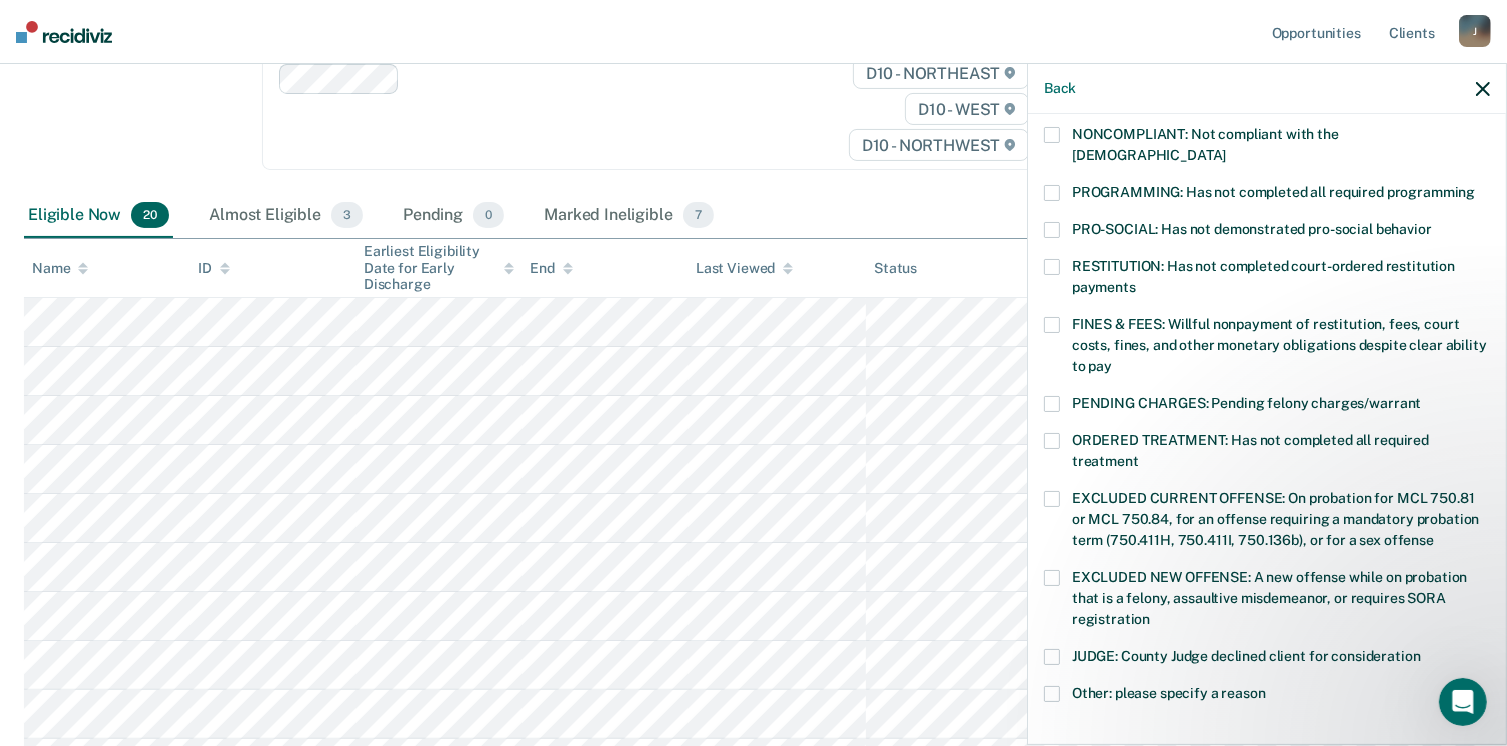 click at bounding box center (1052, 325) 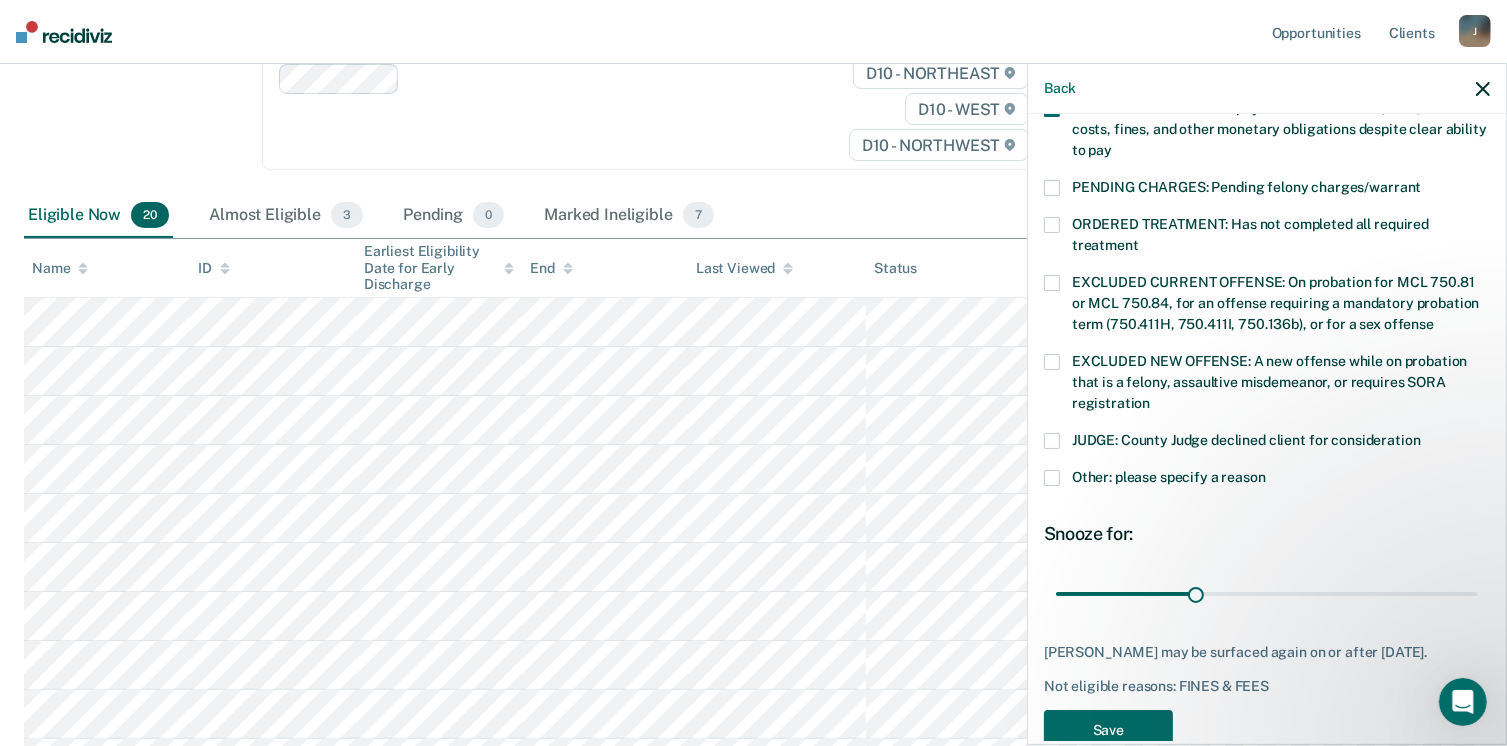 scroll, scrollTop: 630, scrollLeft: 0, axis: vertical 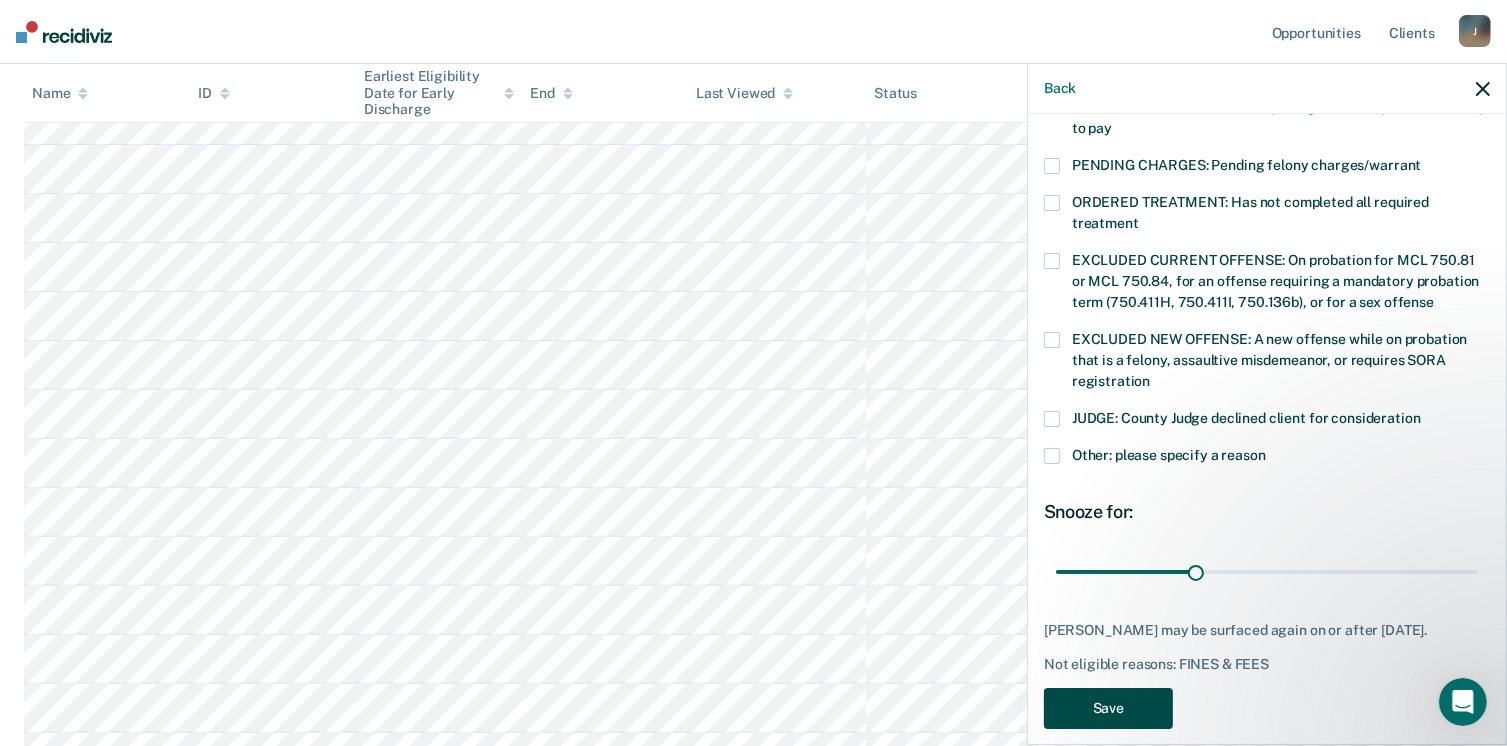 click on "Save" at bounding box center [1108, 708] 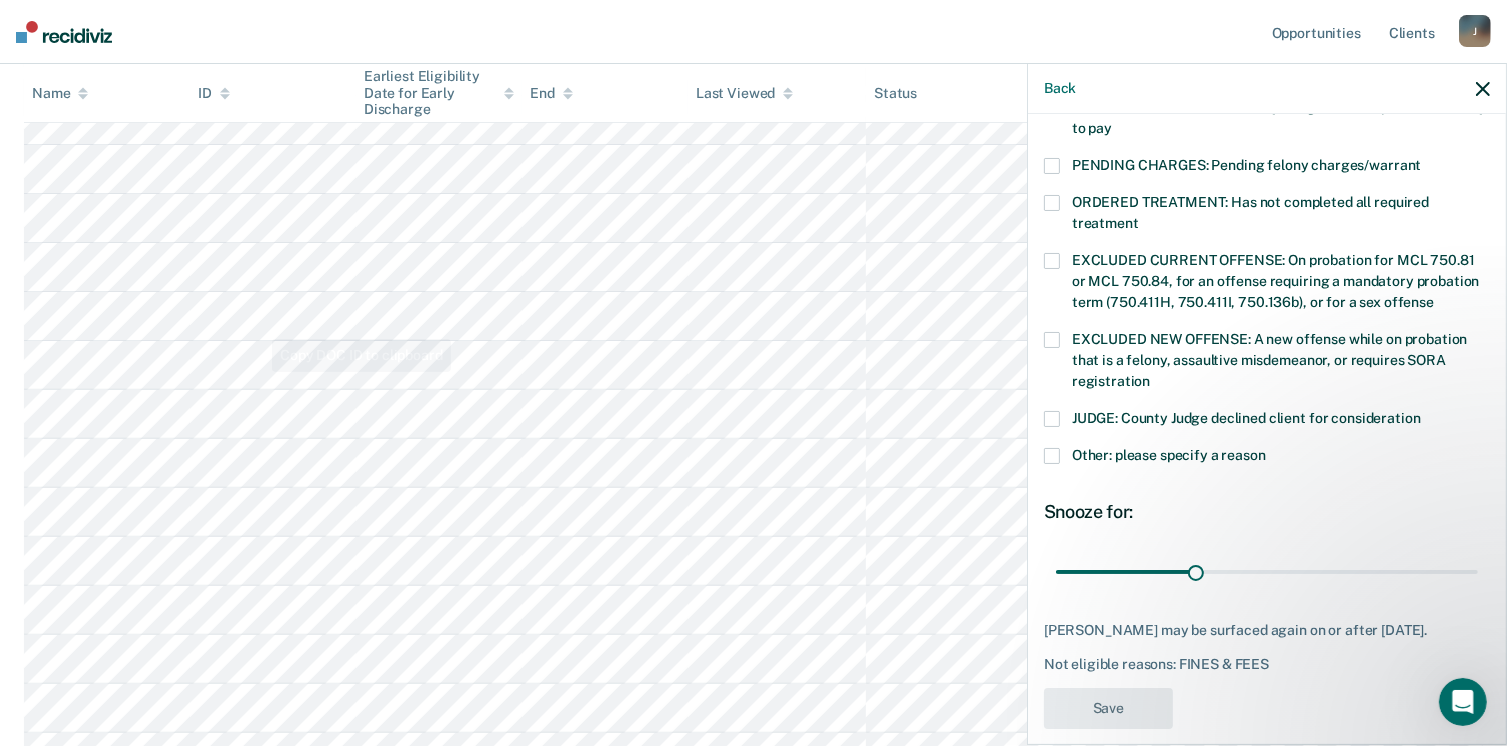 scroll, scrollTop: 398, scrollLeft: 0, axis: vertical 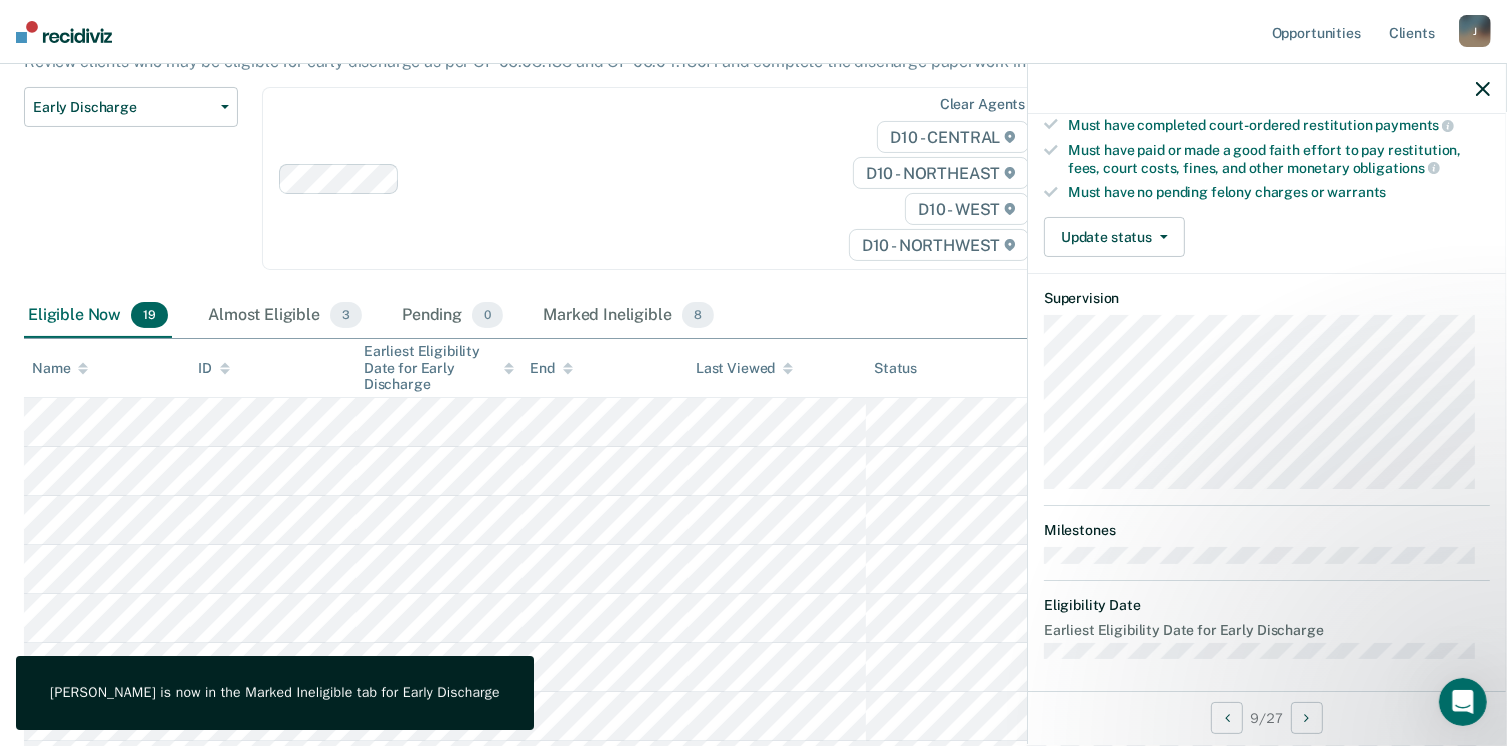 click on "Validated by data from COMS Completed at least half of probation   term   No active PPO ordered during the probation   term   Not involved in a felony, assaultive misdemeanor, or offense requiring SORA registration while on   probation   Not serving for an offense excluded from early discharge eligibility by   policy   Requirements to check Must have completed all required programming and   treatment Must have completed court-ordered restitution   payments   Must have paid or made a good faith effort to pay restitution, fees, court costs, fines, and other monetary   obligations   Must have no pending felony charges or   warrants Update status Mark Pending Mark Ineligible" at bounding box center [1267, 69] 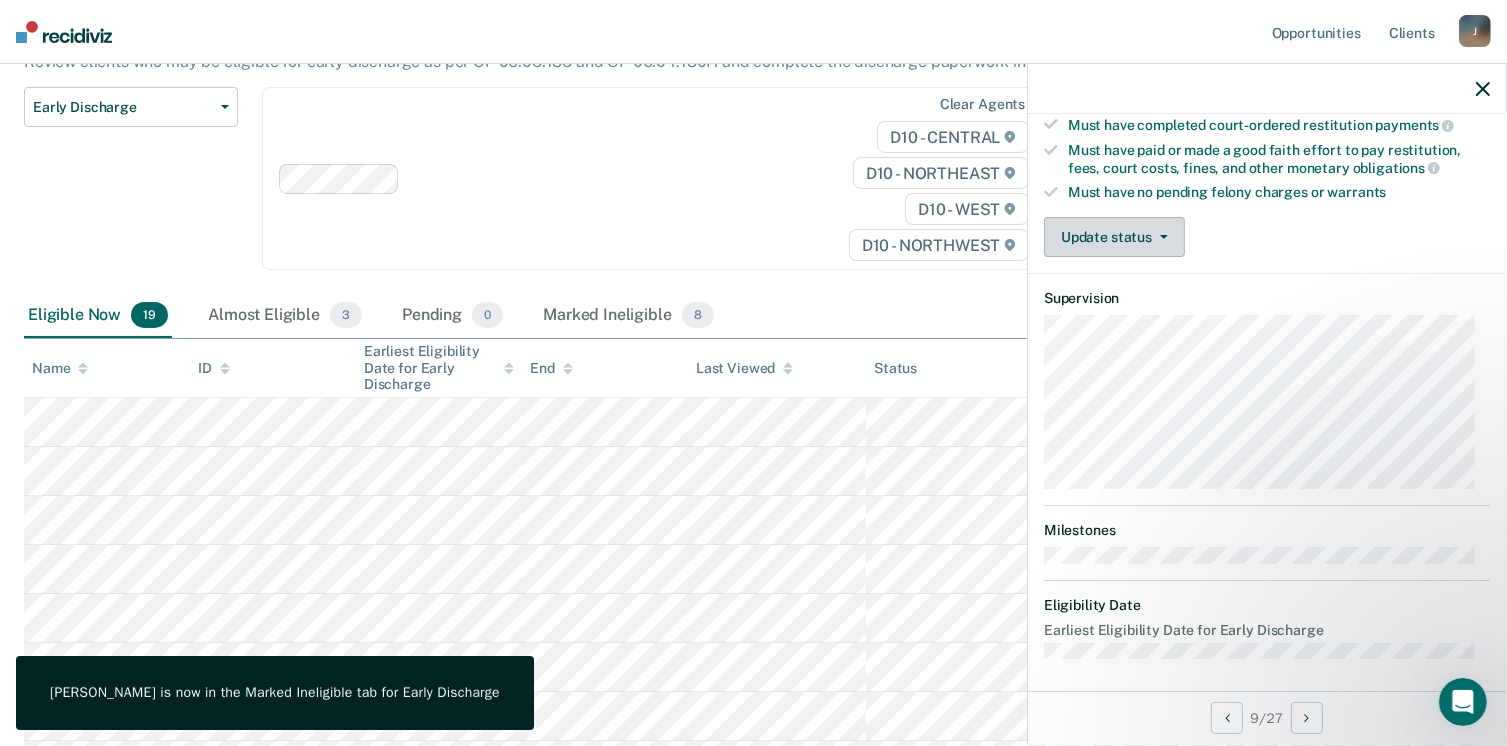 click on "Update status" at bounding box center (1114, 237) 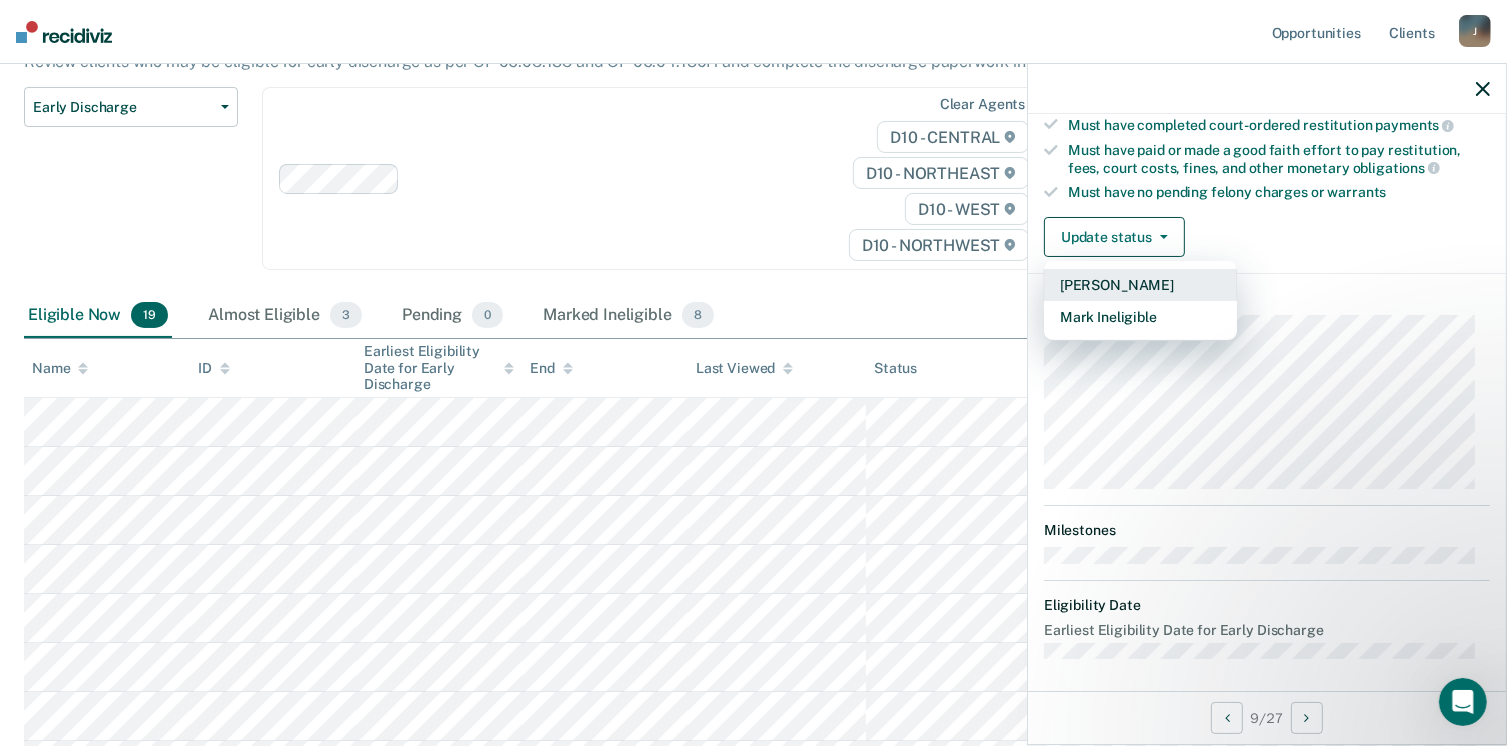 click on "[PERSON_NAME]" at bounding box center [1140, 285] 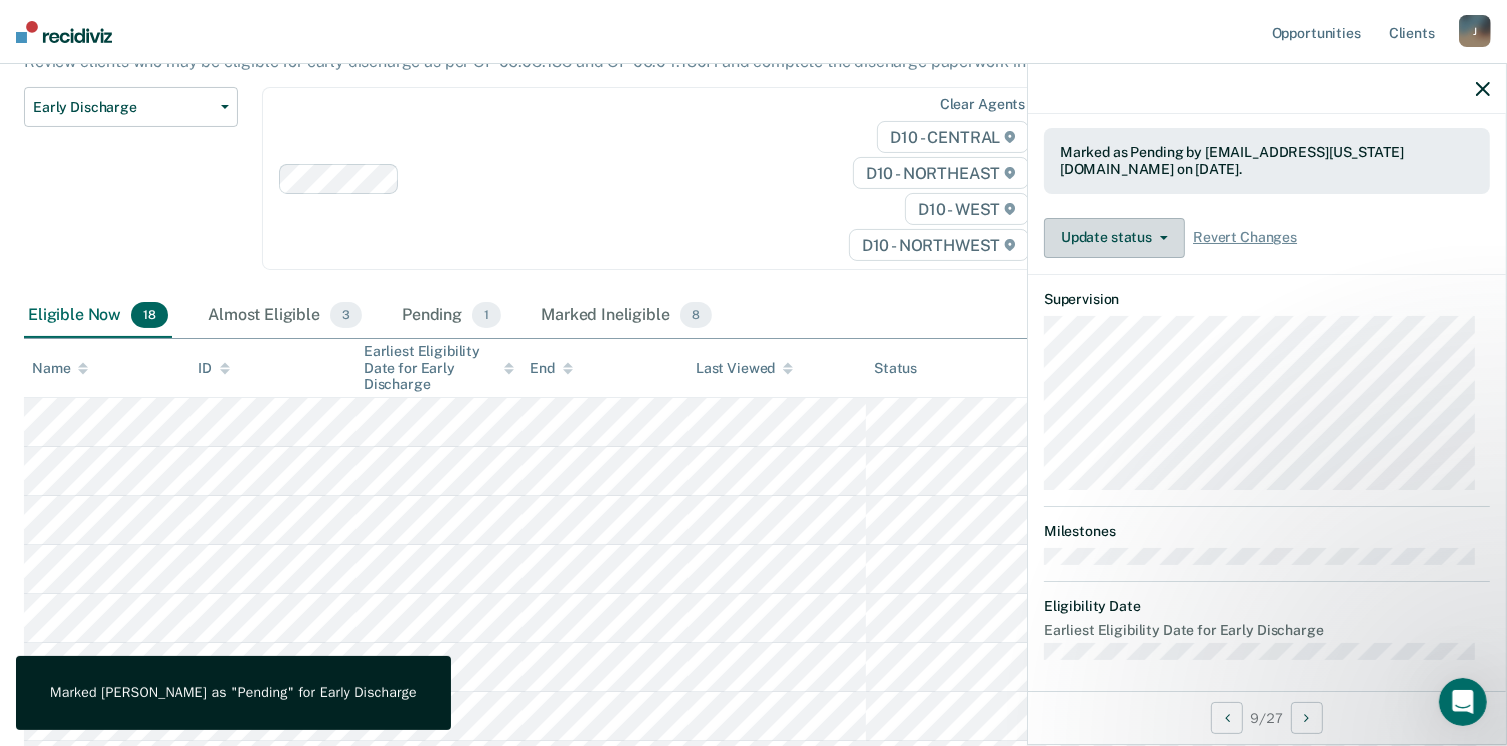 scroll, scrollTop: 168, scrollLeft: 0, axis: vertical 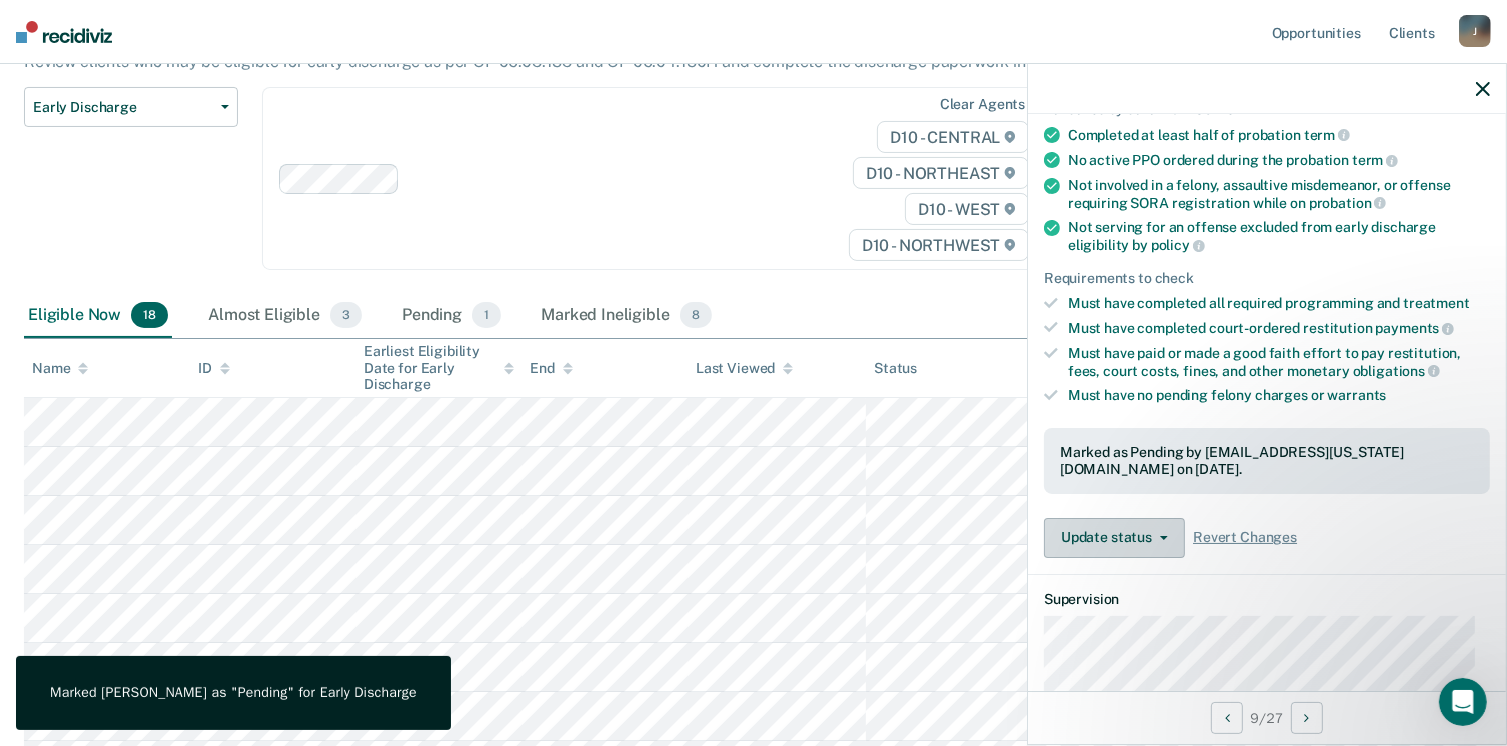 click on "Update status" at bounding box center (1114, 538) 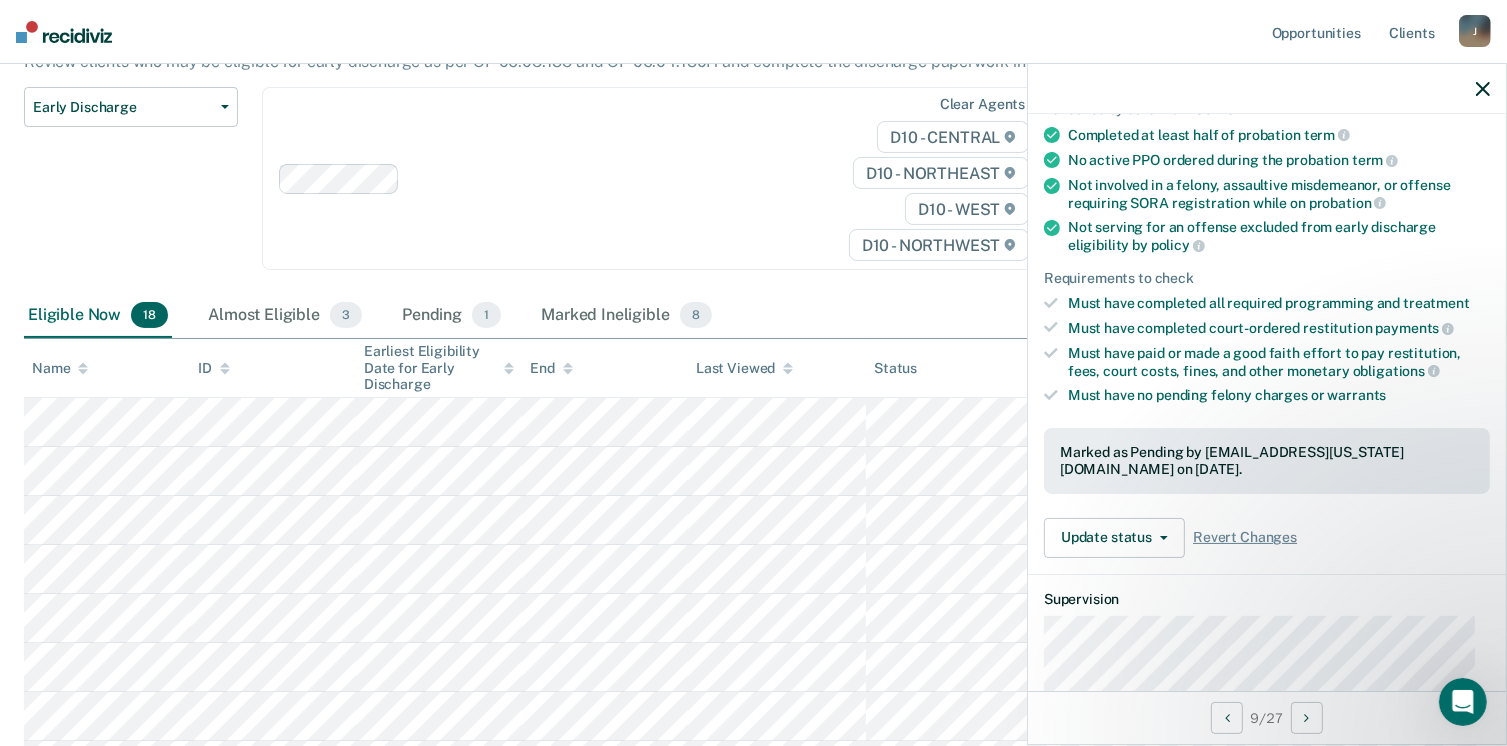 click on "Update status Revert from Pending Mark Ineligible Revert Changes" at bounding box center [1267, 538] 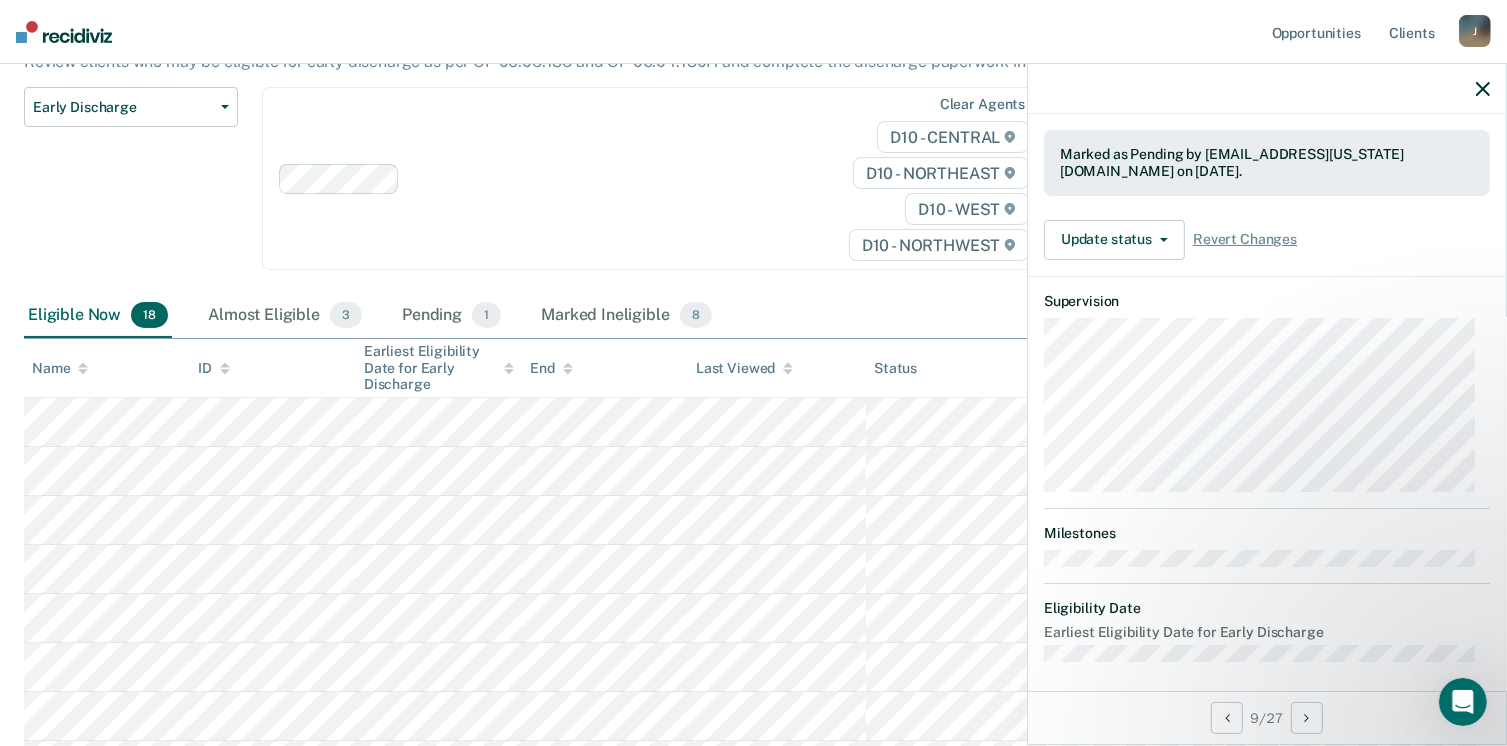 scroll, scrollTop: 468, scrollLeft: 0, axis: vertical 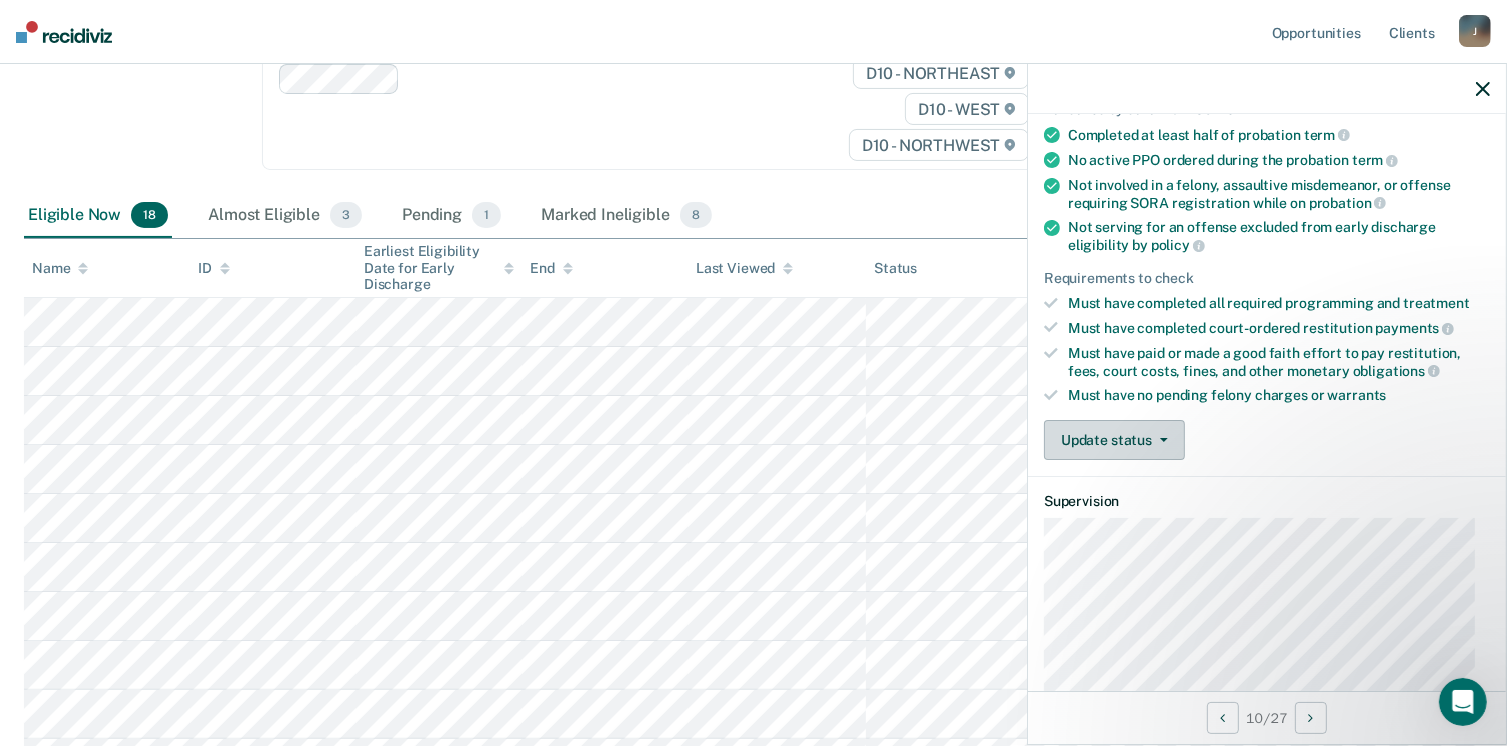 click on "Update status" at bounding box center (1114, 440) 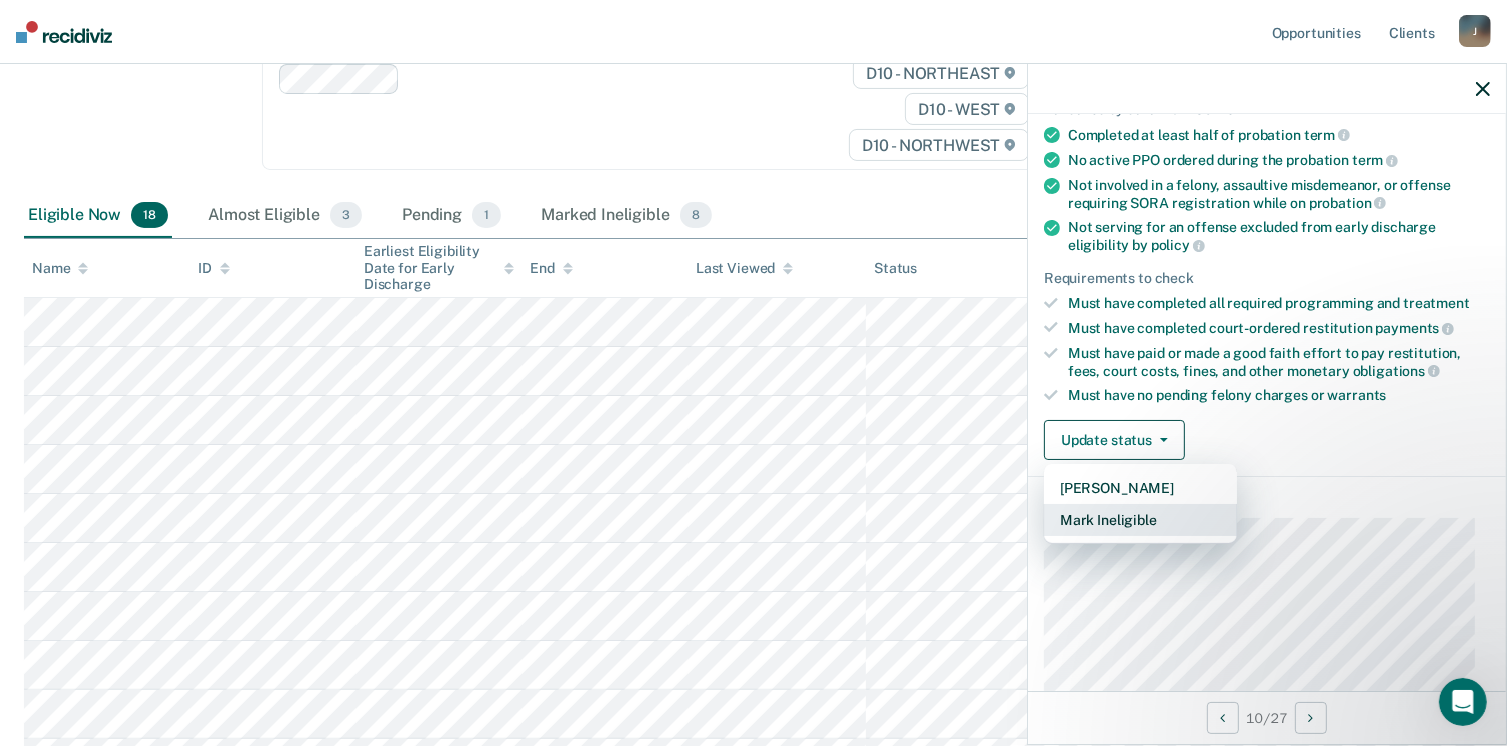 click on "Mark Ineligible" at bounding box center (1140, 520) 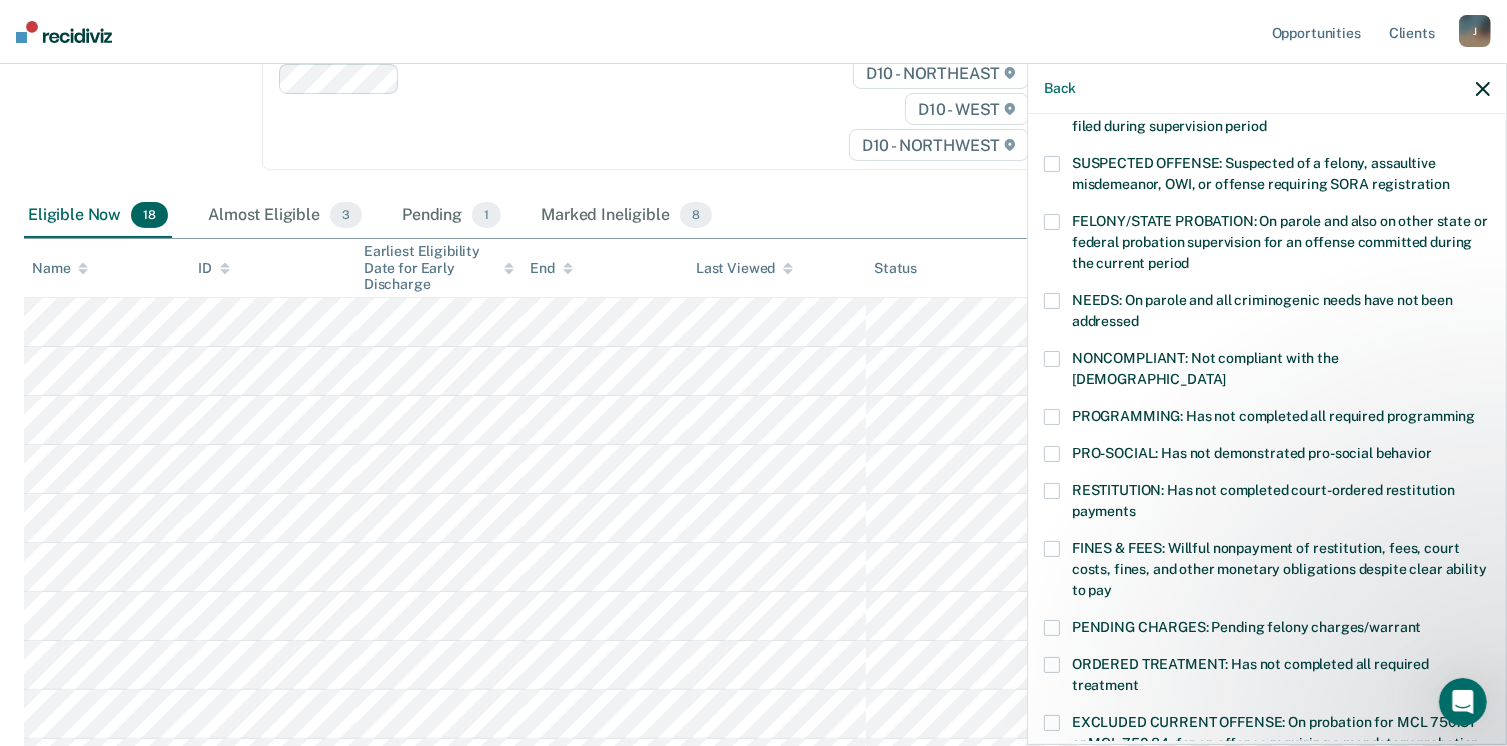 click at bounding box center [1052, 417] 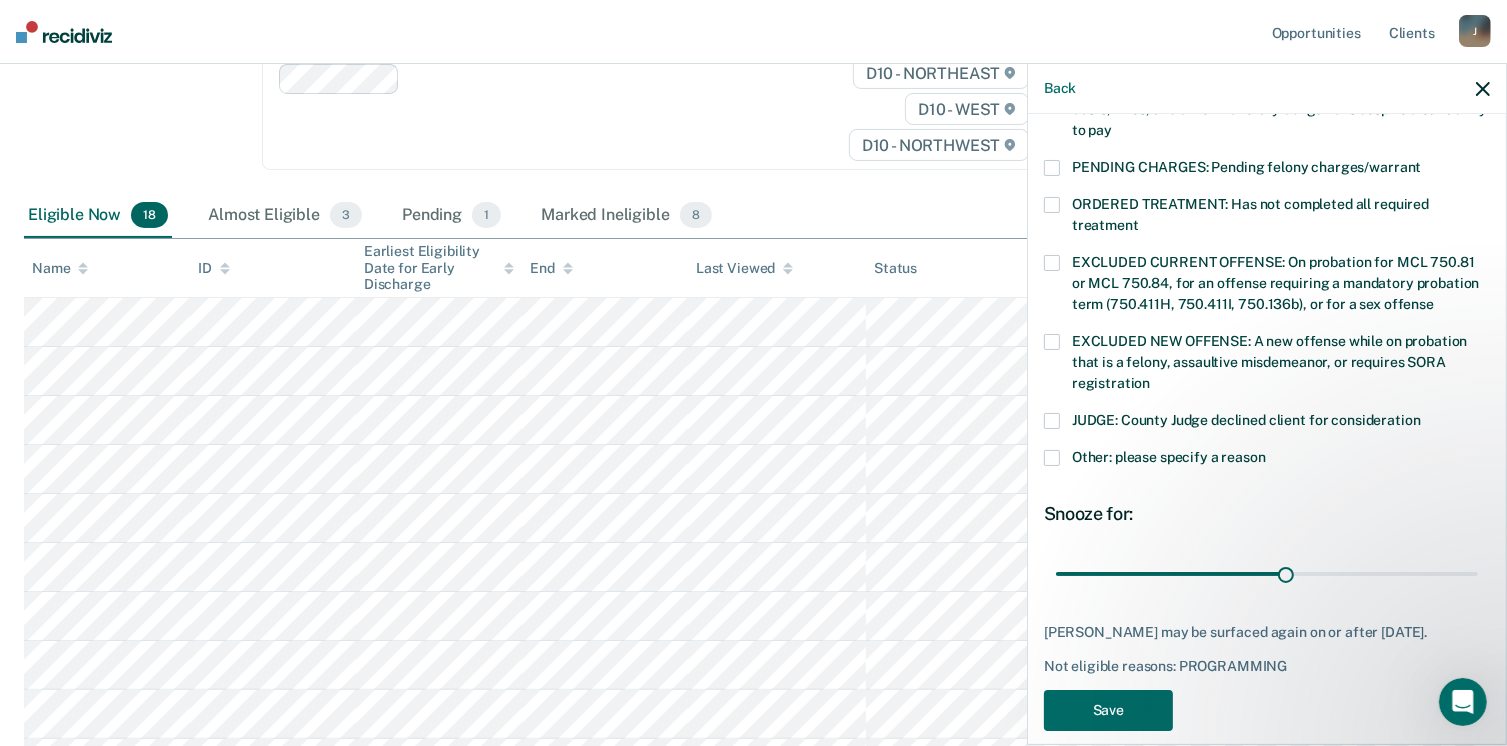 scroll, scrollTop: 630, scrollLeft: 0, axis: vertical 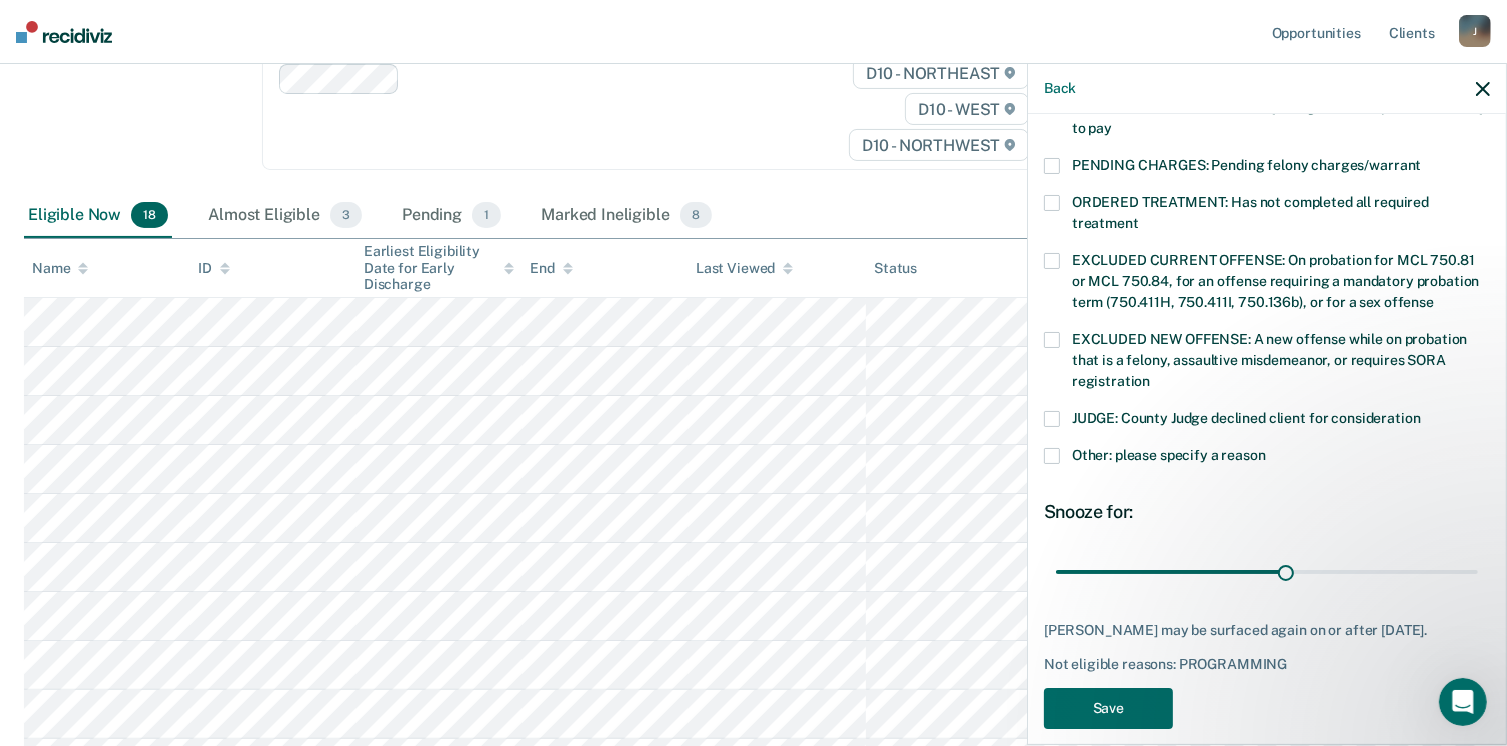 click at bounding box center (1052, 456) 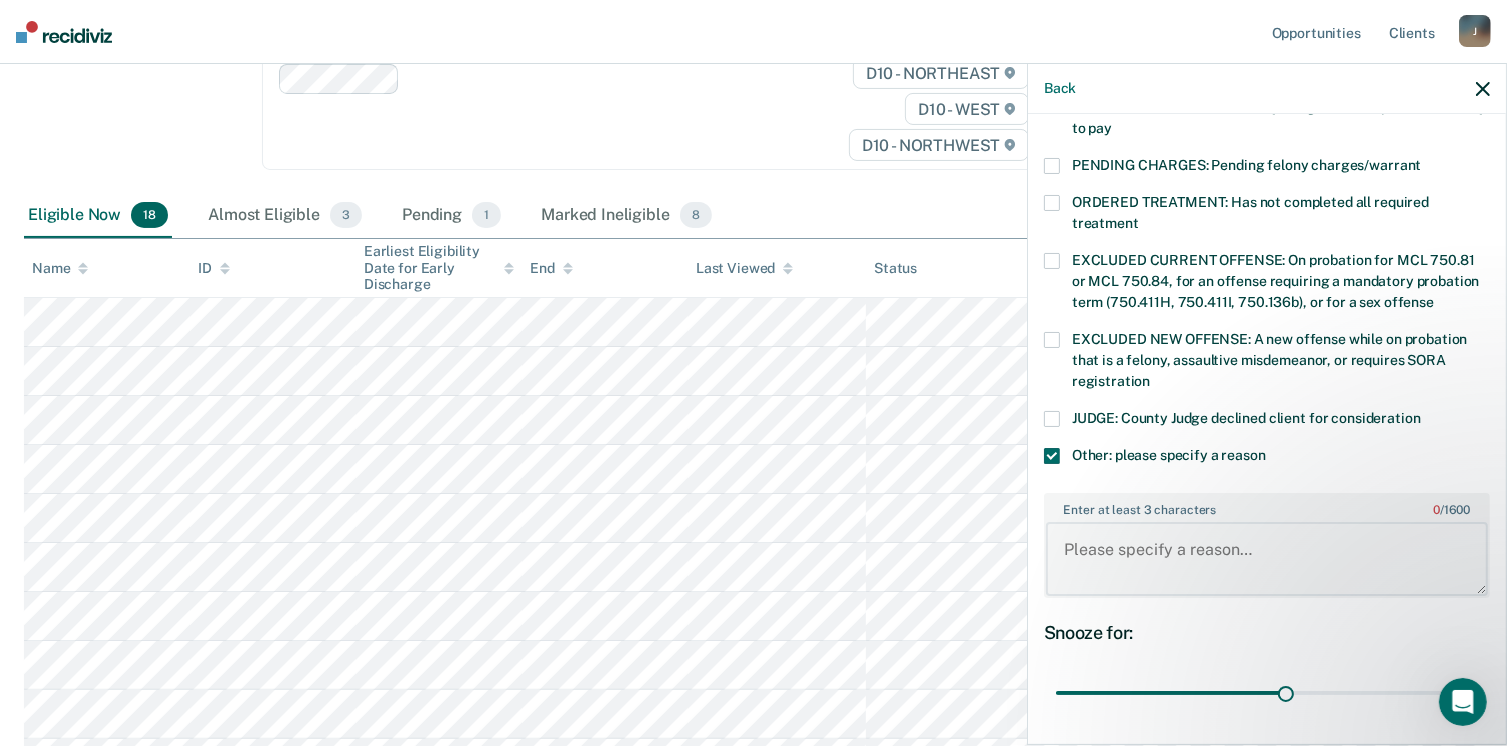 click on "Enter at least 3 characters 0  /  1600" at bounding box center (1267, 559) 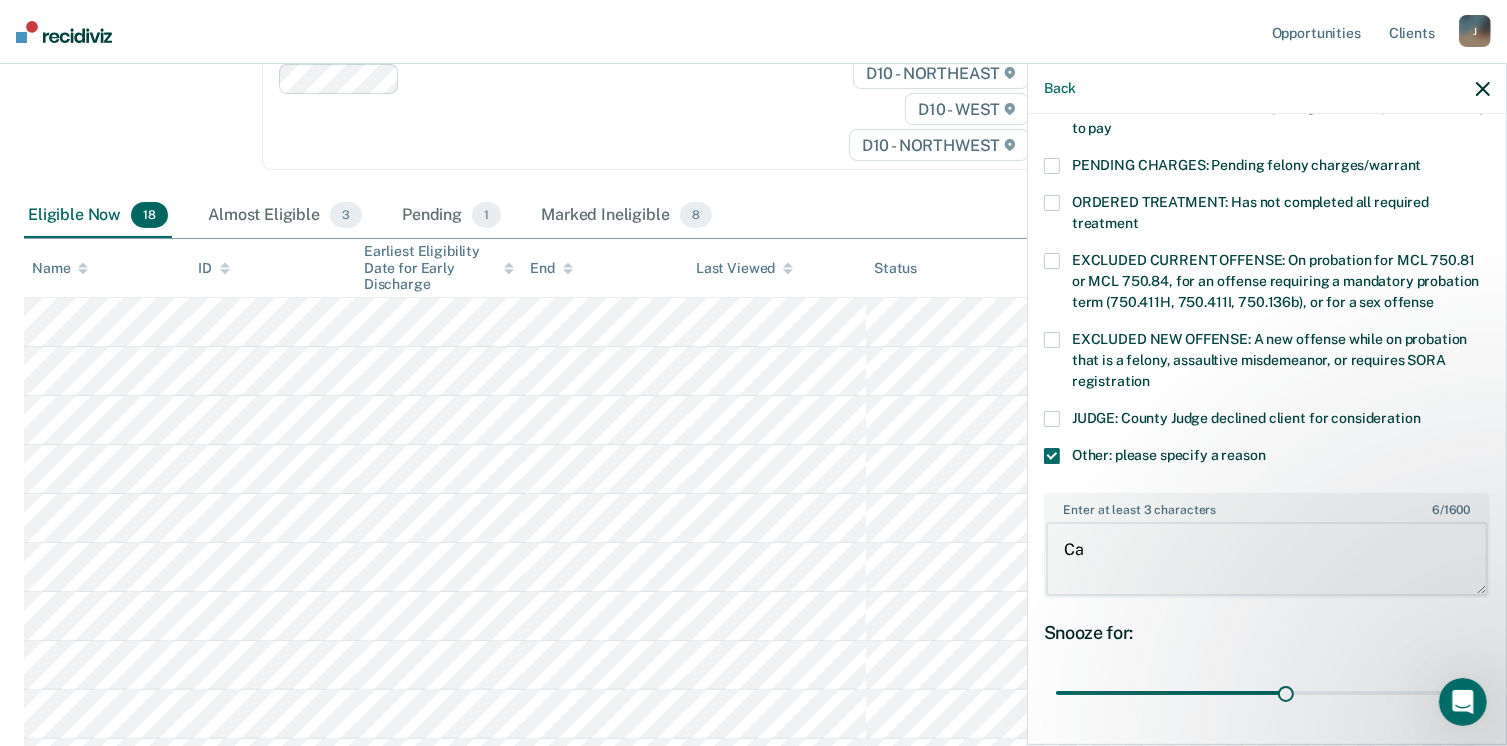 type on "C" 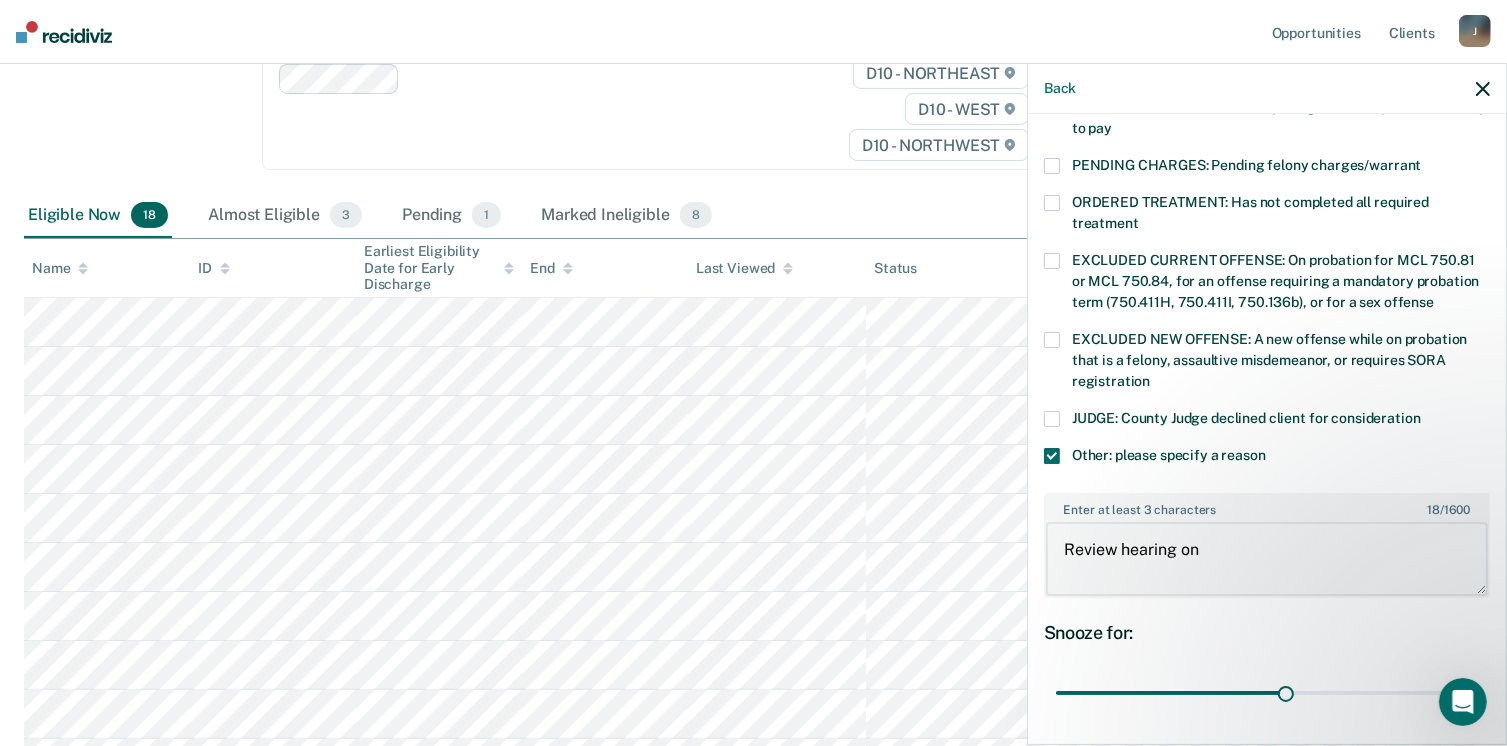 click on "Review hearing on" at bounding box center [1267, 559] 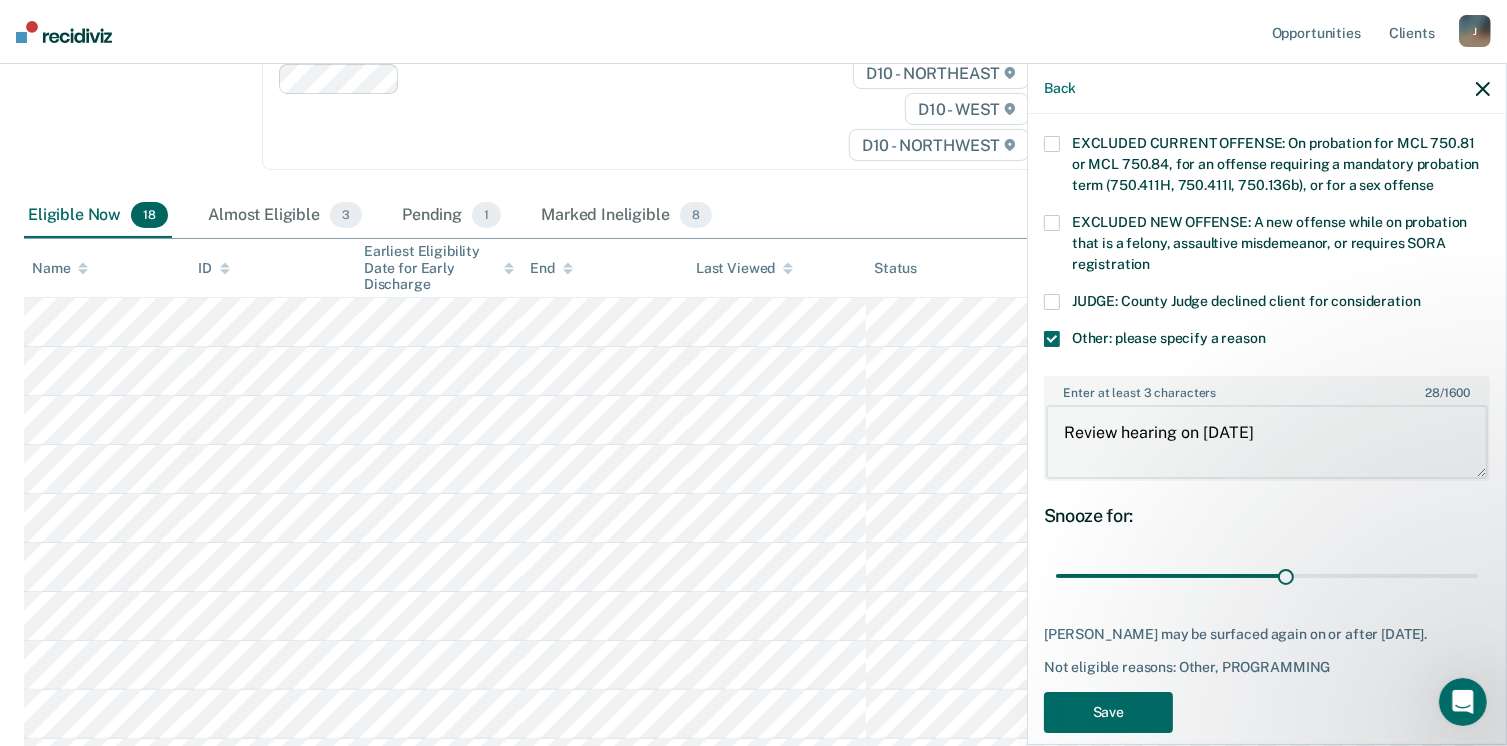 scroll, scrollTop: 749, scrollLeft: 0, axis: vertical 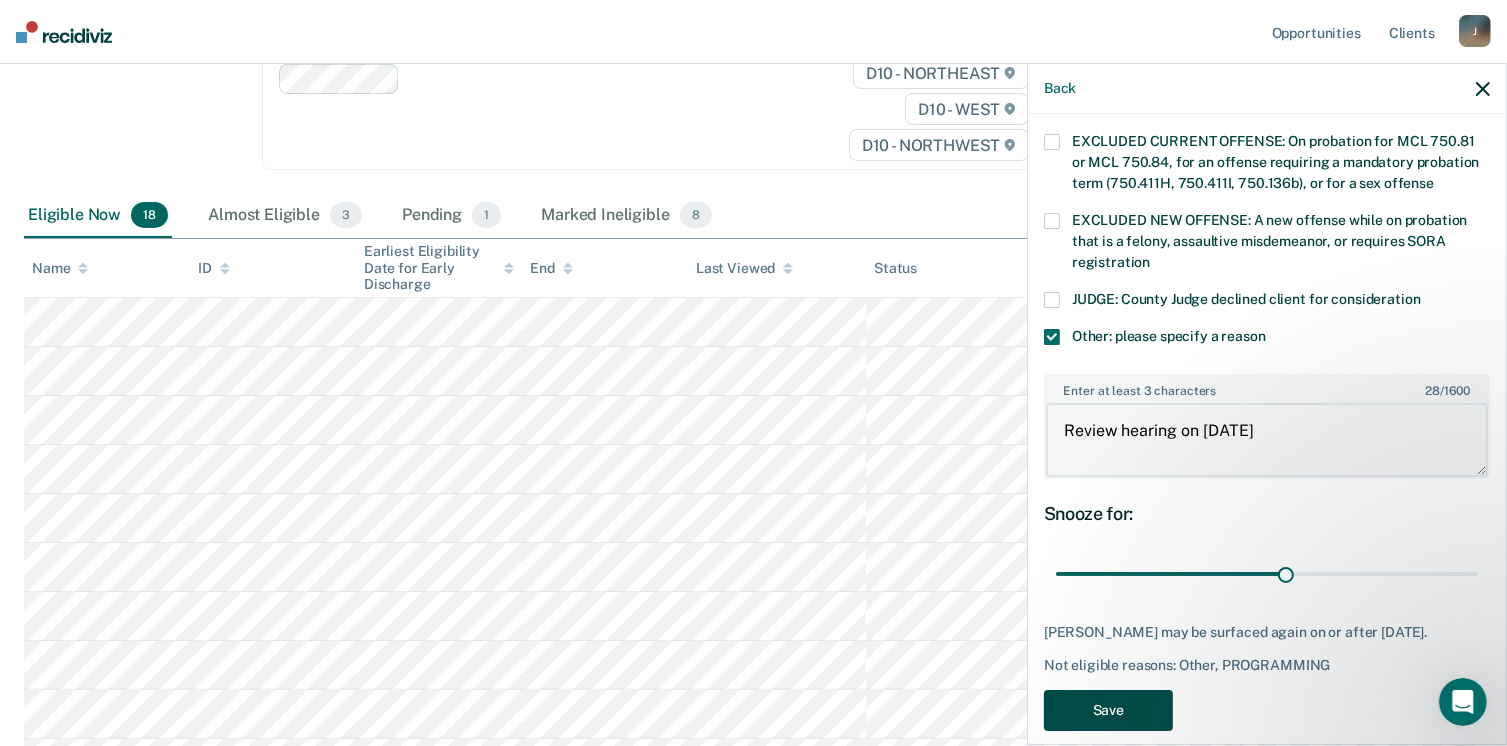 type on "Review hearing on 08/22/2025" 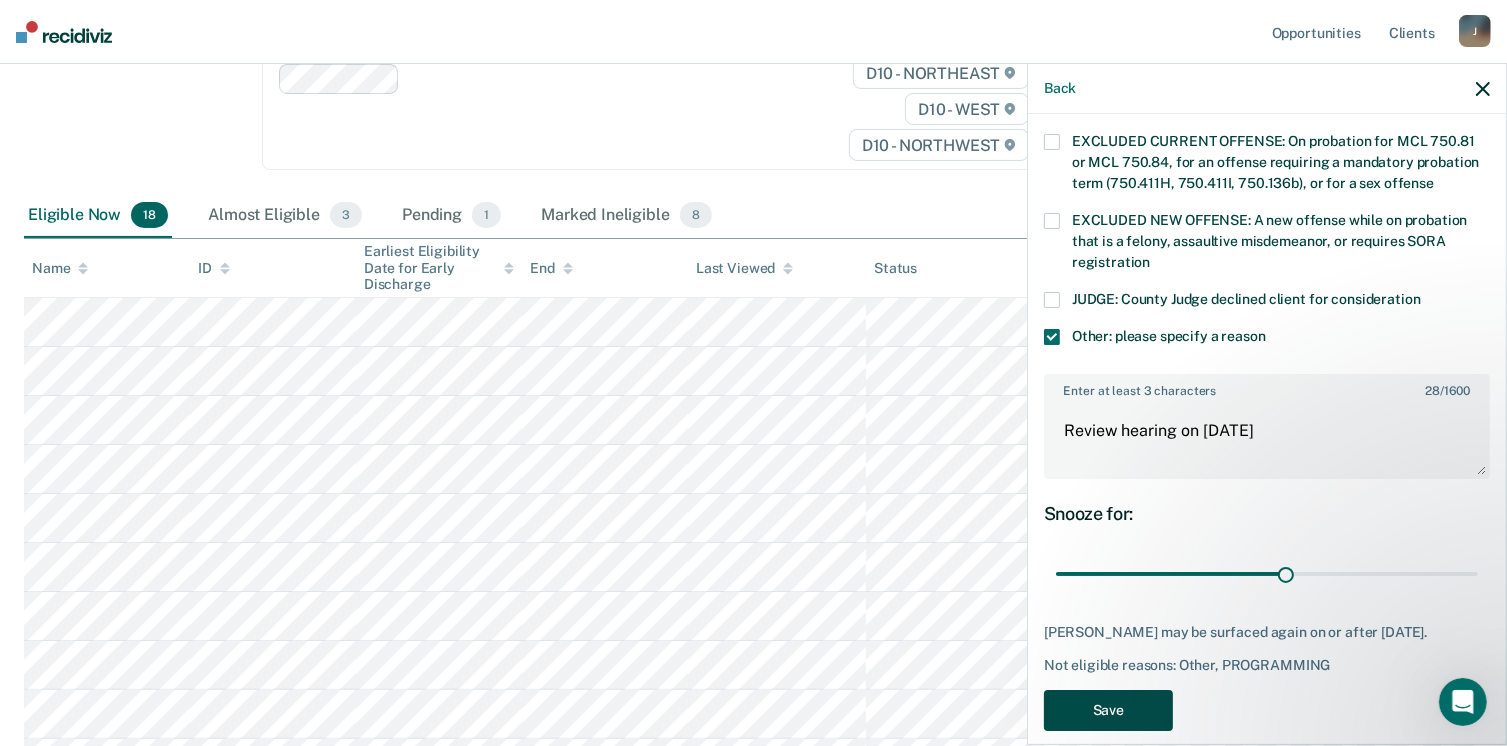 click on "Save" at bounding box center [1108, 710] 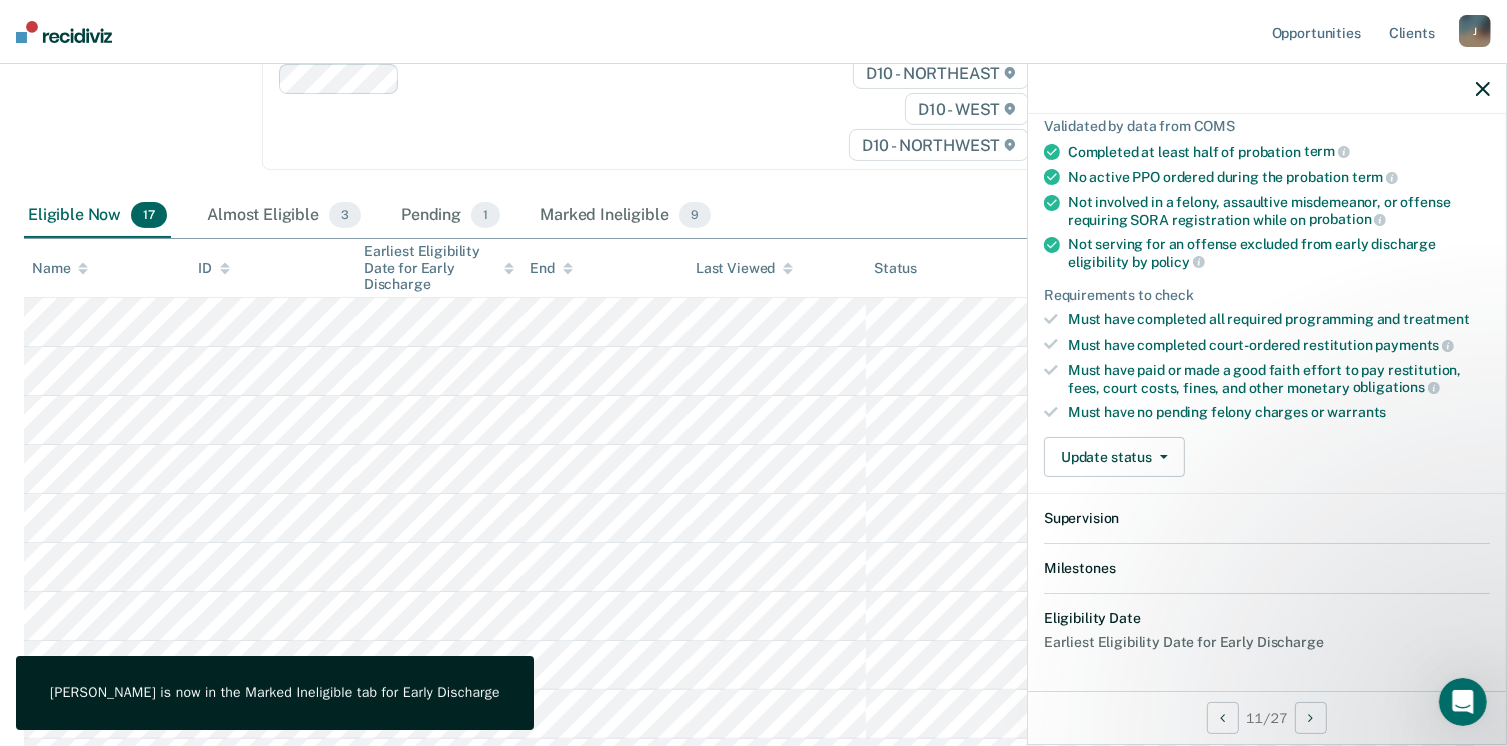 scroll, scrollTop: 371, scrollLeft: 0, axis: vertical 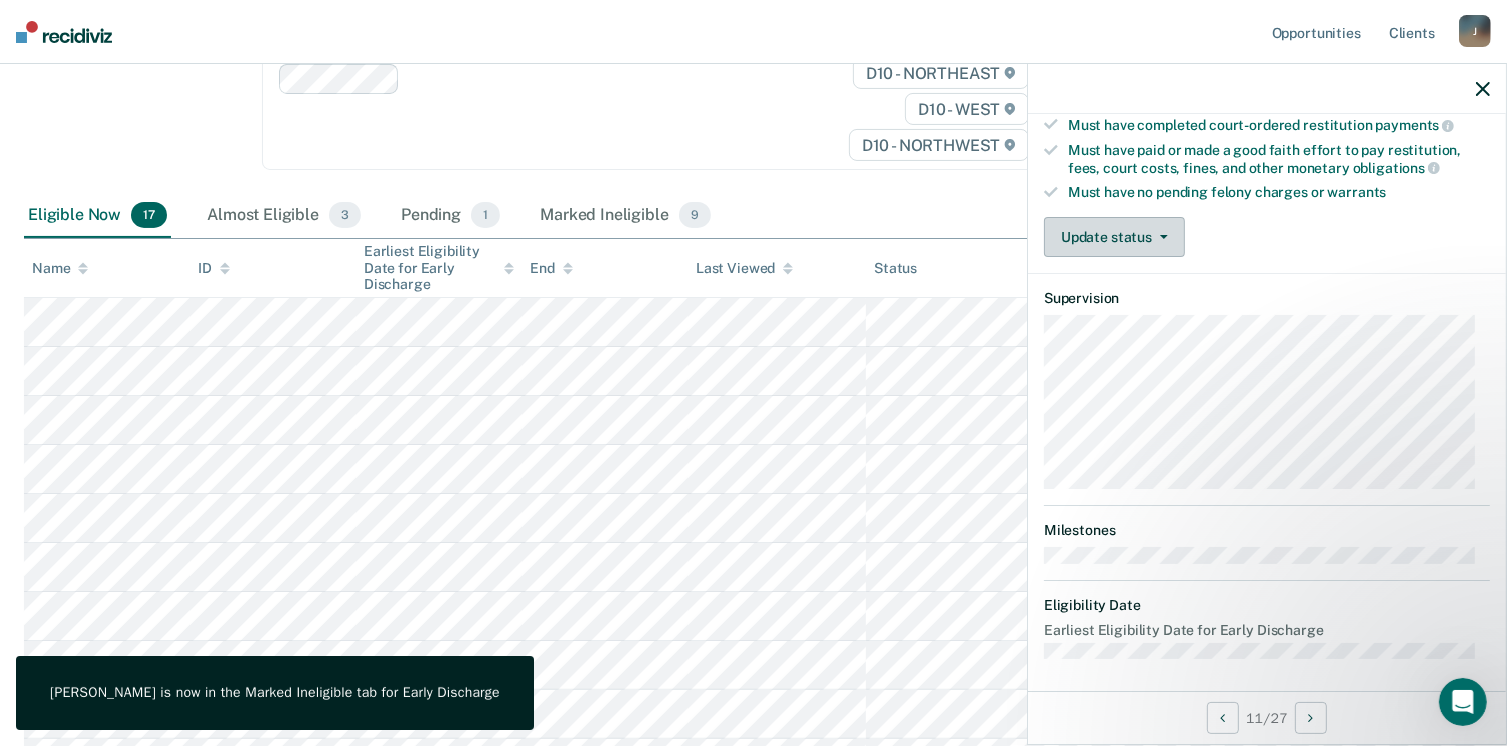 click on "Update status" at bounding box center (1114, 237) 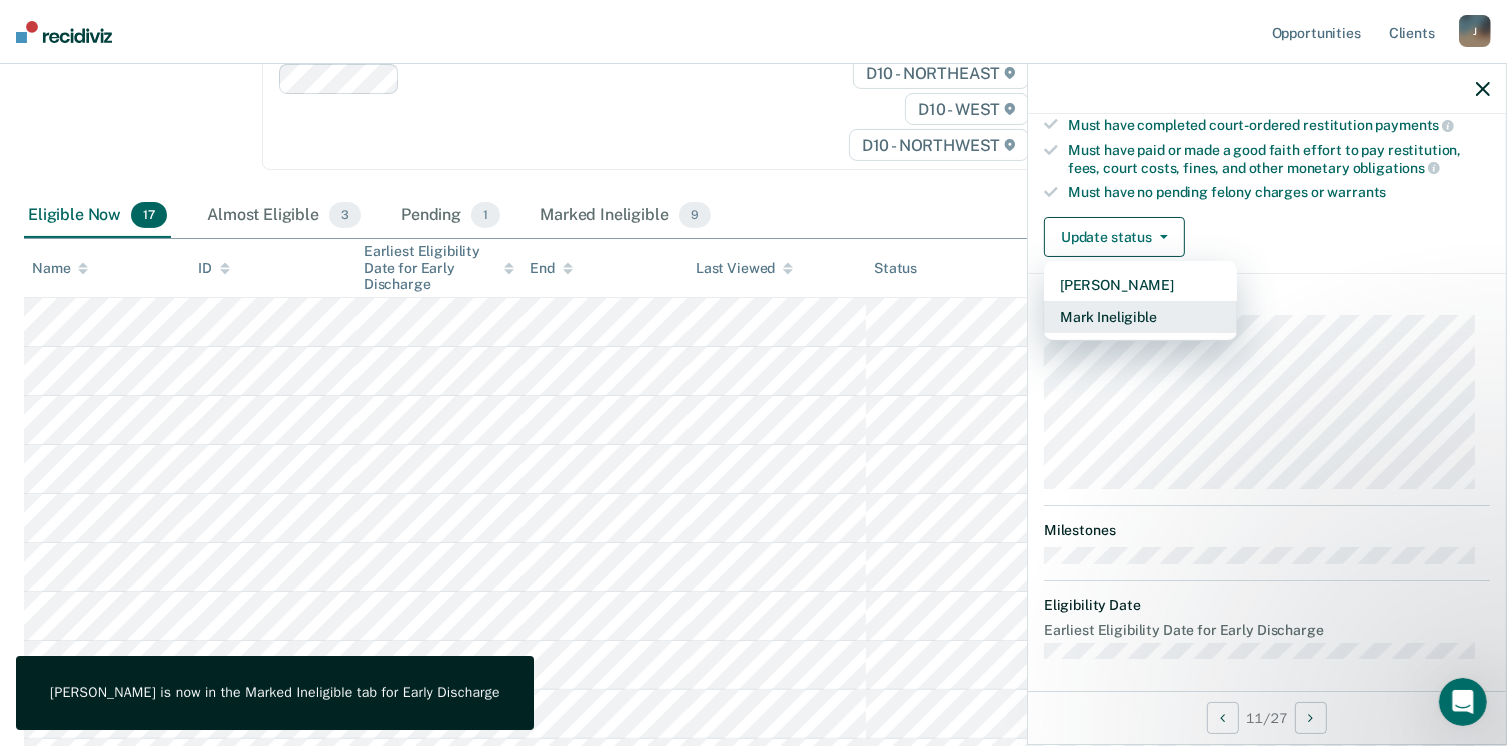 click on "Mark Ineligible" at bounding box center [1140, 317] 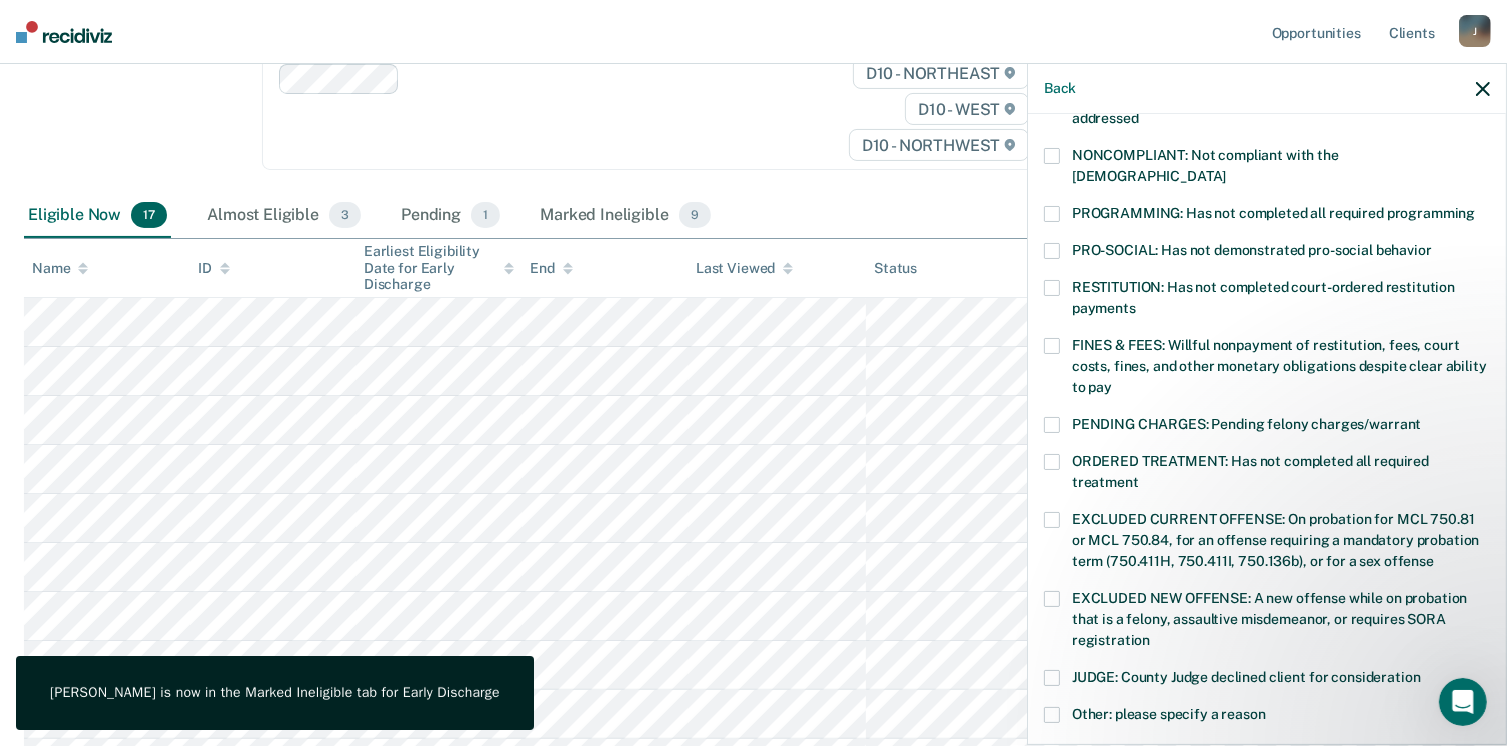 click at bounding box center [1052, 346] 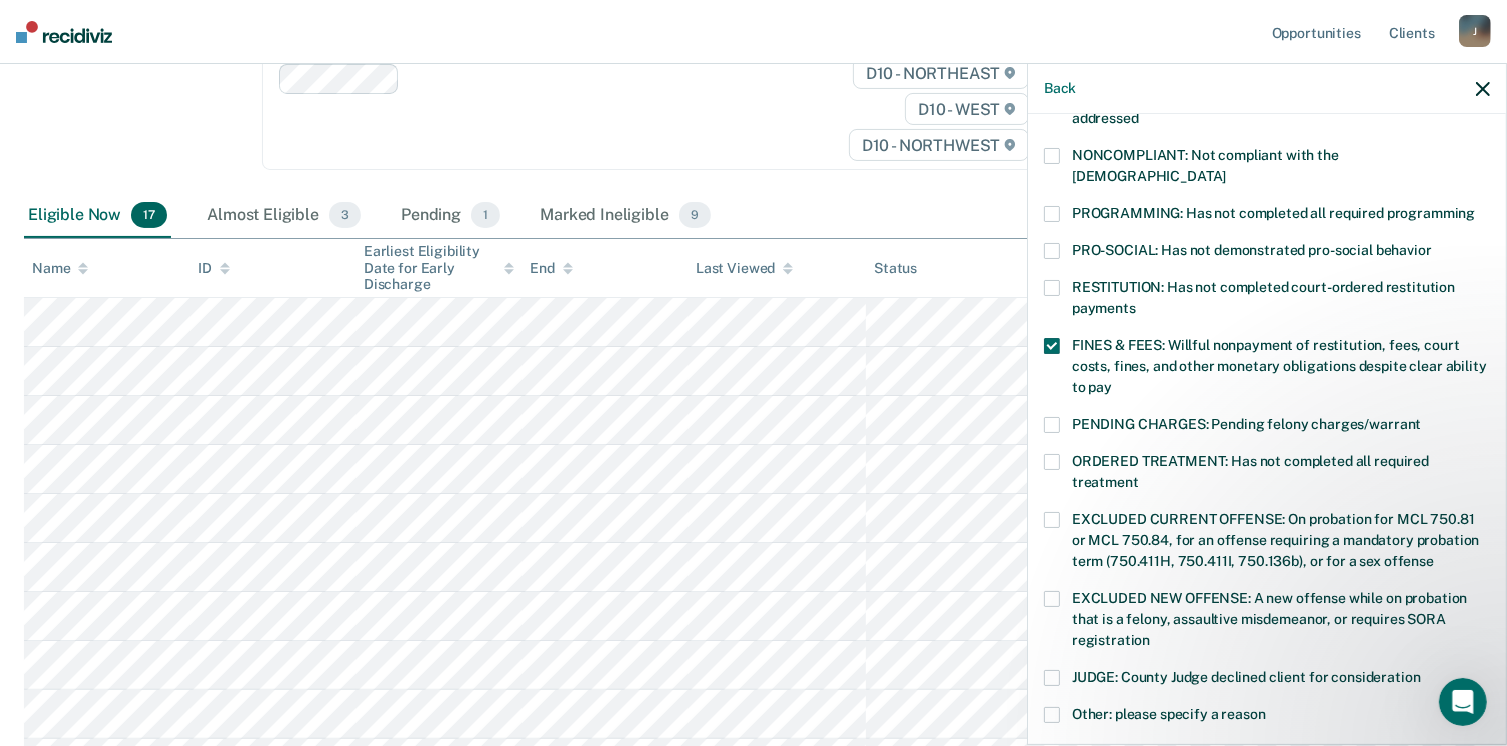 click at bounding box center (1052, 214) 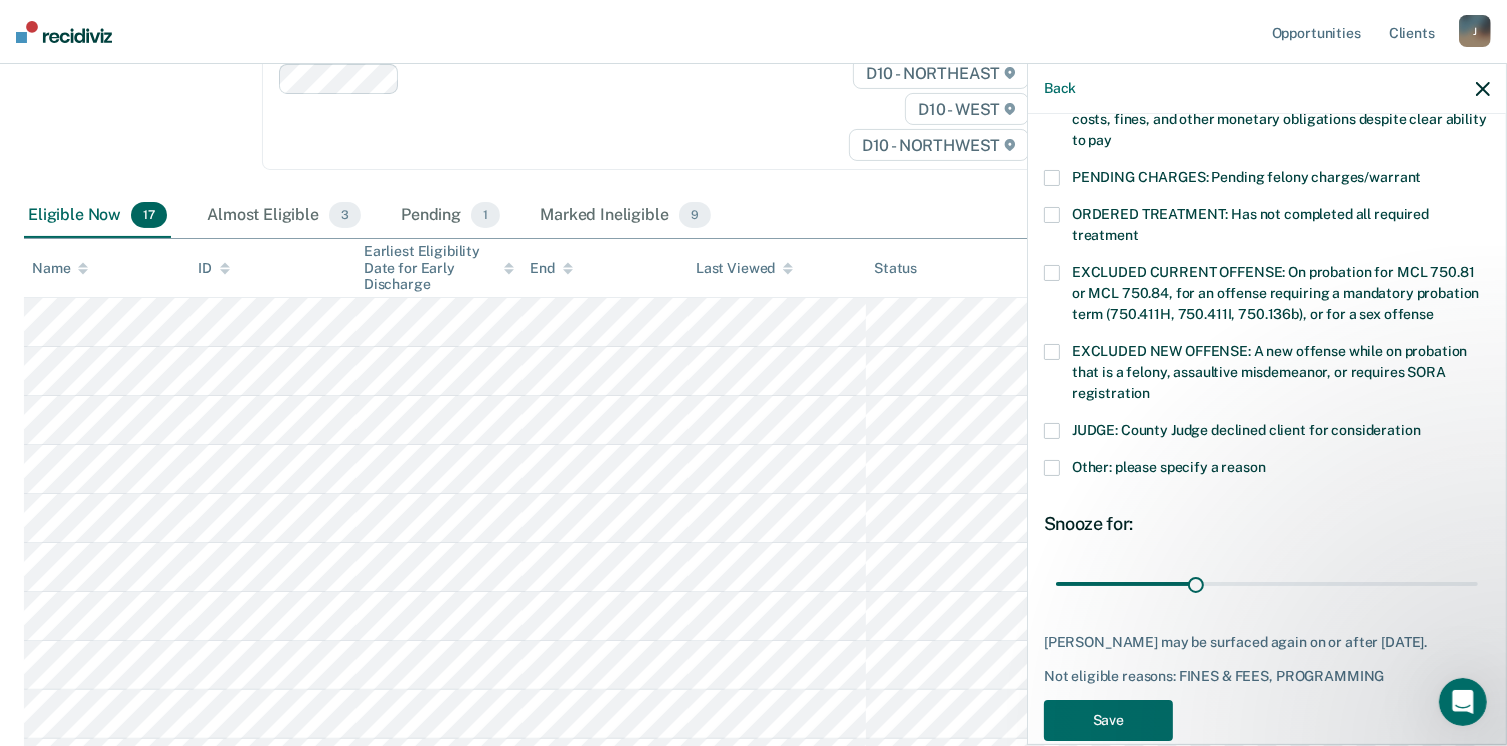 scroll, scrollTop: 630, scrollLeft: 0, axis: vertical 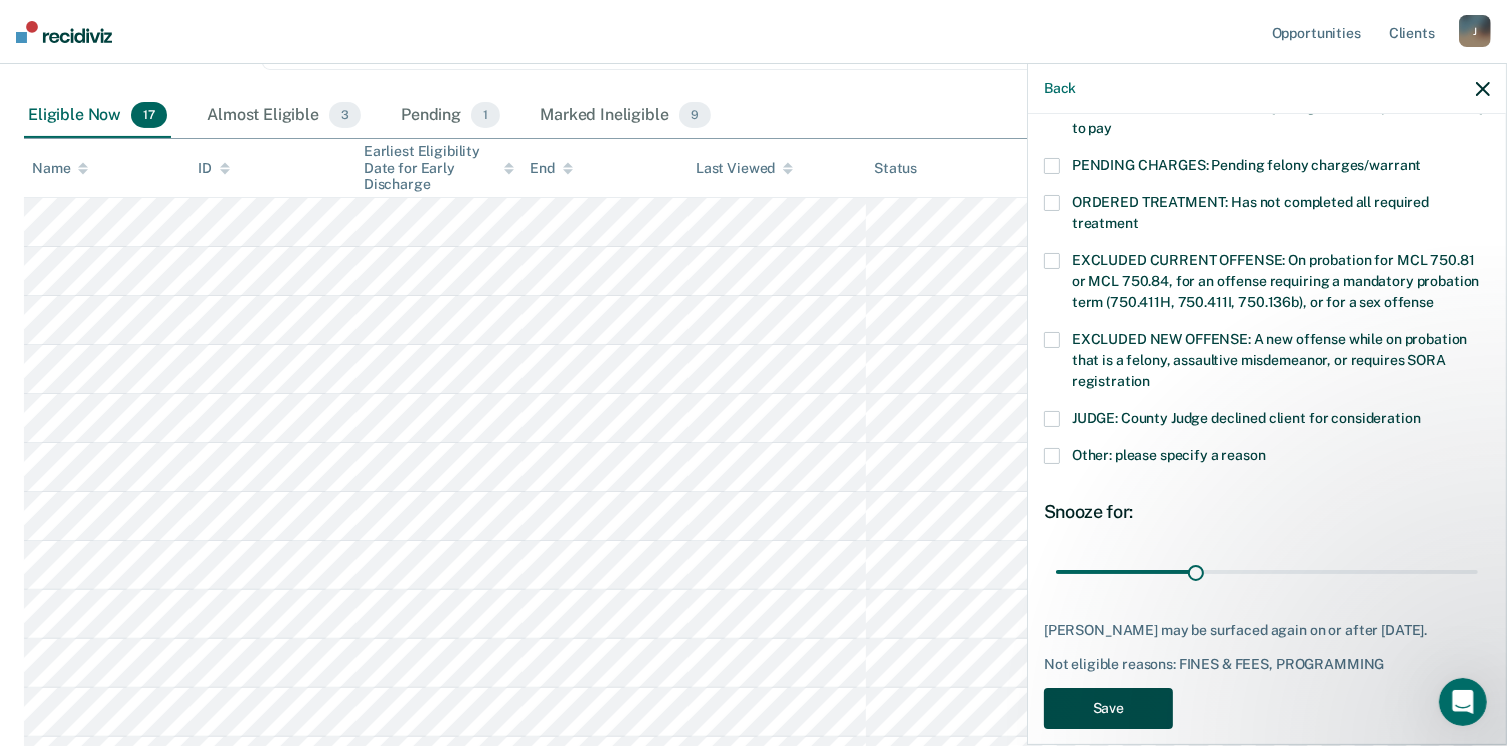 click on "Save" at bounding box center (1108, 708) 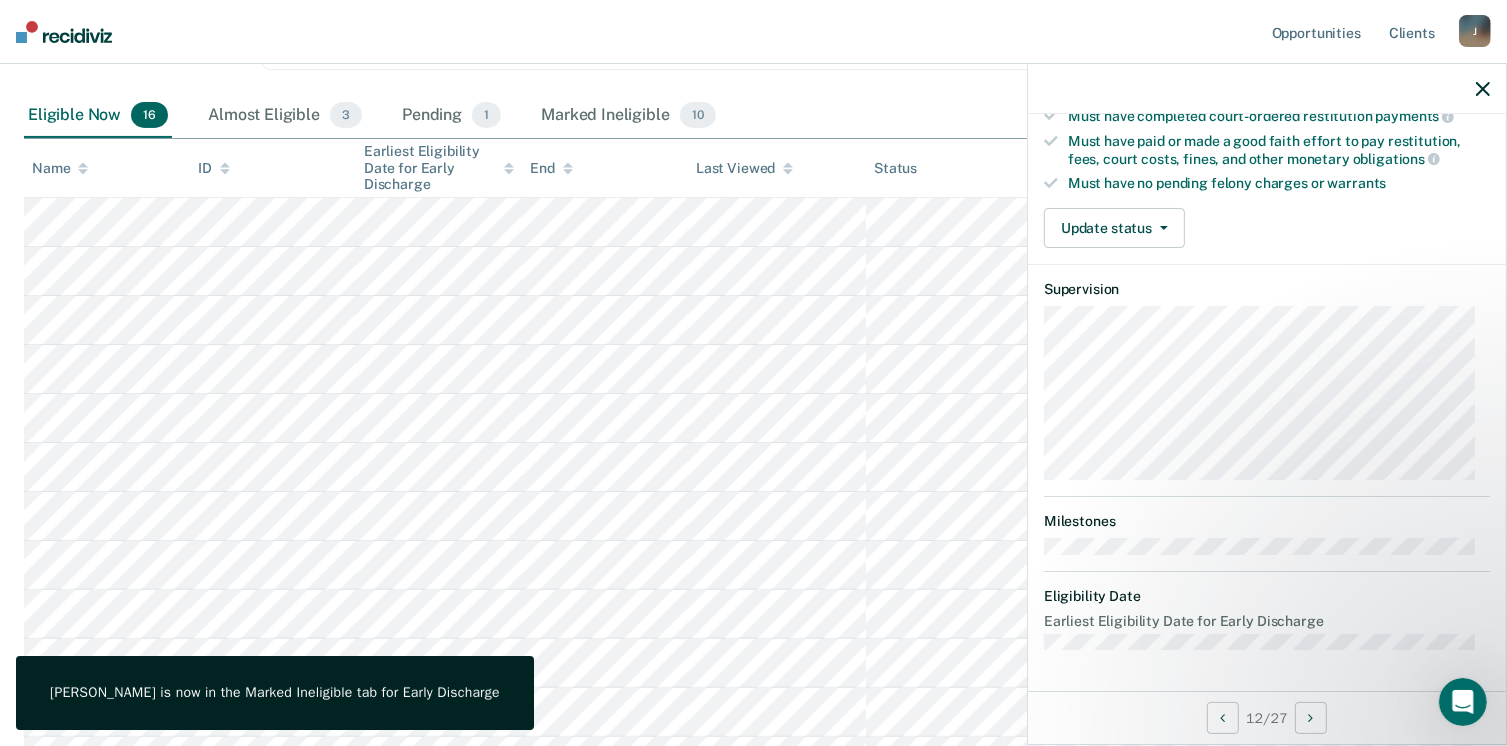 scroll, scrollTop: 371, scrollLeft: 0, axis: vertical 